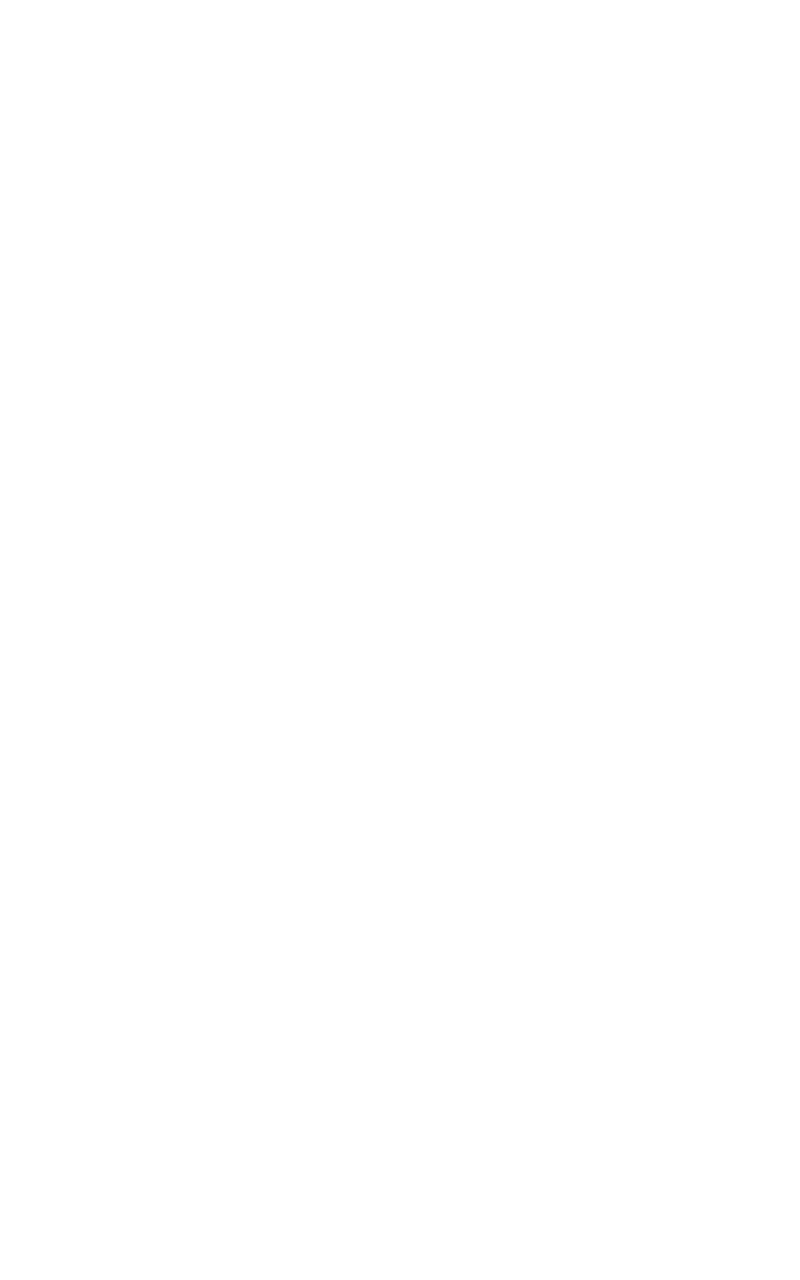 scroll, scrollTop: 0, scrollLeft: 0, axis: both 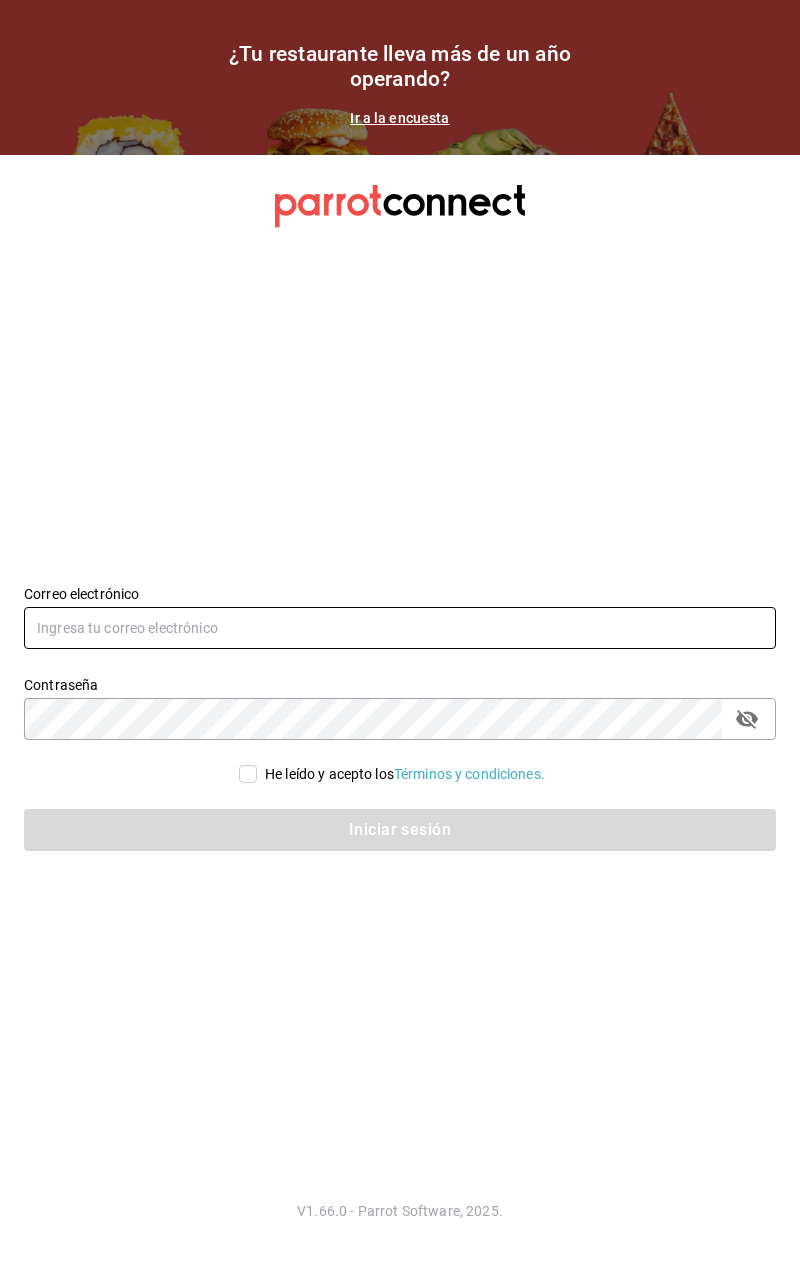click at bounding box center [400, 628] 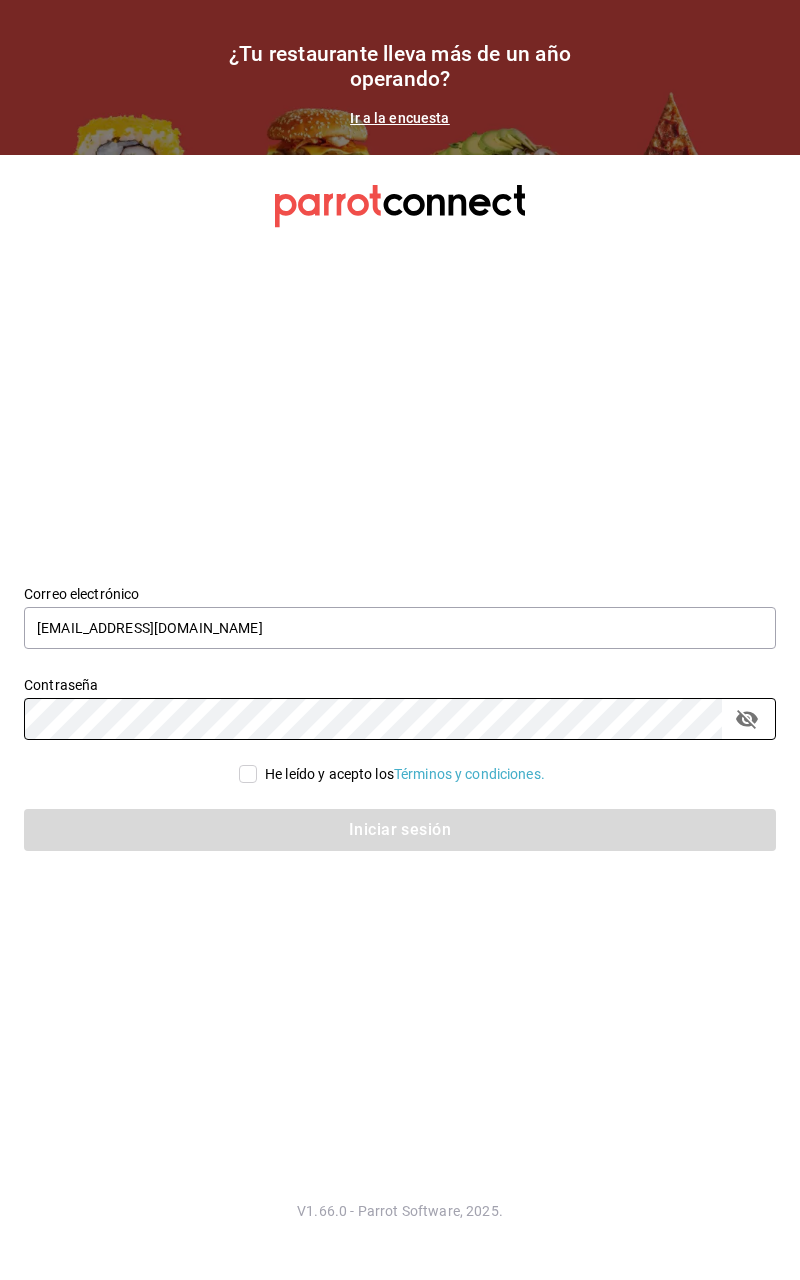 click on "He leído y acepto los  Términos y condiciones." at bounding box center (248, 774) 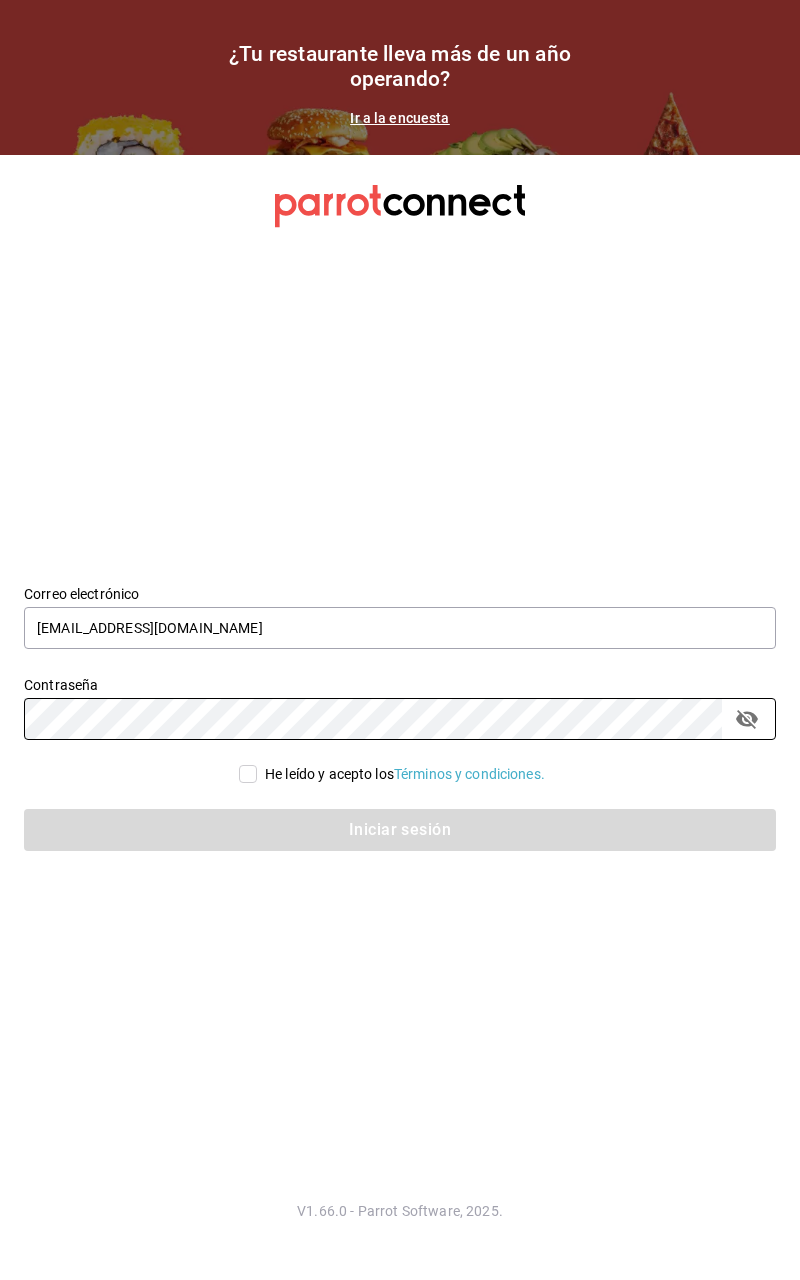 checkbox on "true" 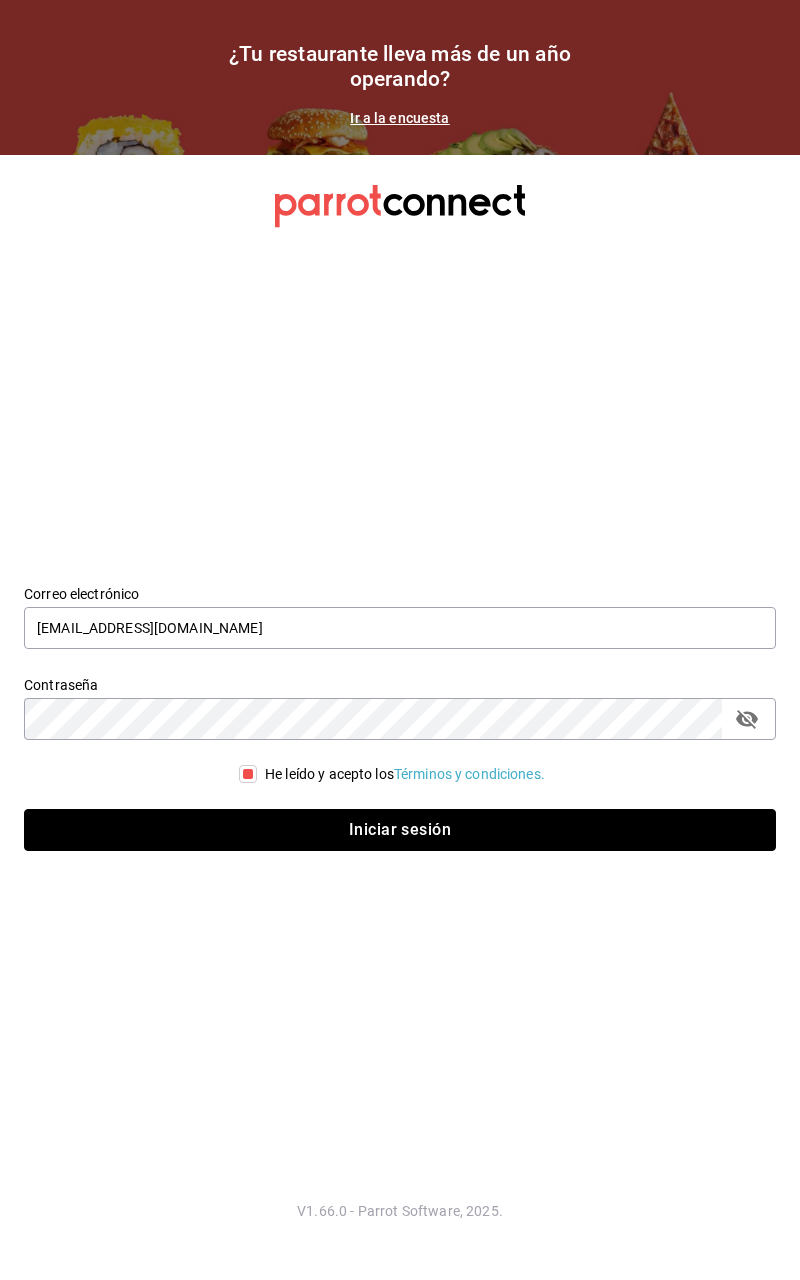 click on "Iniciar sesión" at bounding box center (400, 830) 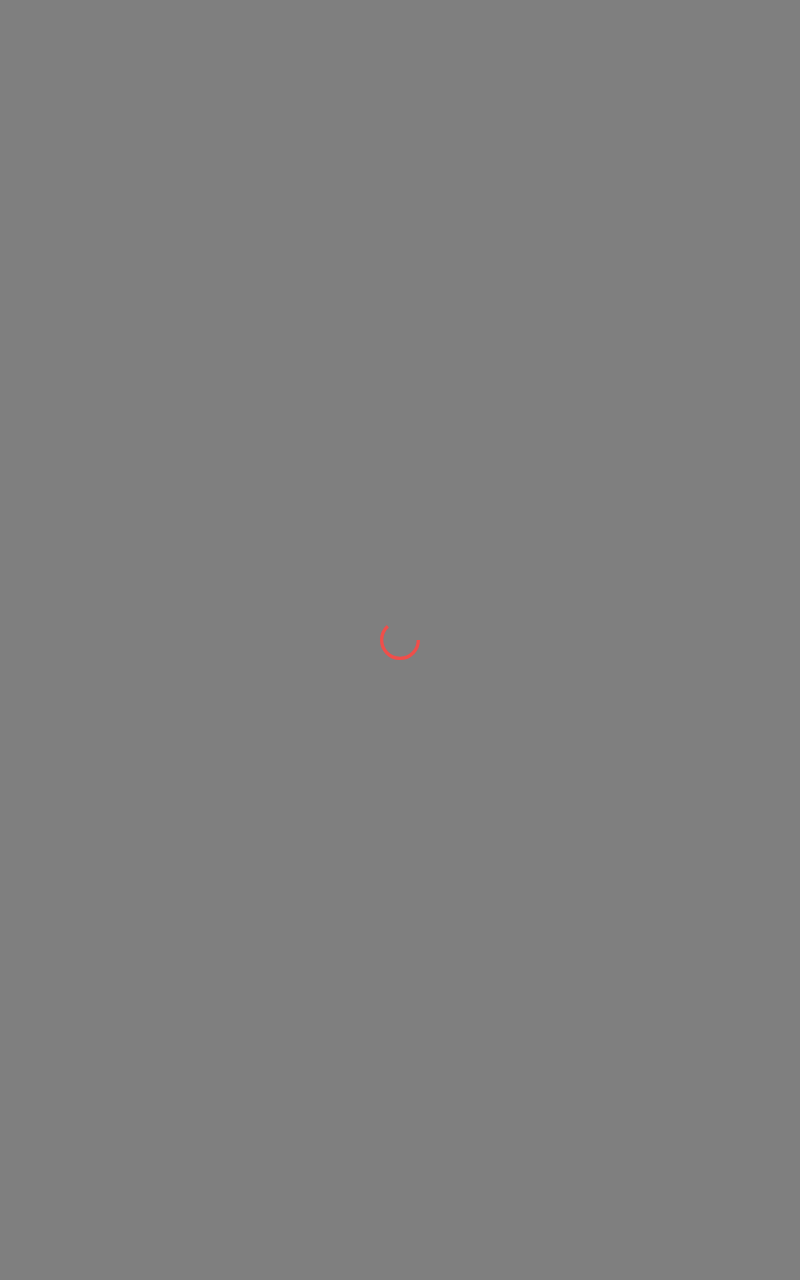 scroll, scrollTop: 0, scrollLeft: 0, axis: both 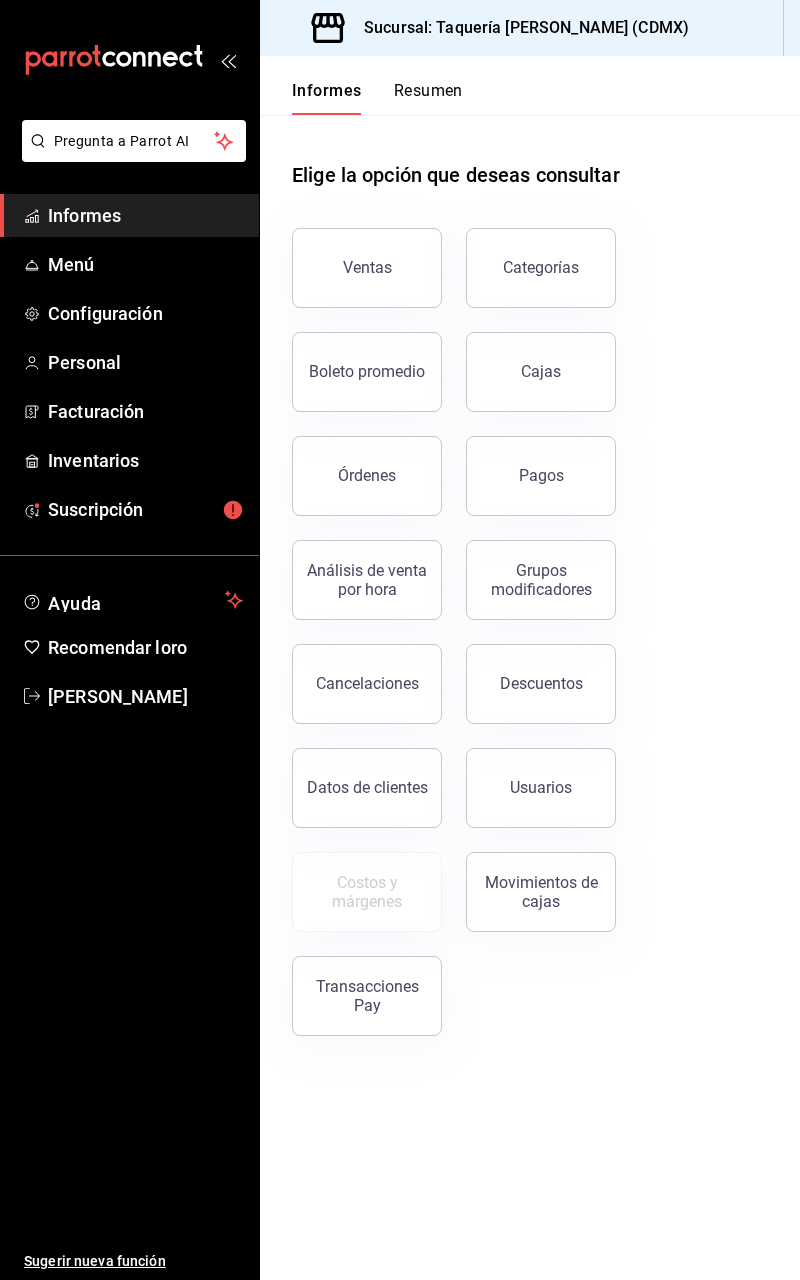 click on "Menú" at bounding box center [129, 264] 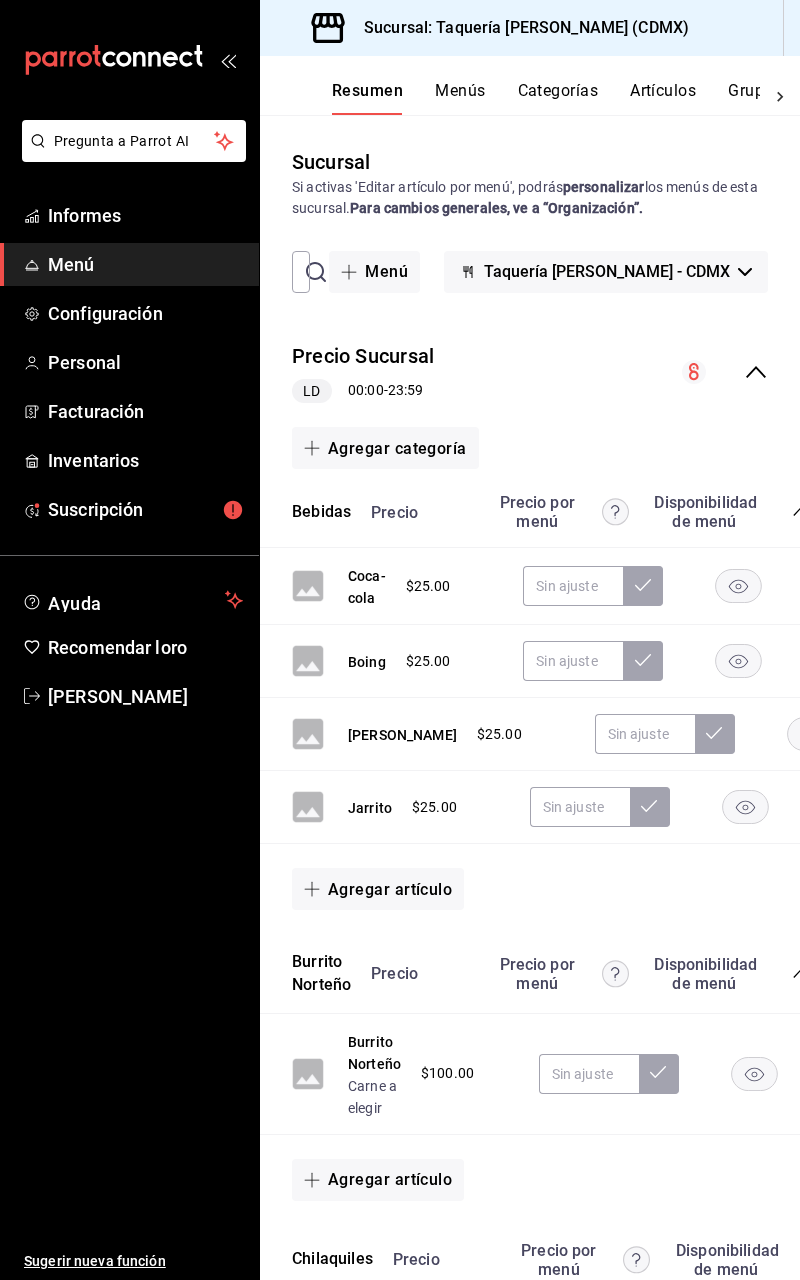 click on "Sucursal: Taquería [PERSON_NAME] (CDMX)" at bounding box center [518, 28] 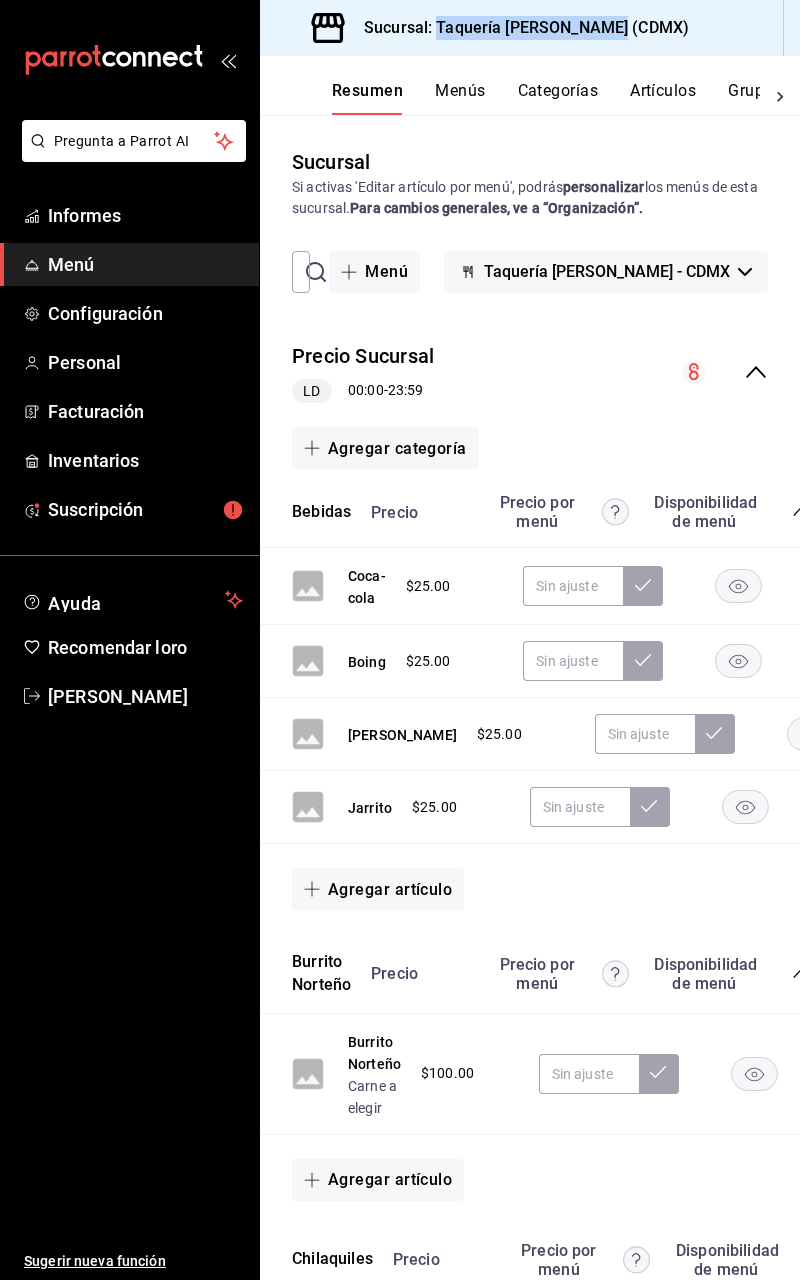 click on "Sucursal: Taquería [PERSON_NAME] (CDMX)" at bounding box center (530, 28) 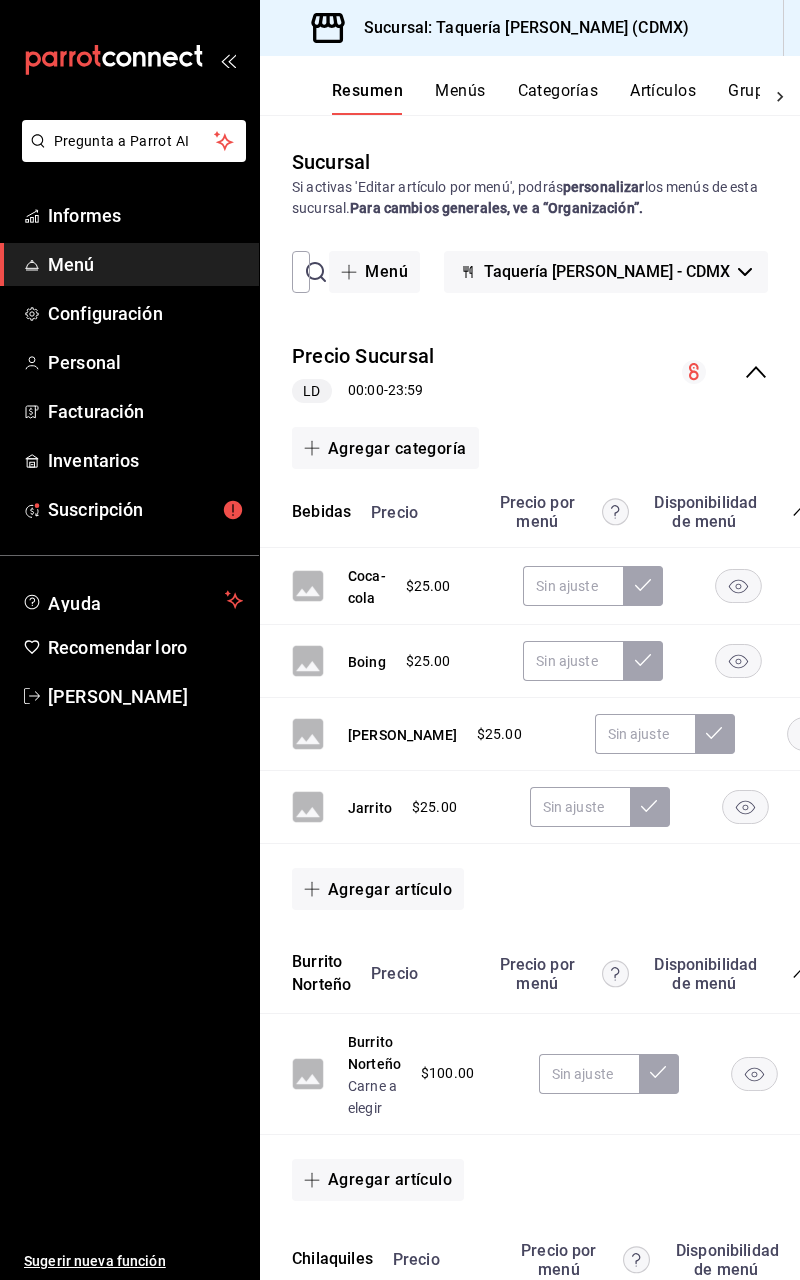 click on "Sucursal: Taquería [PERSON_NAME] (CDMX)" at bounding box center [530, 28] 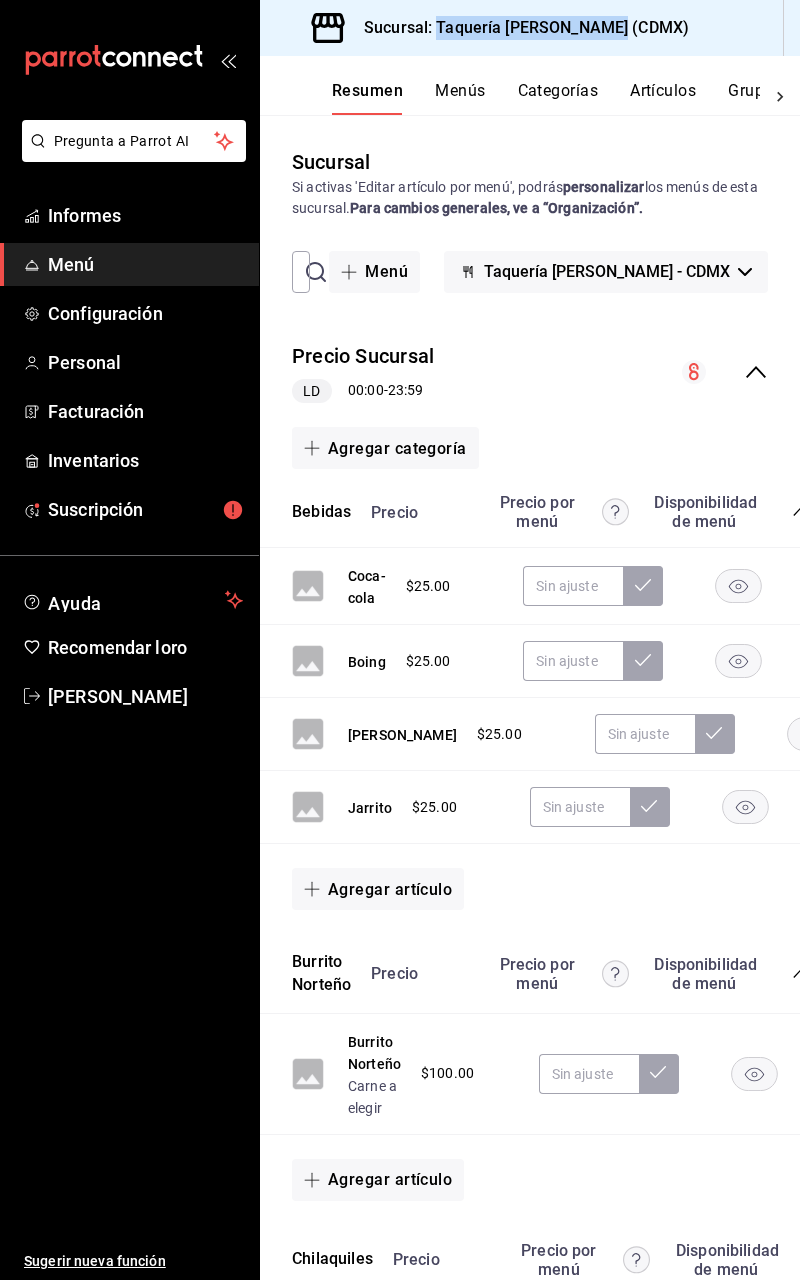 click on "Taquería [PERSON_NAME] - CDMX" at bounding box center [606, 272] 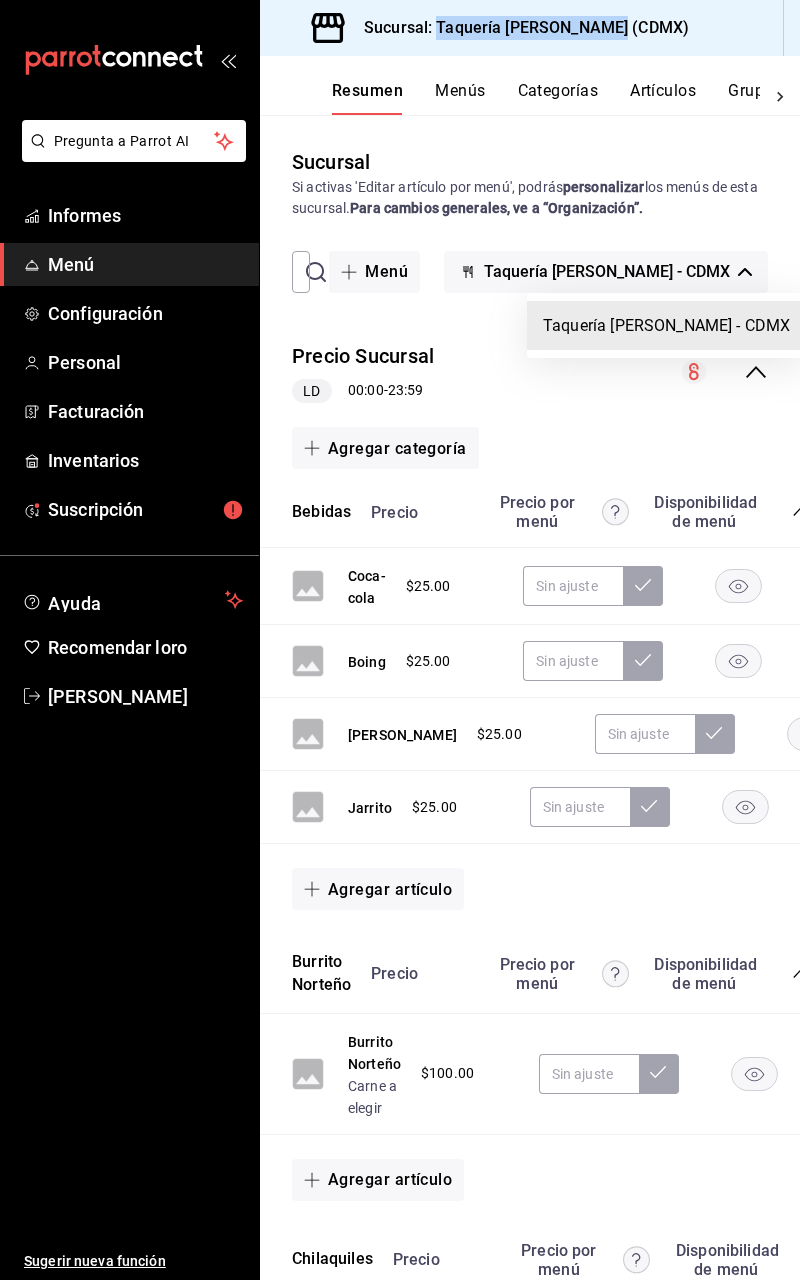 click at bounding box center (400, 640) 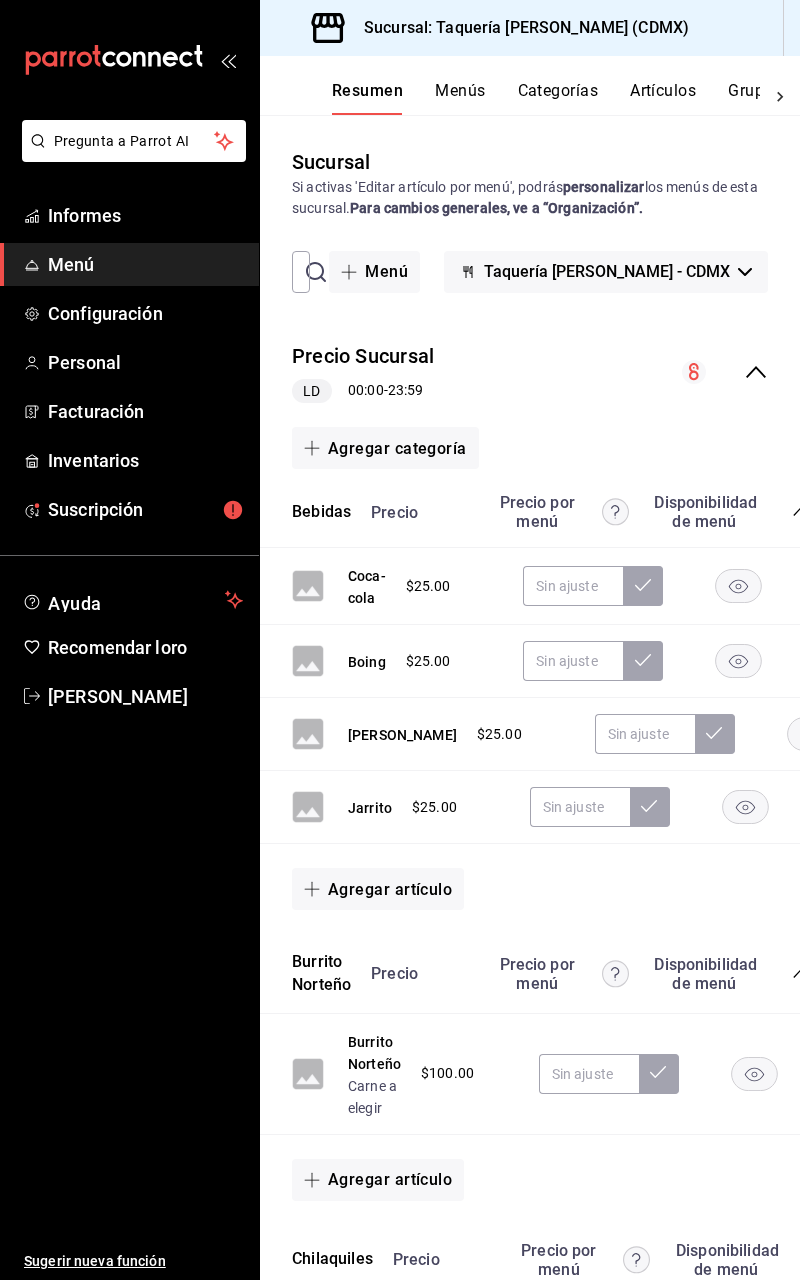 click on "Suscripción" at bounding box center [95, 509] 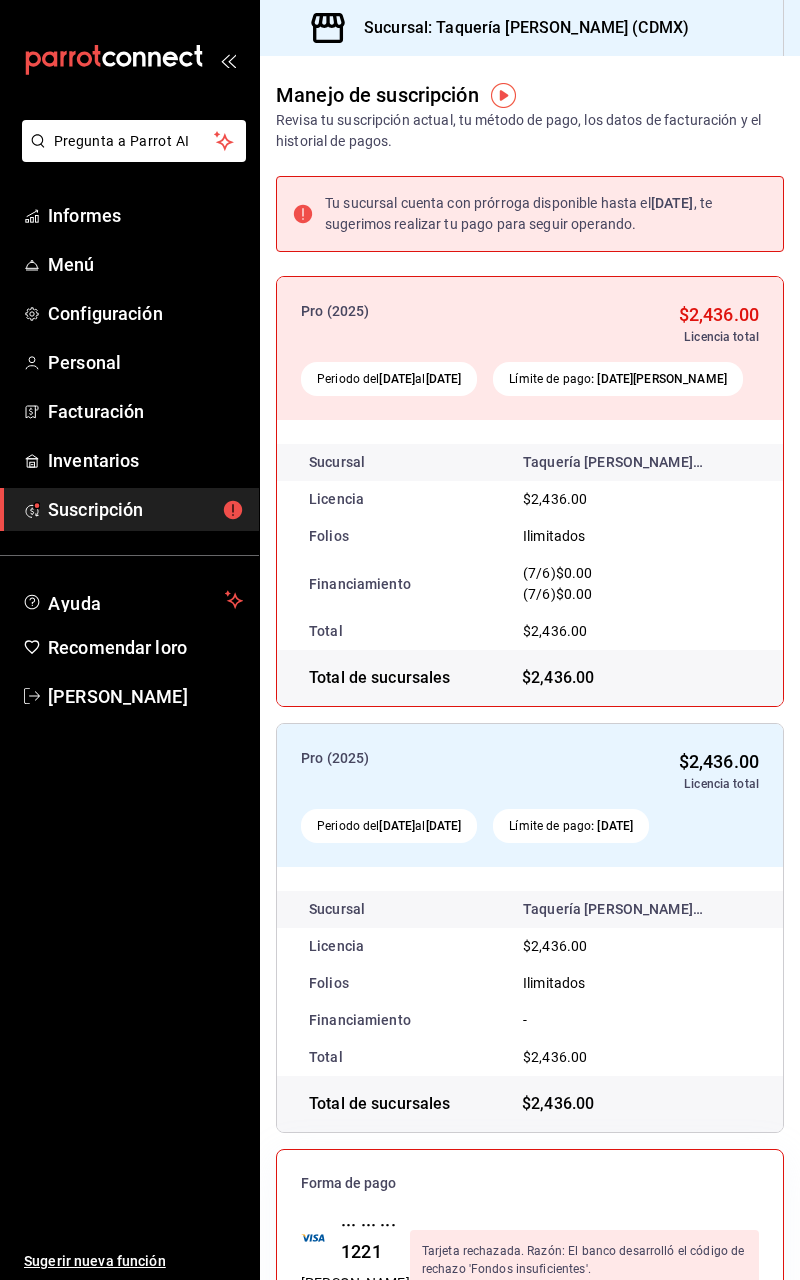 click on "Sugerir nueva función" at bounding box center [129, 999] 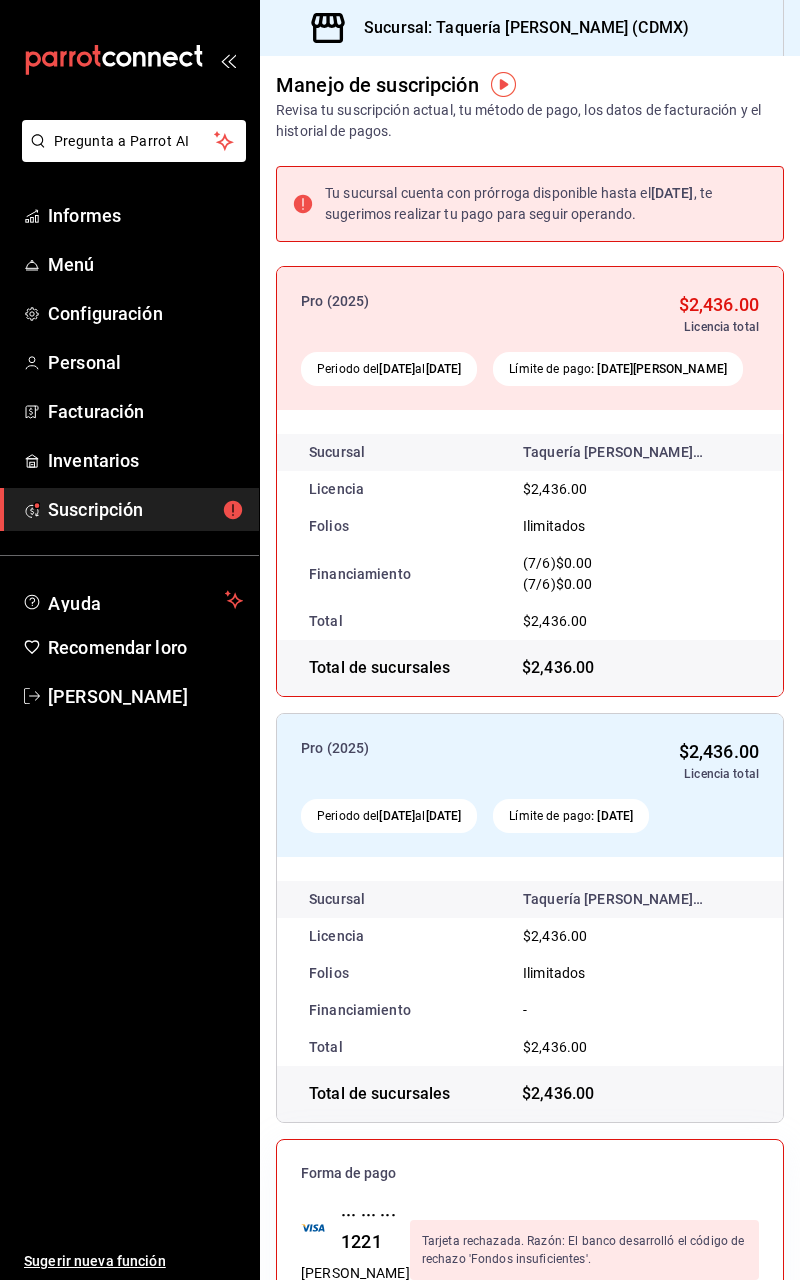 scroll, scrollTop: 0, scrollLeft: 0, axis: both 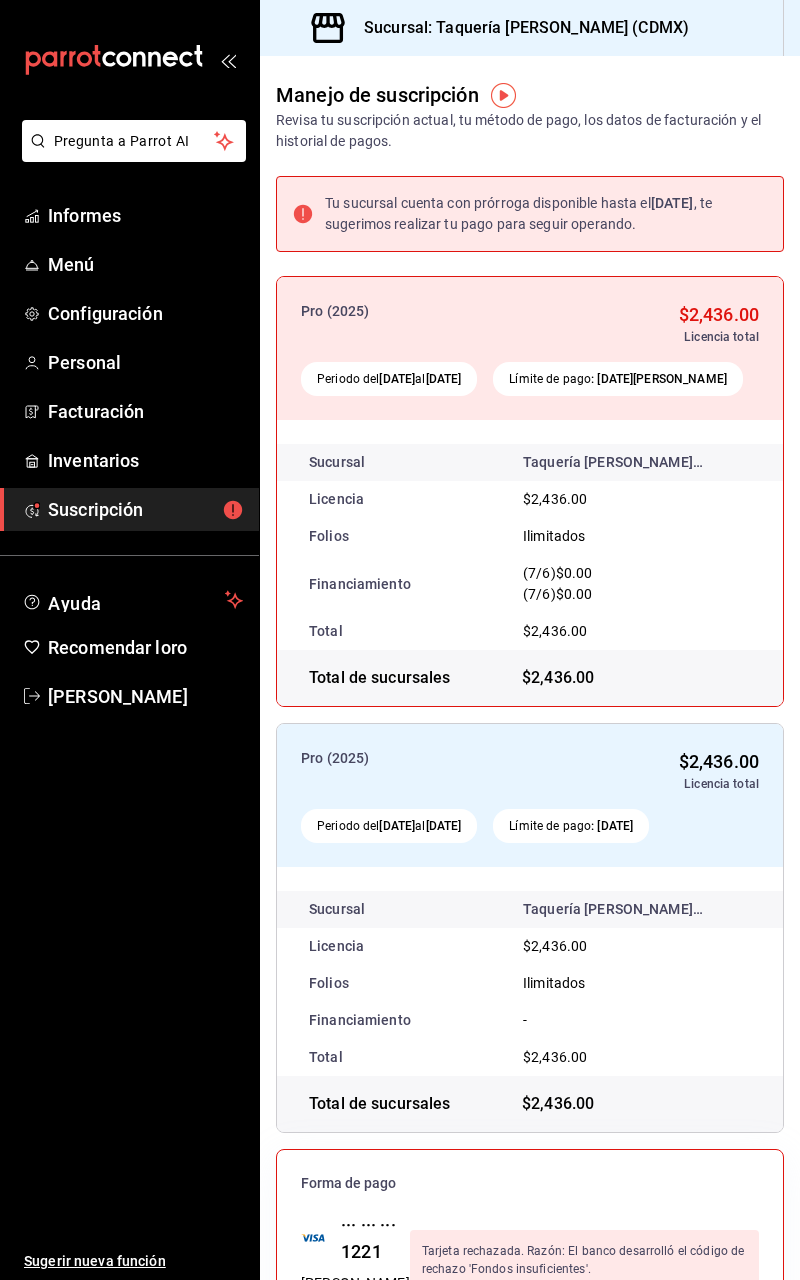click on "Configuración" at bounding box center (105, 313) 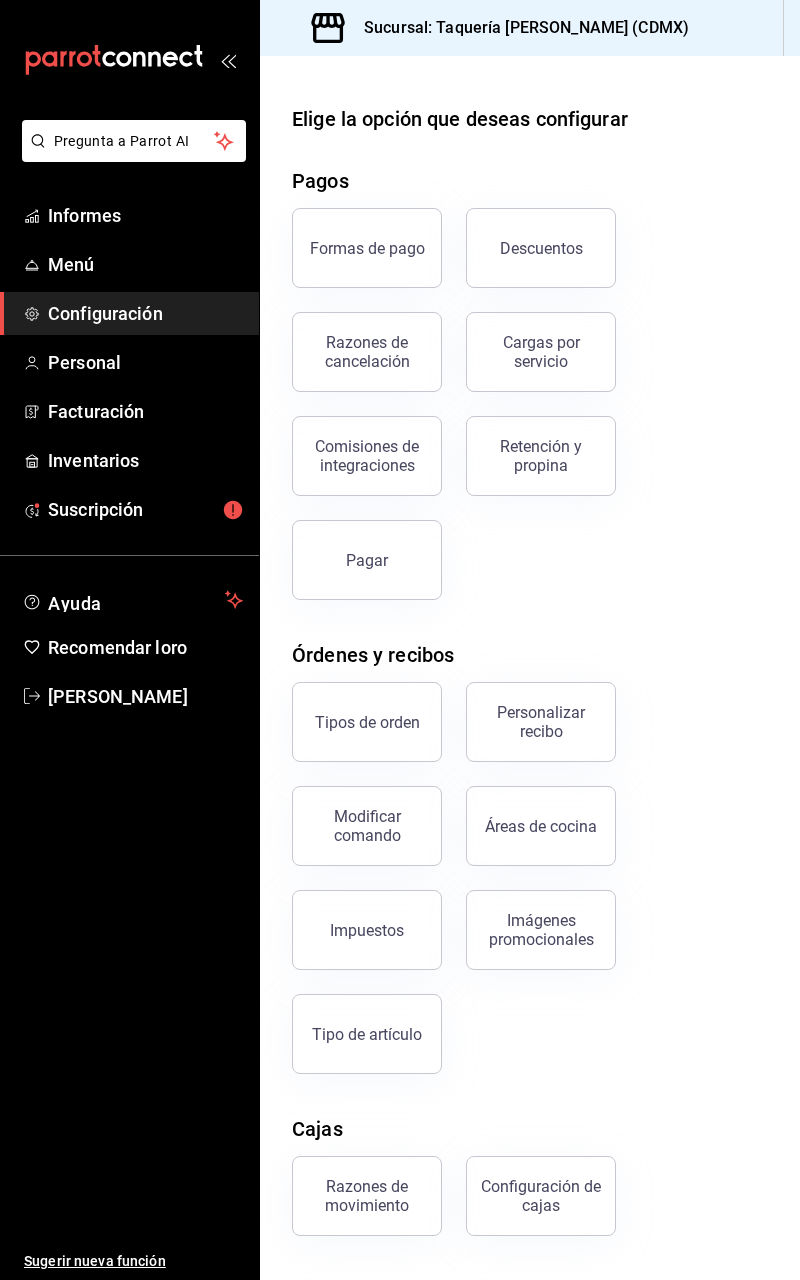 click on "Informes" at bounding box center [129, 215] 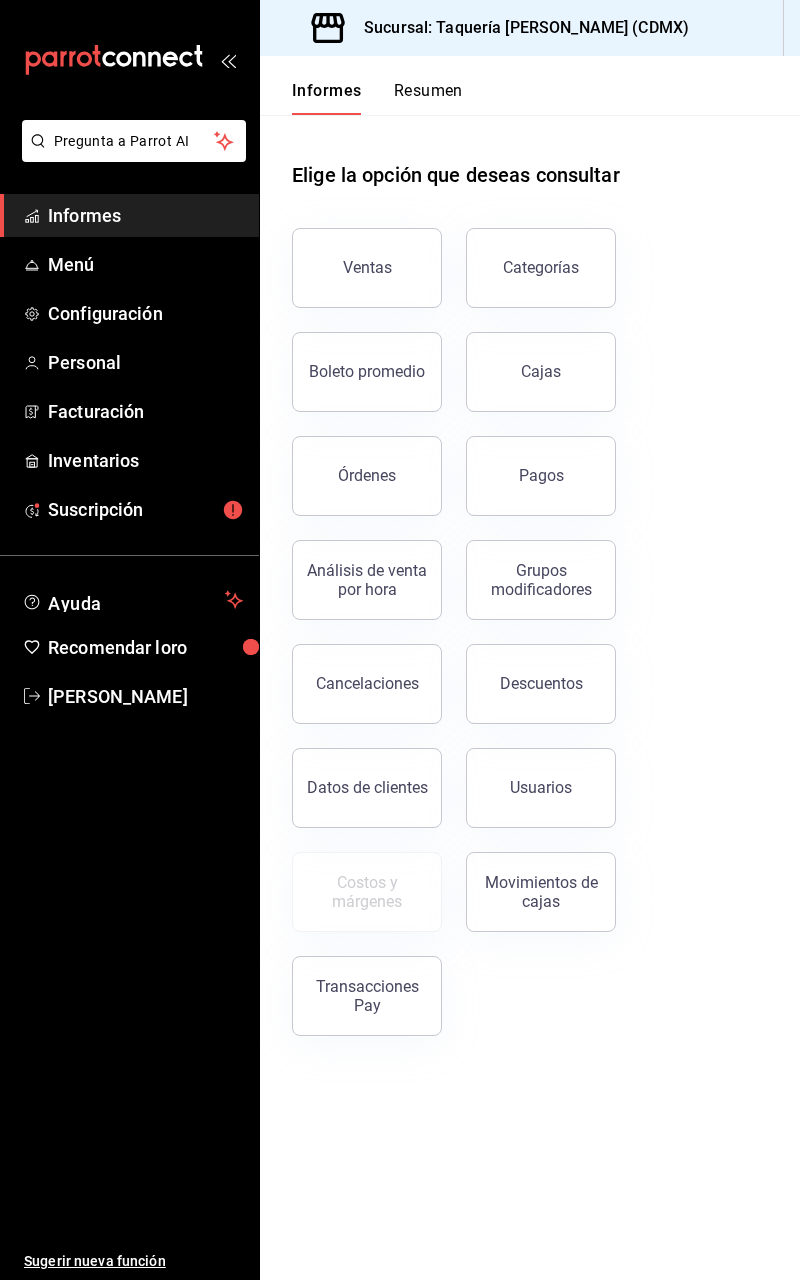 click on "Personal" at bounding box center [84, 362] 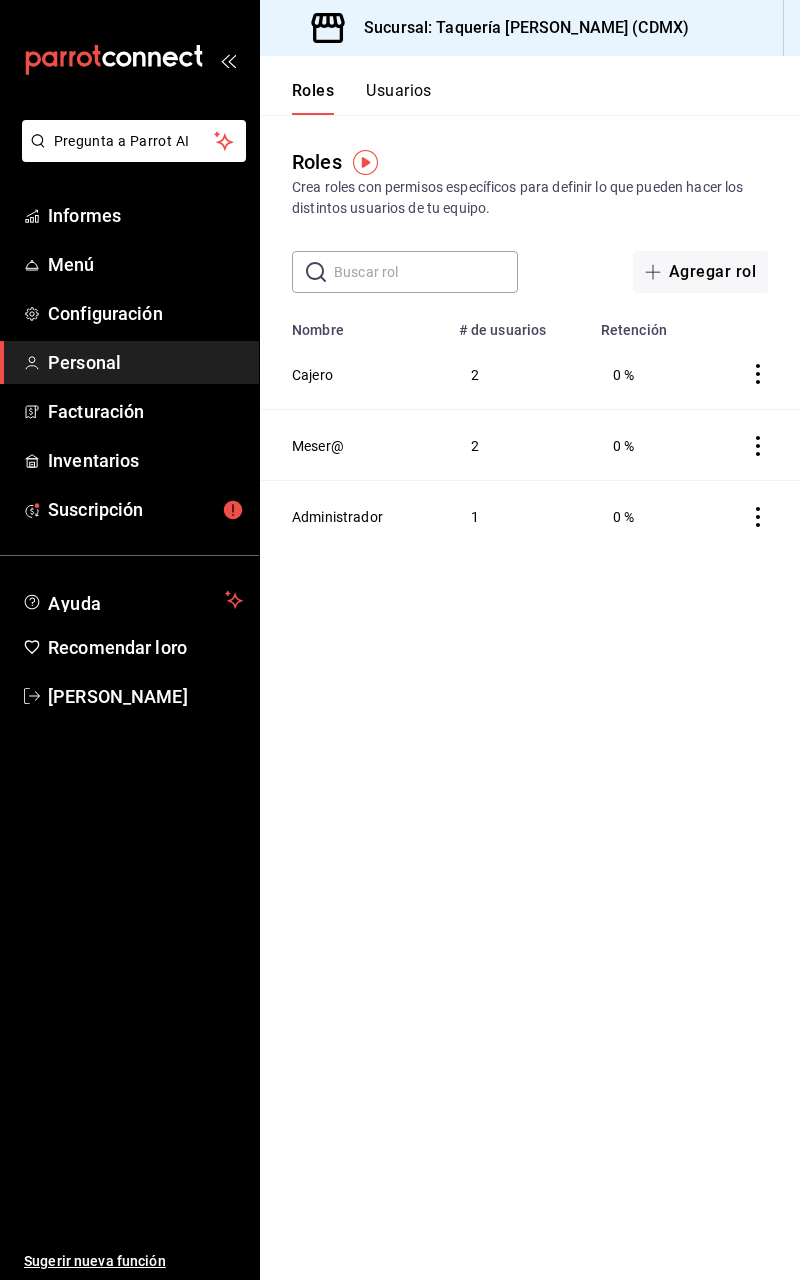 click on "Configuración" at bounding box center (145, 313) 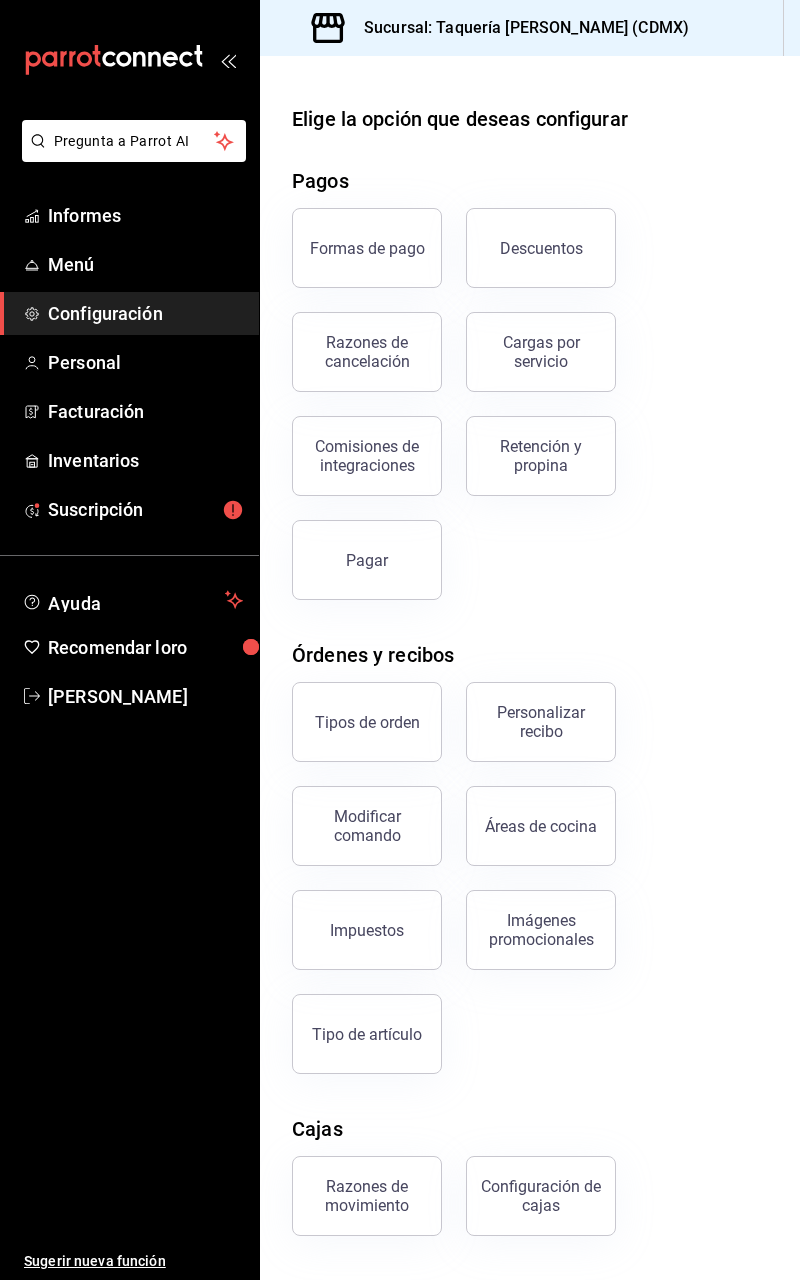 click on "Menú" at bounding box center [145, 264] 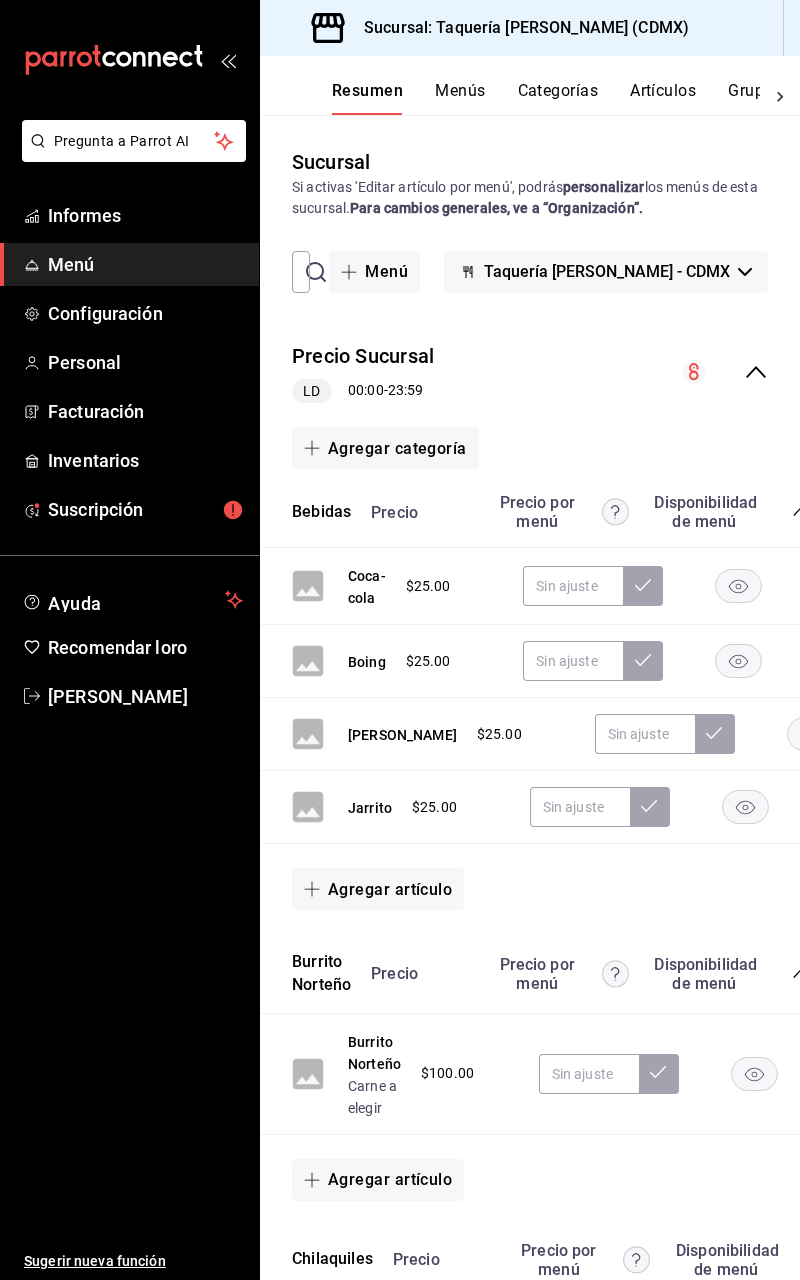 click on "Taquería Don Ros - CDMX" at bounding box center (606, 272) 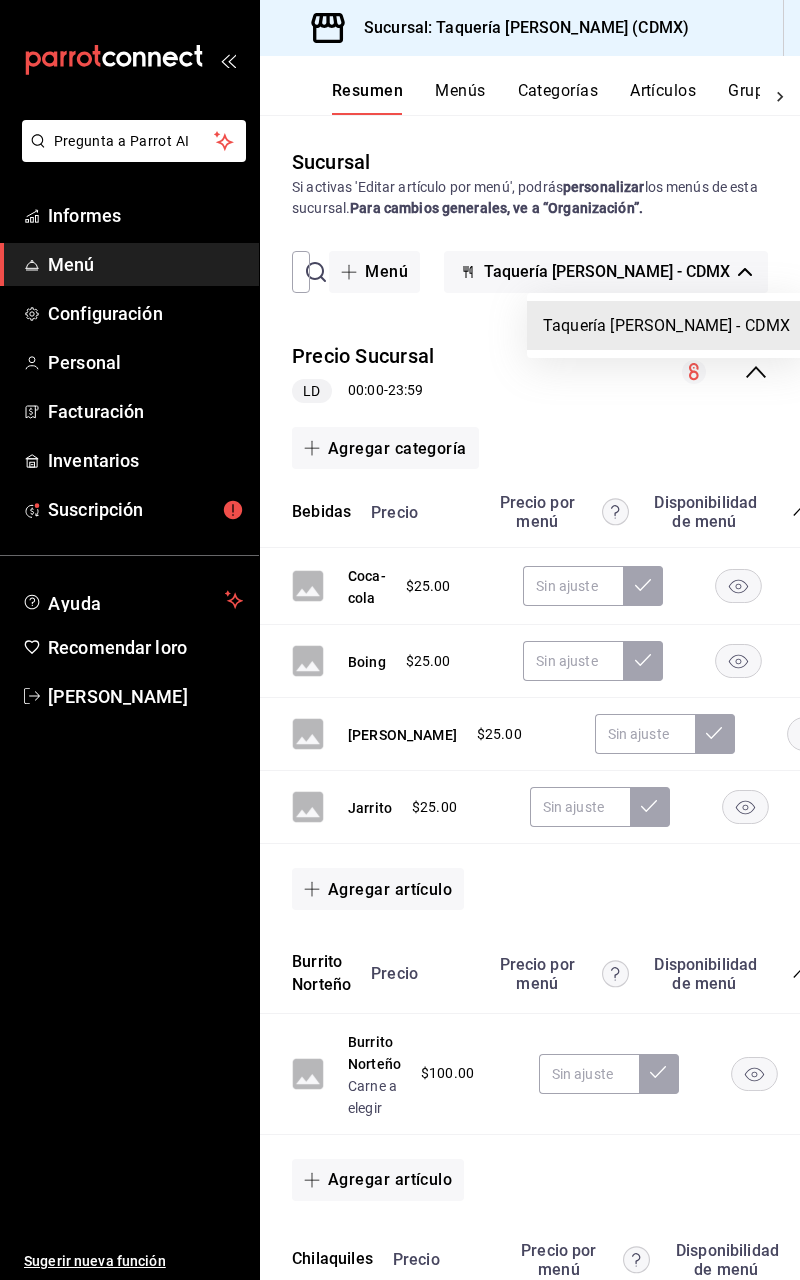 click at bounding box center (400, 640) 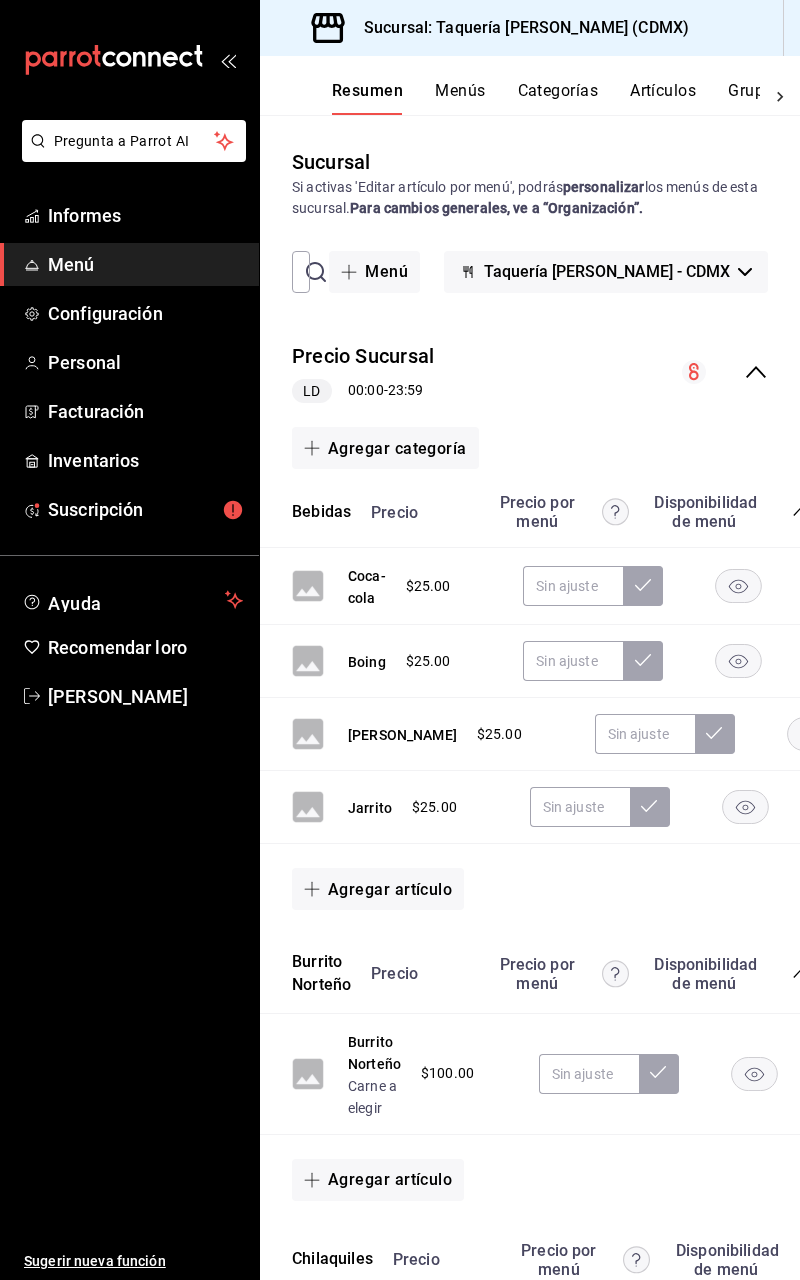 click 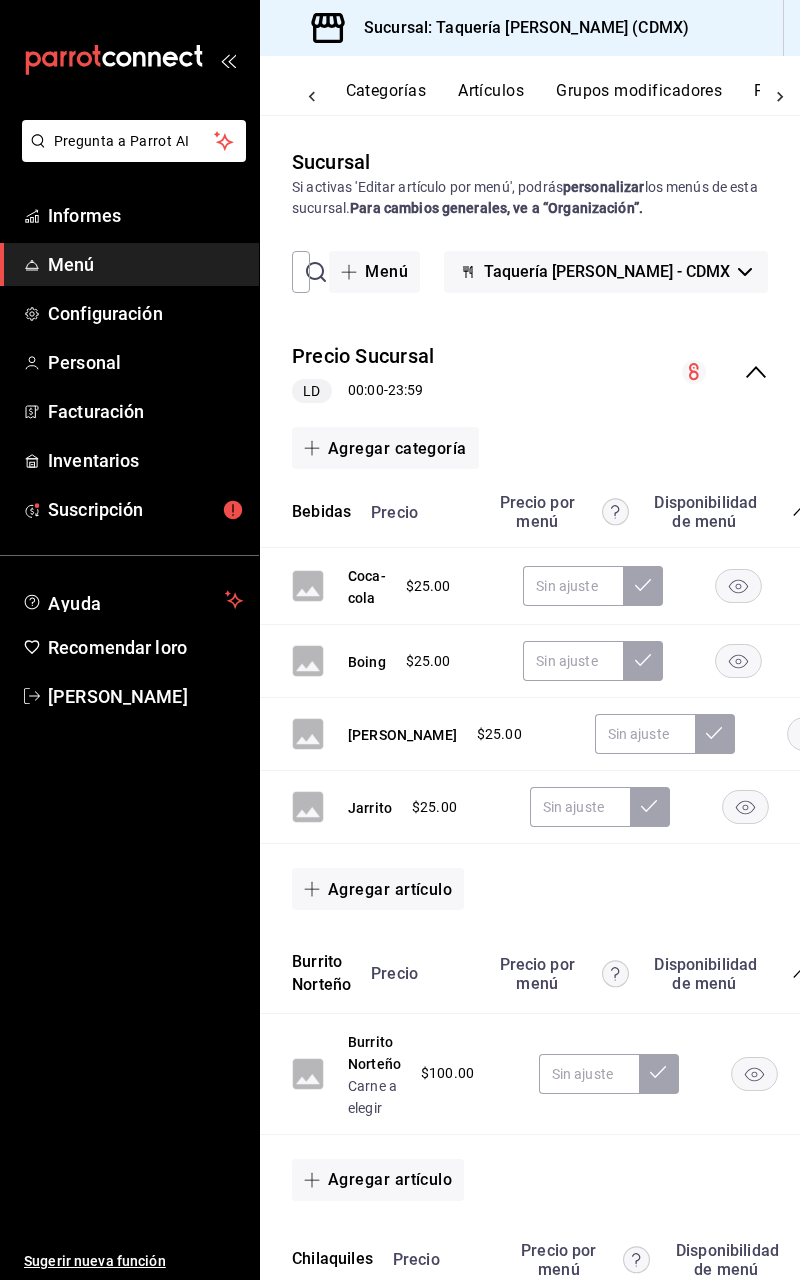 scroll, scrollTop: 0, scrollLeft: 232, axis: horizontal 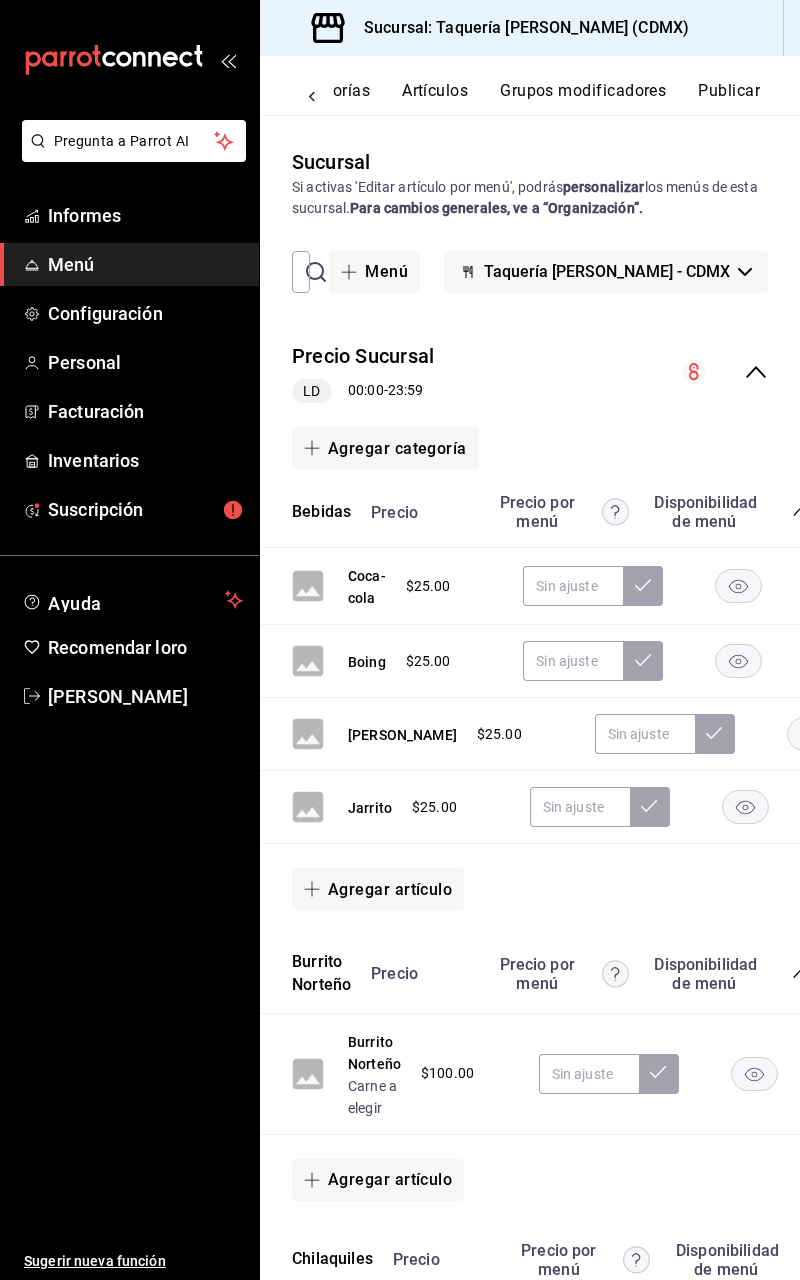 click on "Resumen Menús Categorías Artículos Grupos modificadores Publicar" at bounding box center [530, 85] 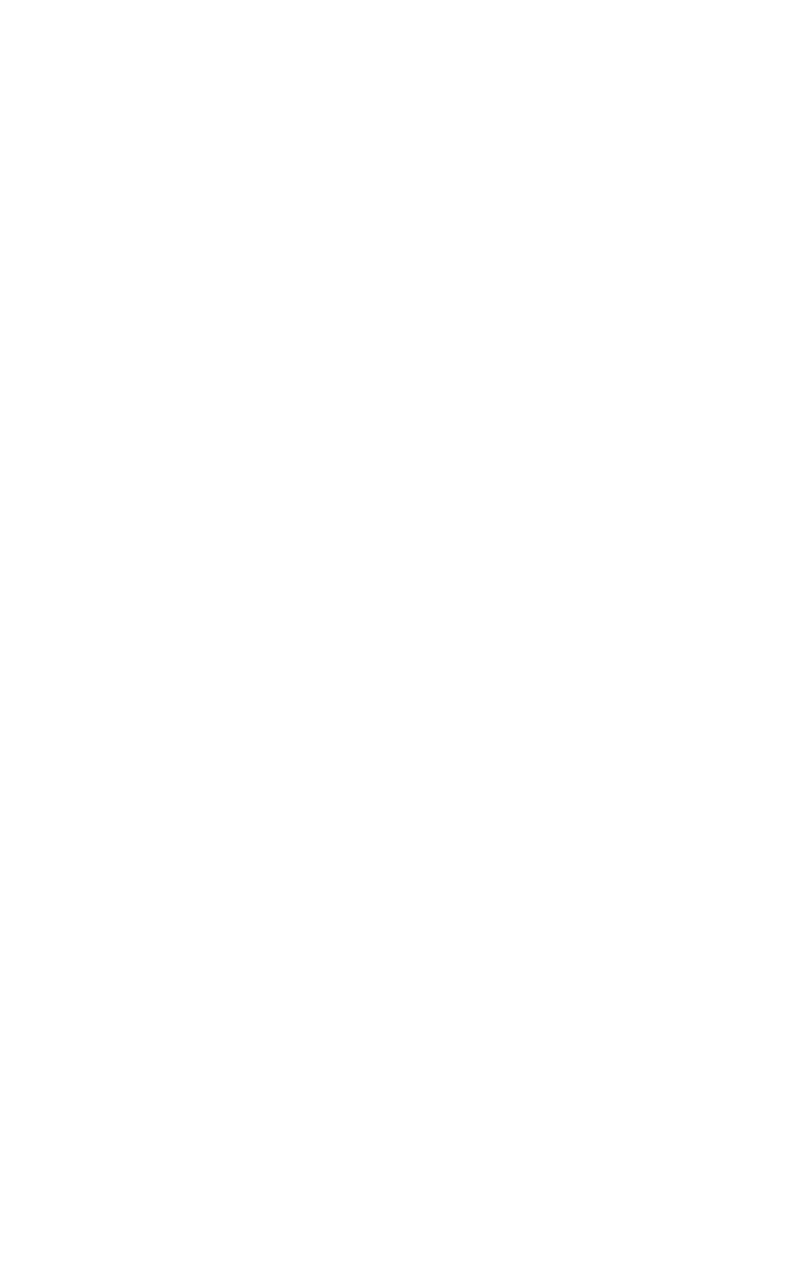 click on "Texto original Valora esta traducción Tu opinión servirá para ayudar a mejorar el Traductor de Google" at bounding box center (400, 4) 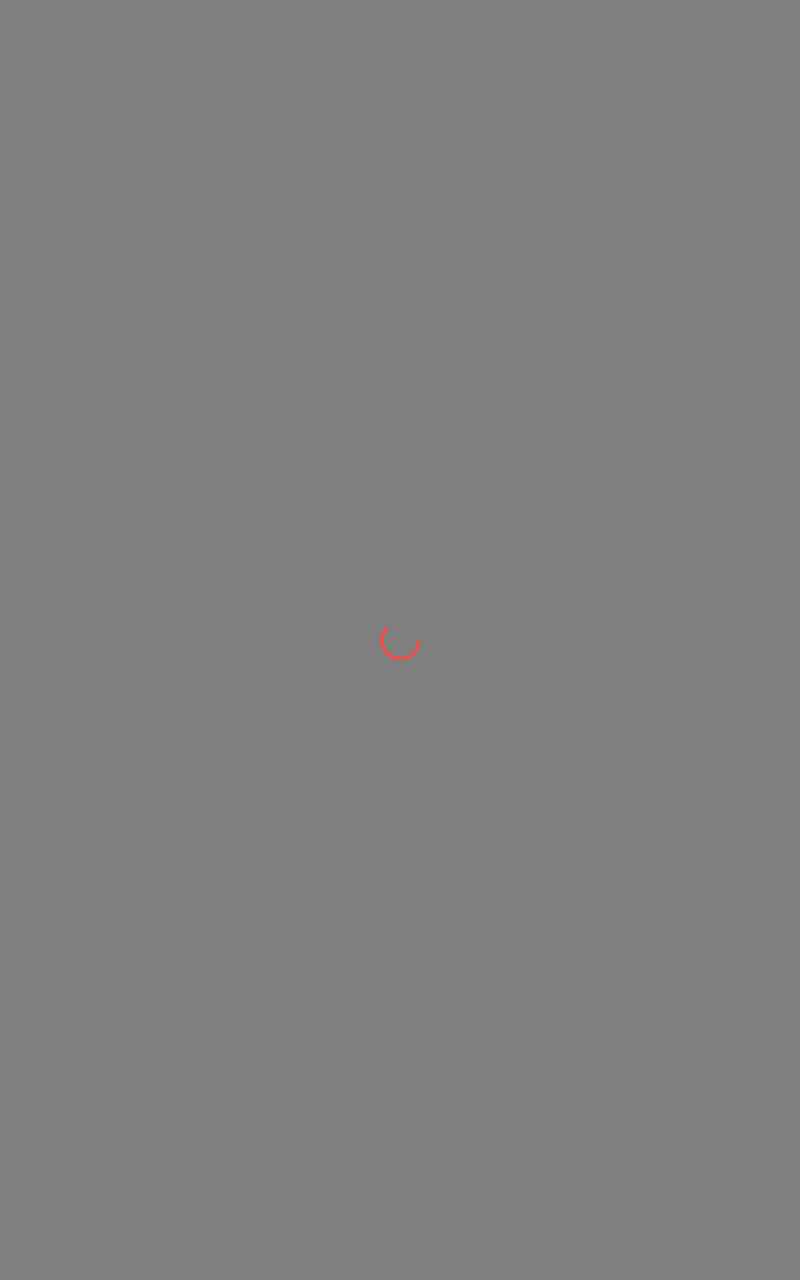 scroll, scrollTop: 0, scrollLeft: 0, axis: both 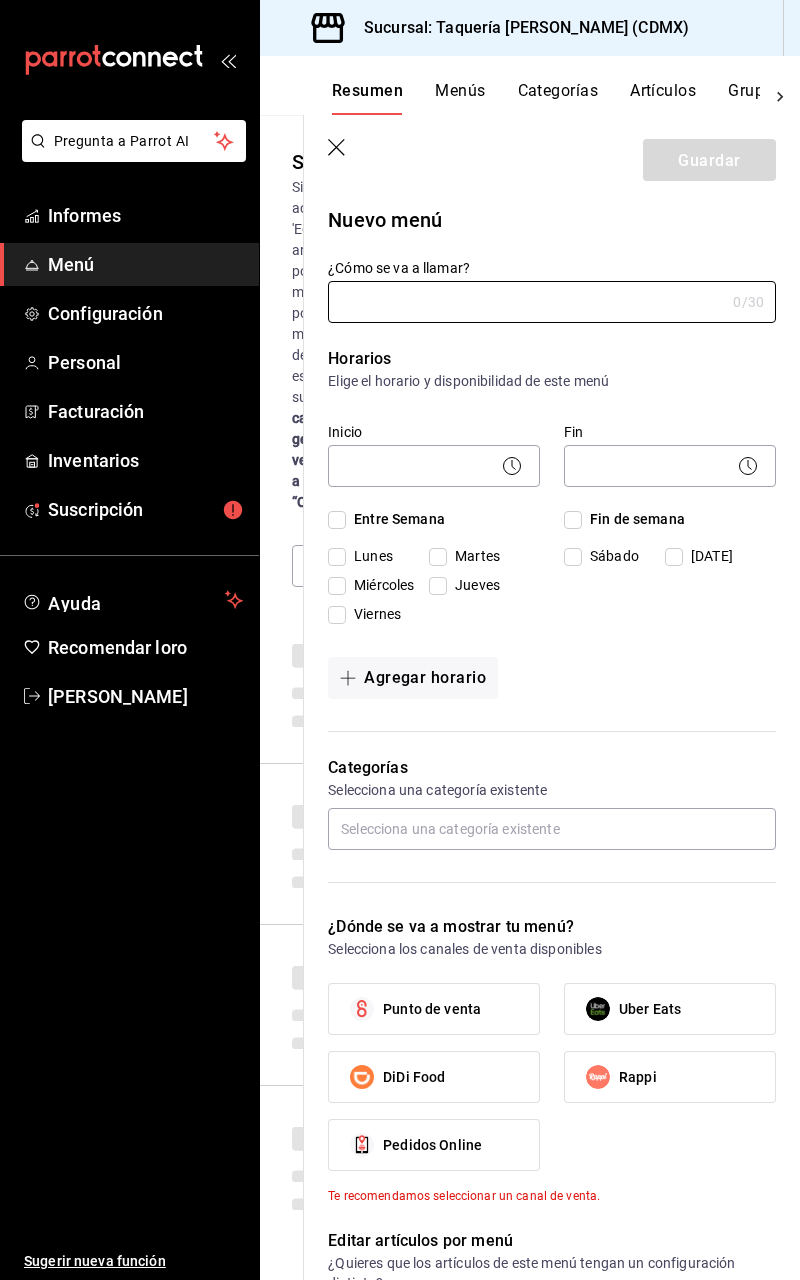 type on "1752460446126" 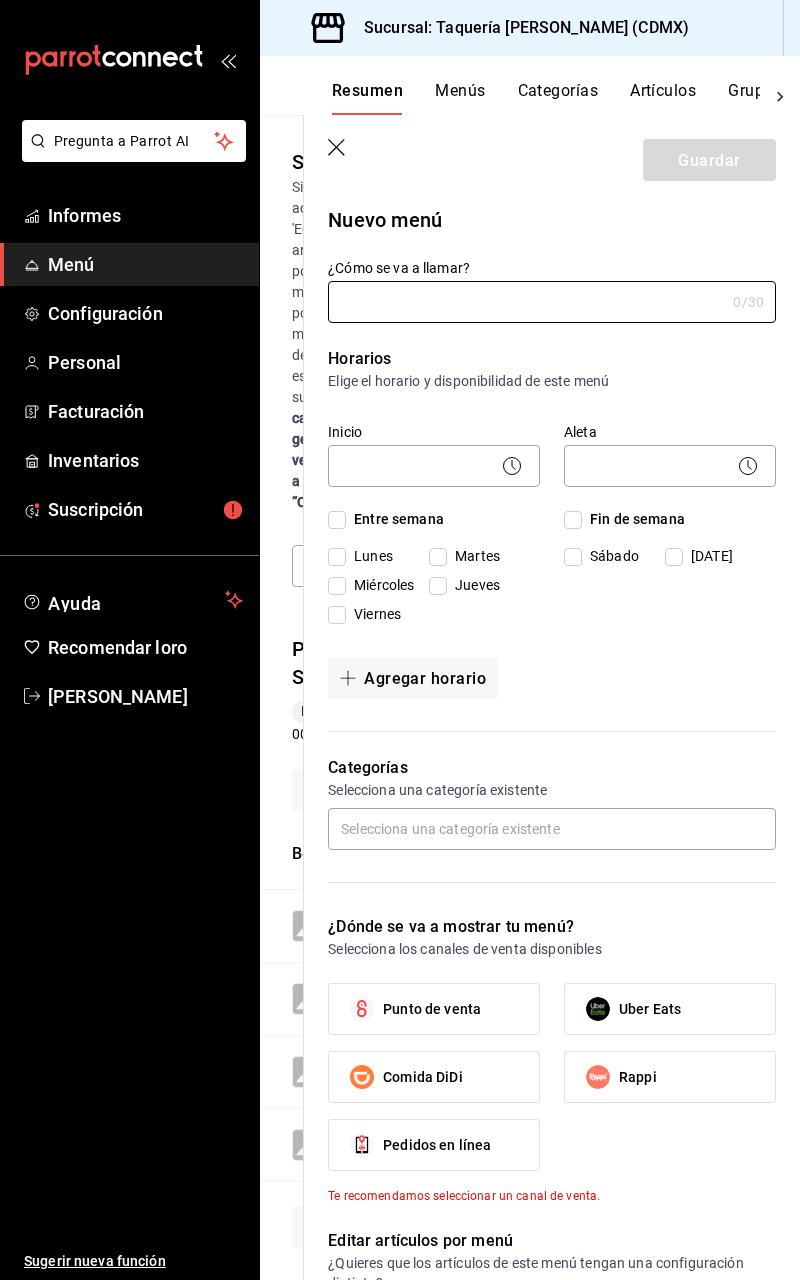 click 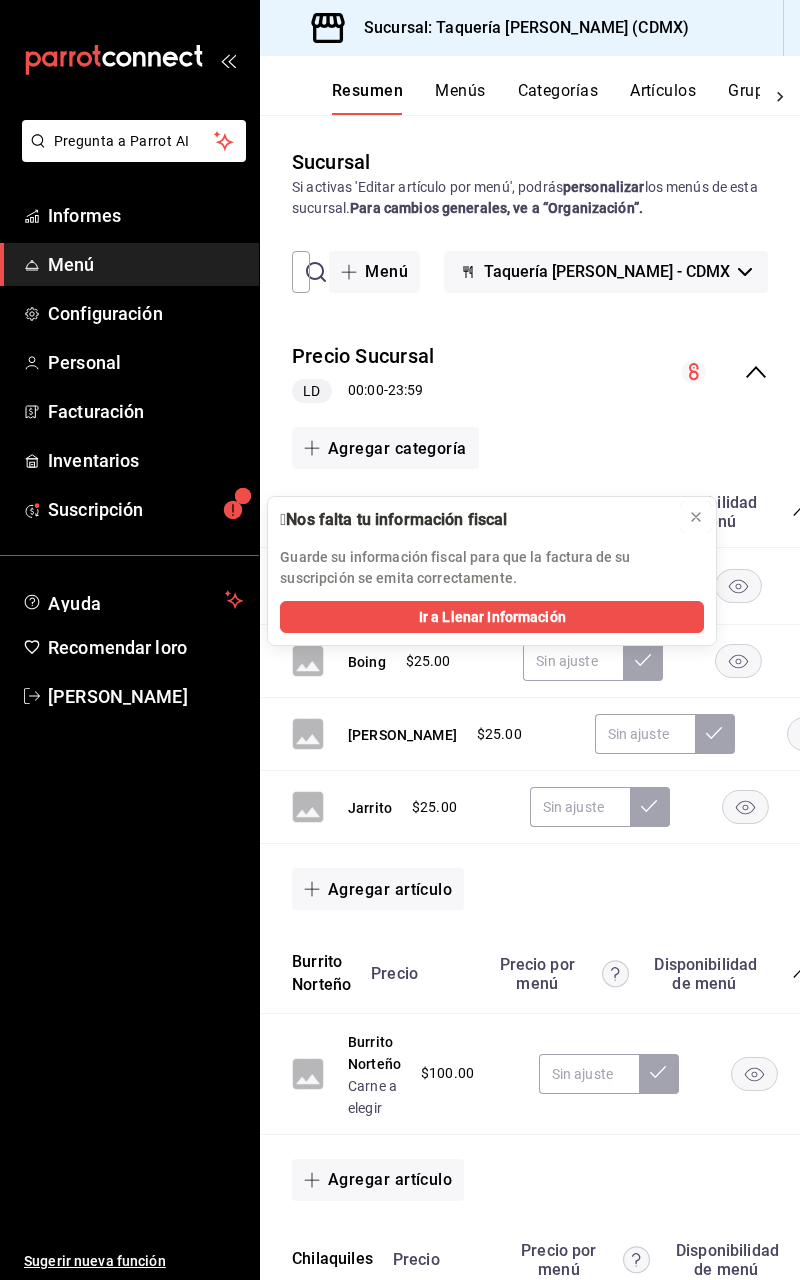 click at bounding box center (696, 517) 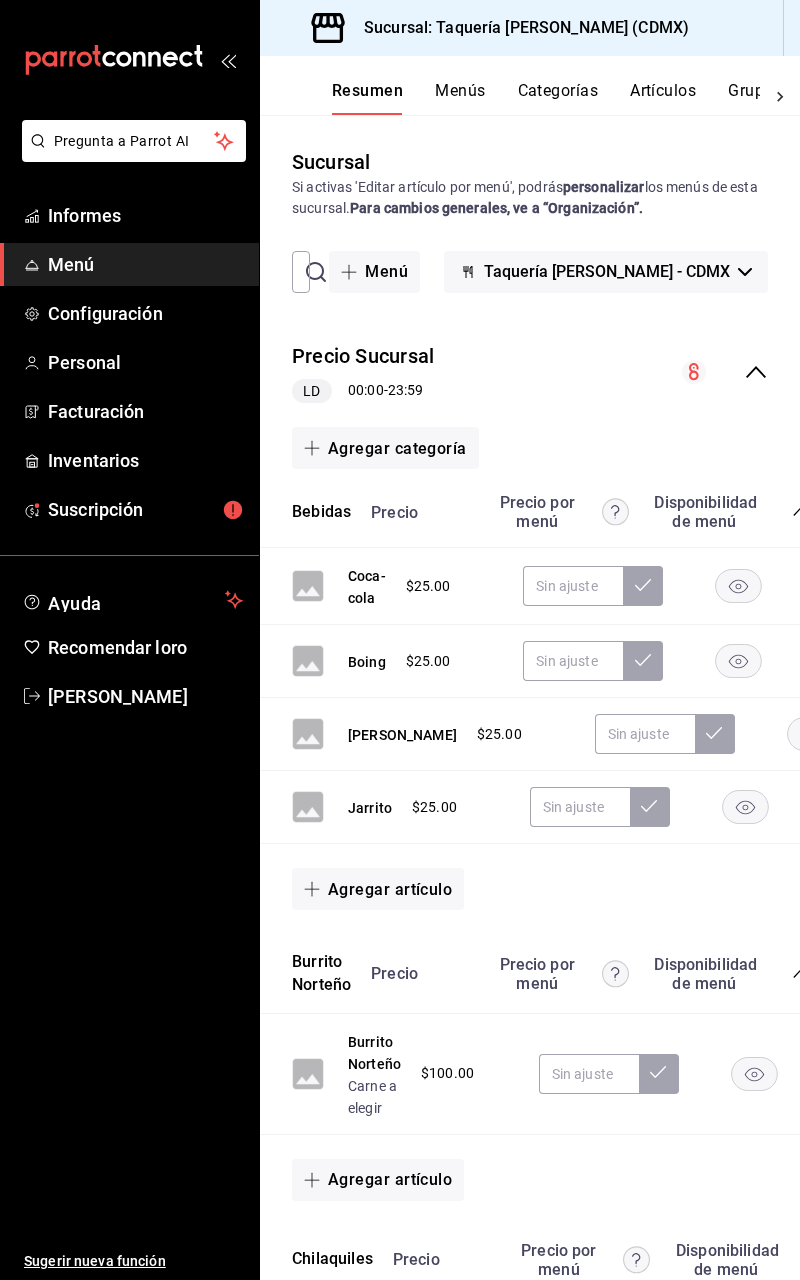 click on "Suscripción" at bounding box center [129, 509] 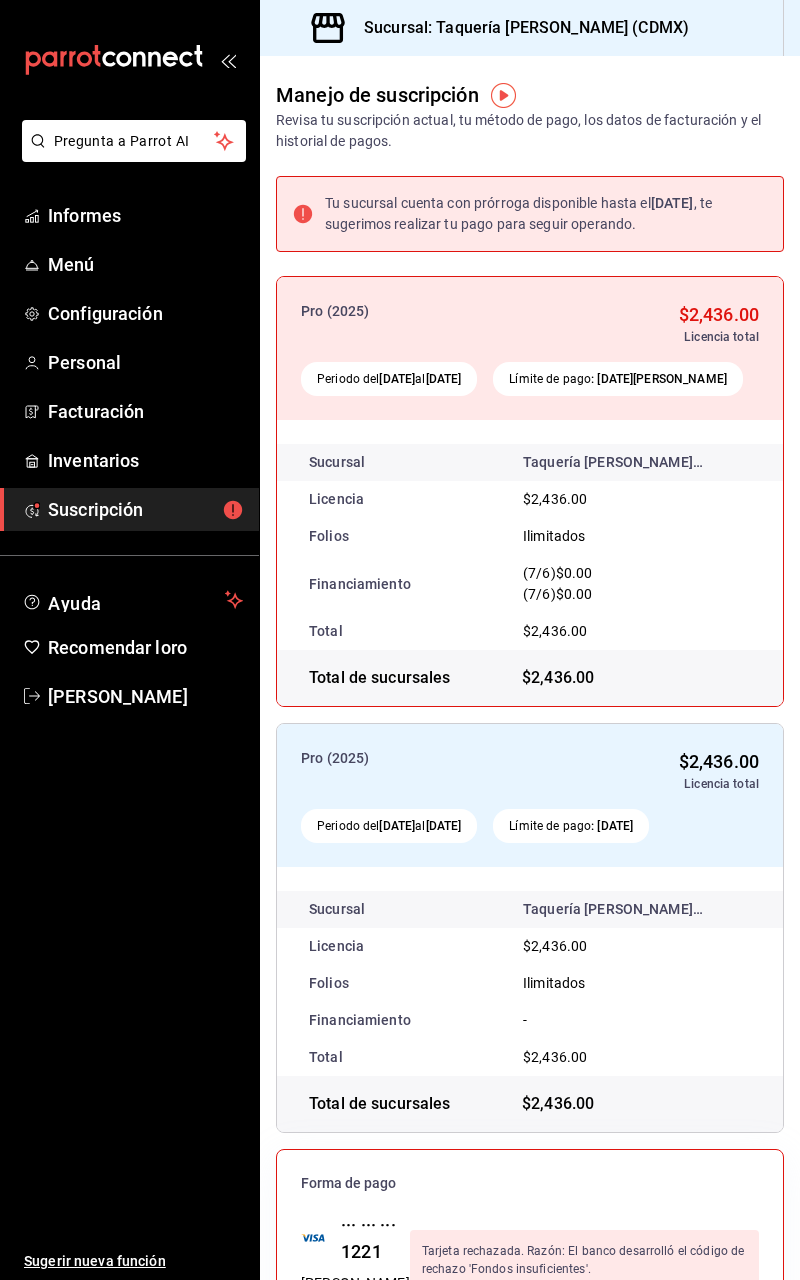 click on "Ayuda" at bounding box center [129, 600] 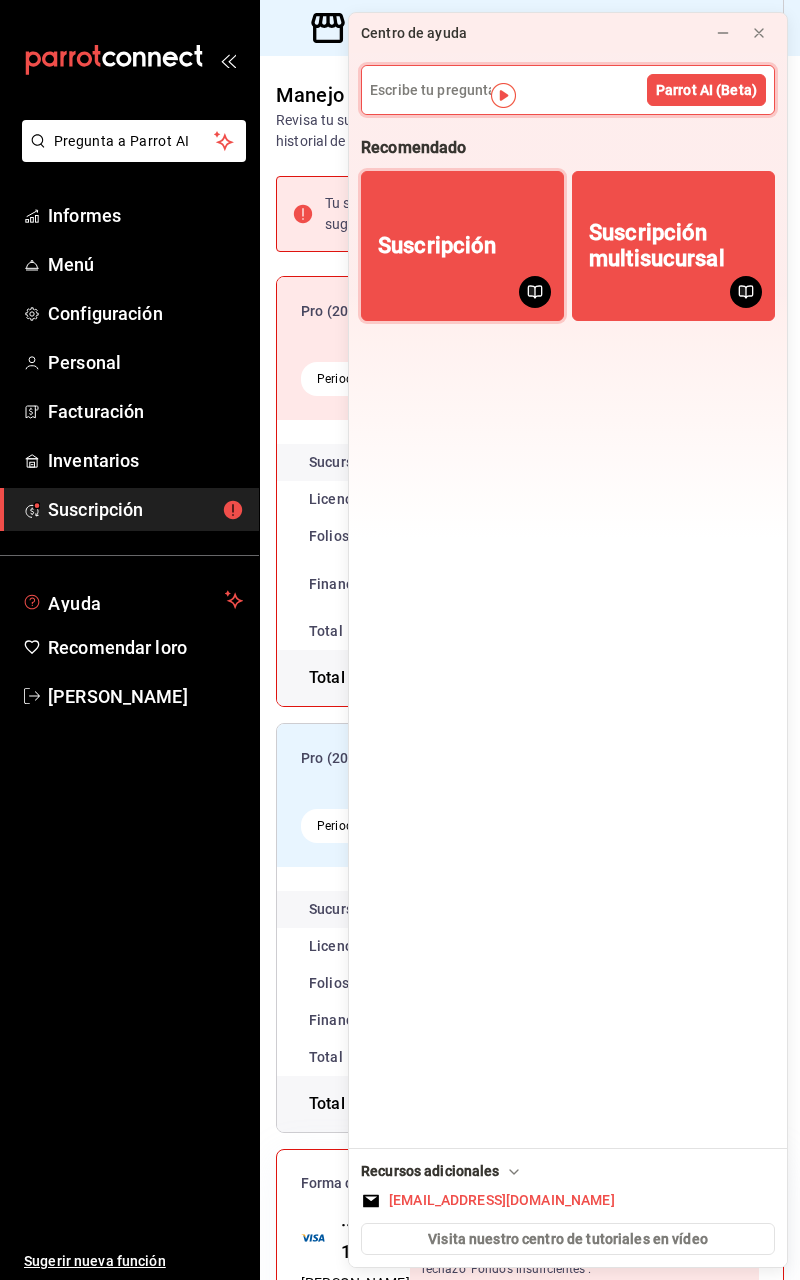 click on "Suscripción" at bounding box center (462, 246) 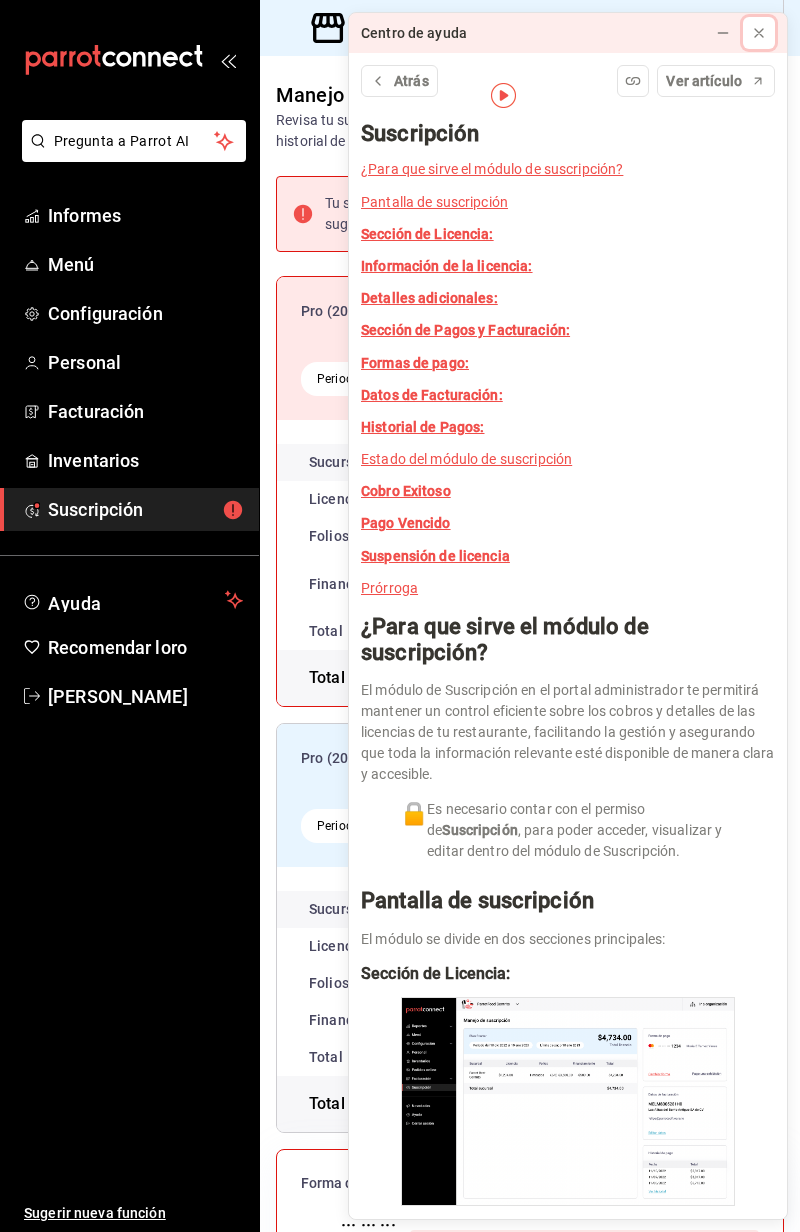 click at bounding box center [759, 33] 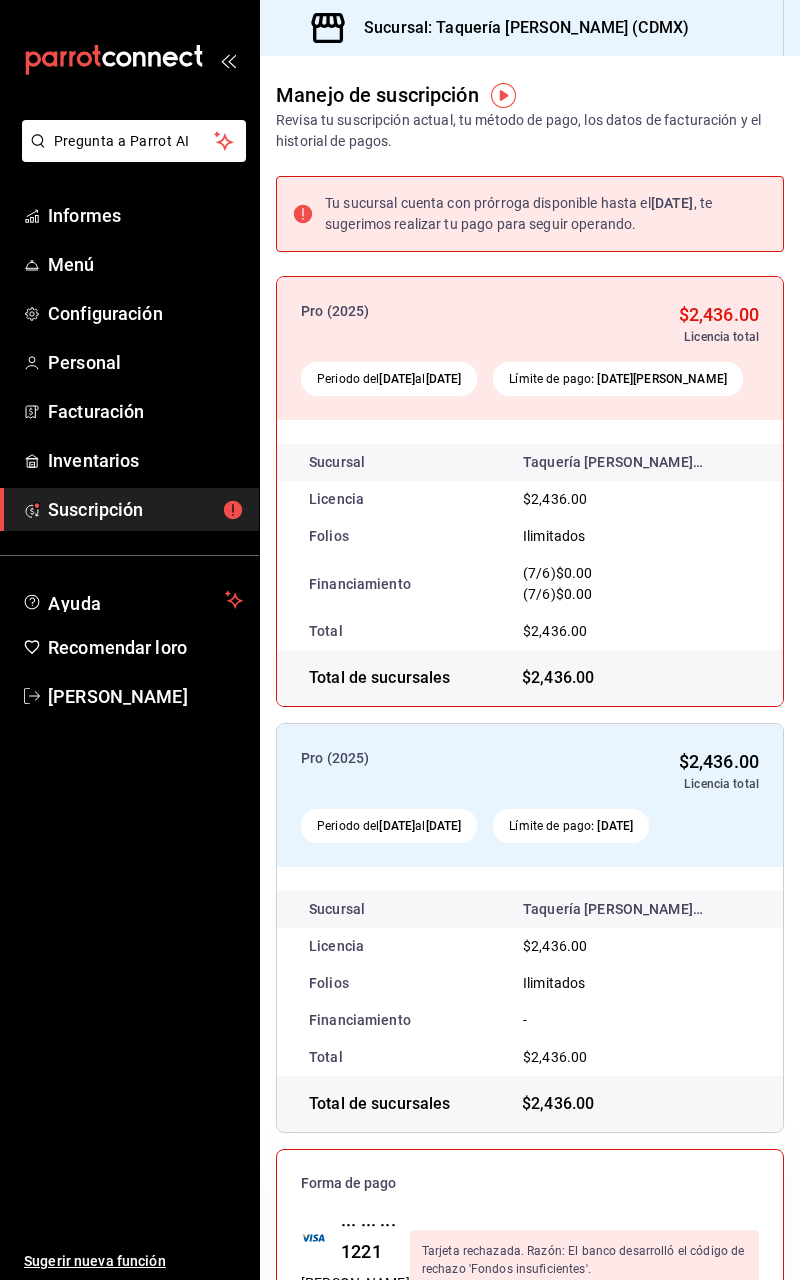click on "Inventarios" at bounding box center [93, 460] 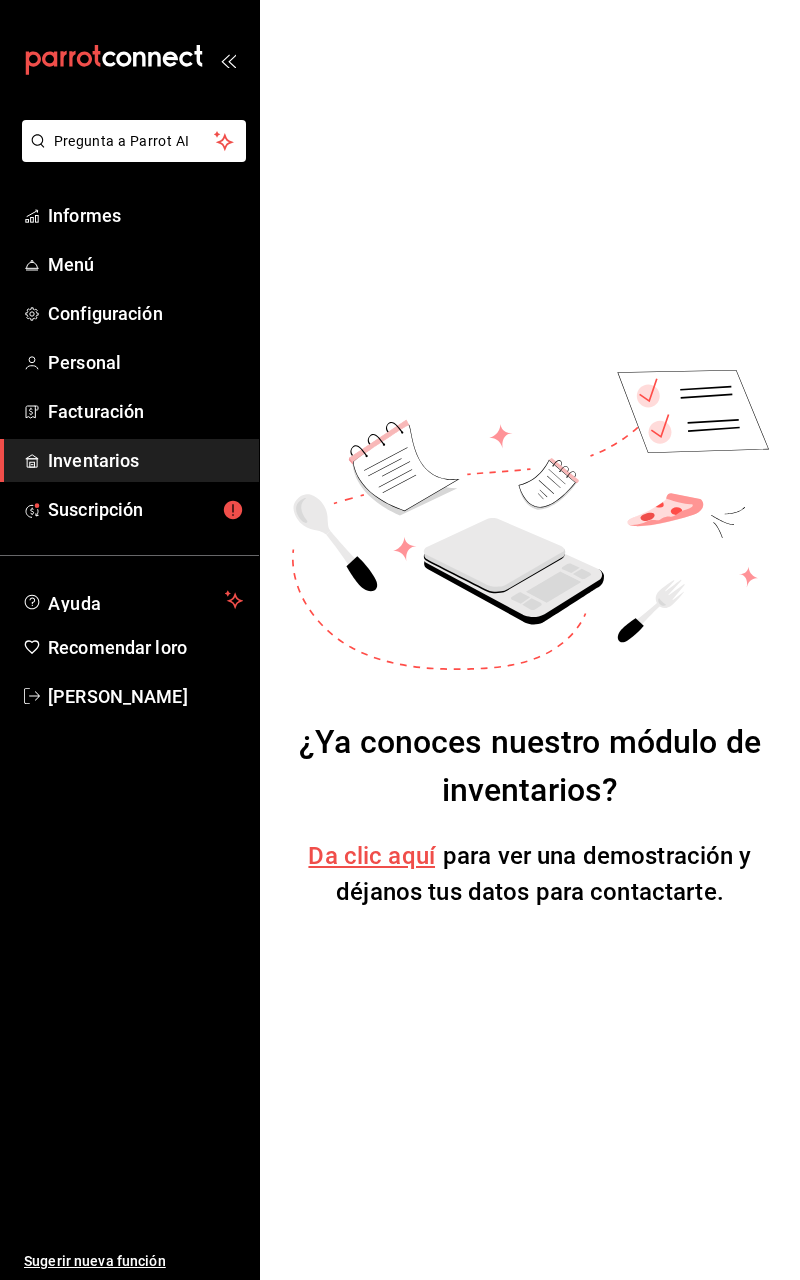 click on "Inventarios" at bounding box center (129, 460) 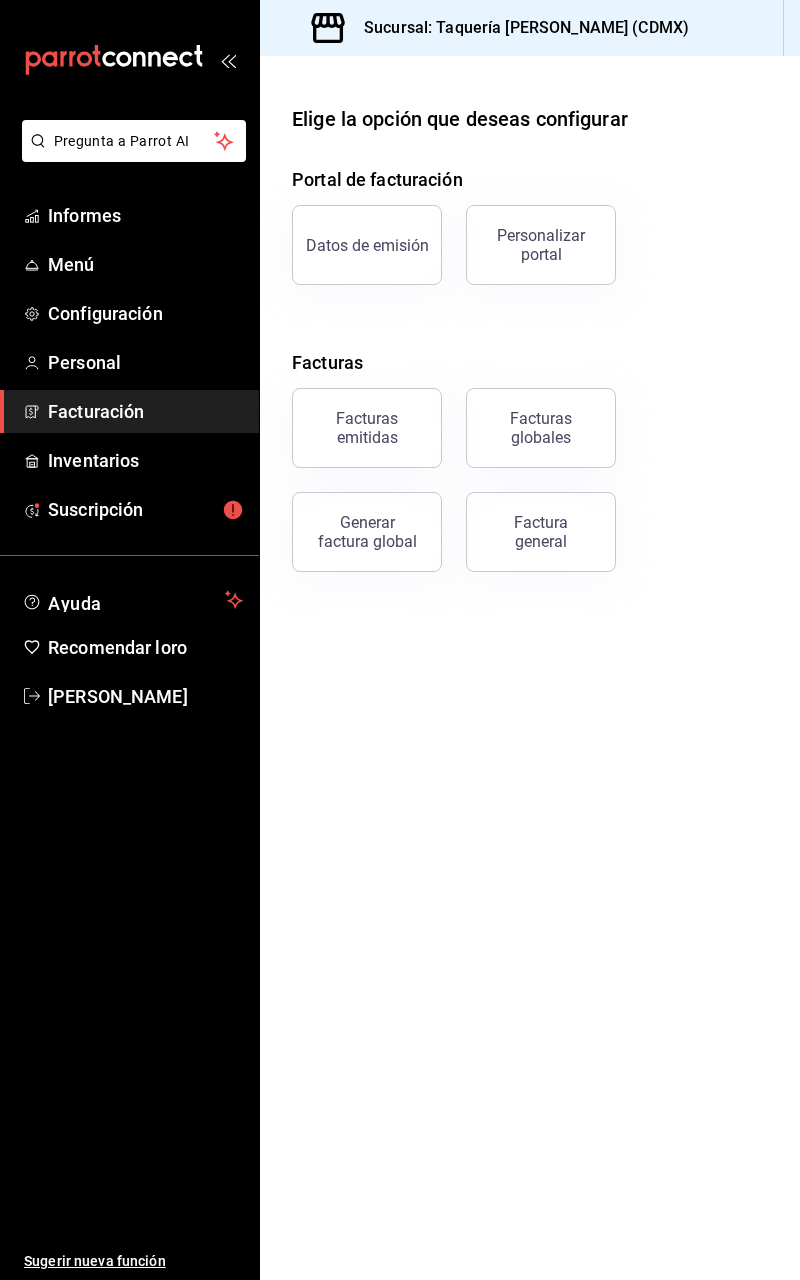 click on "Personal" at bounding box center [145, 362] 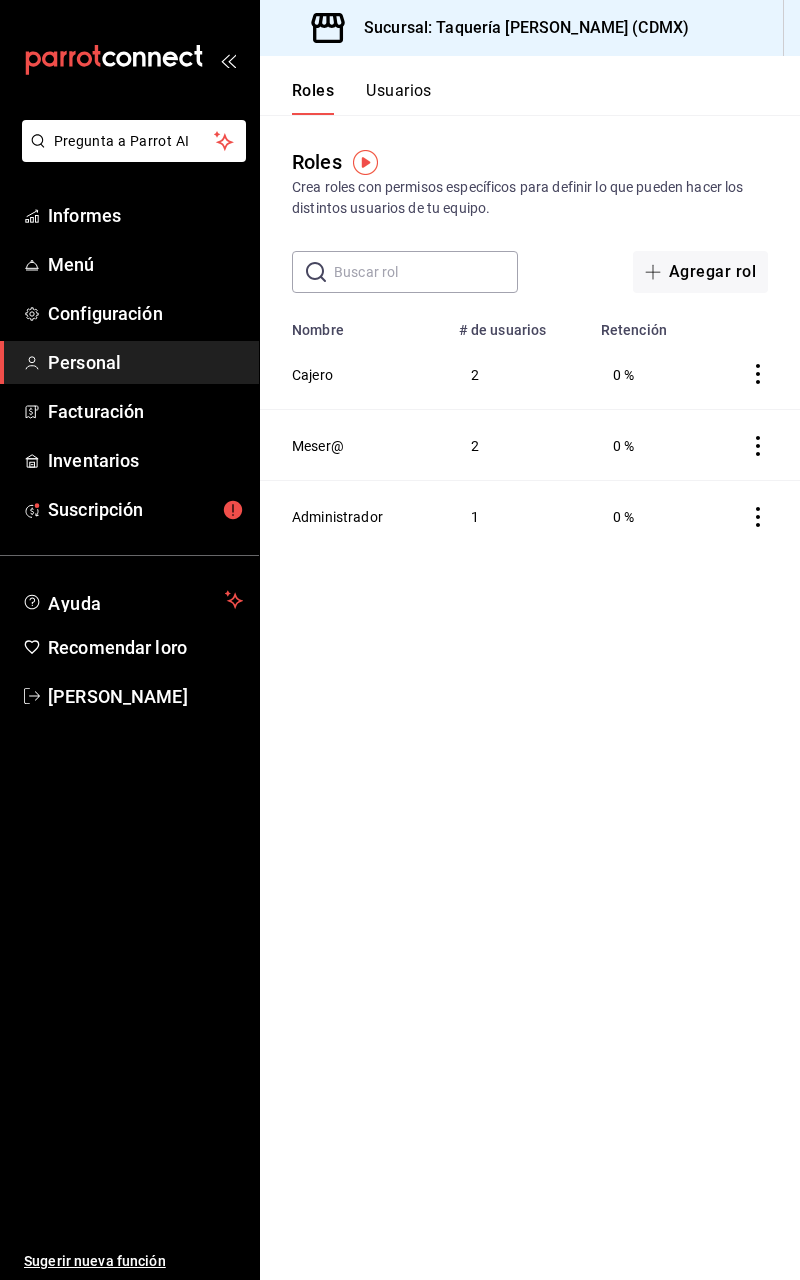 click 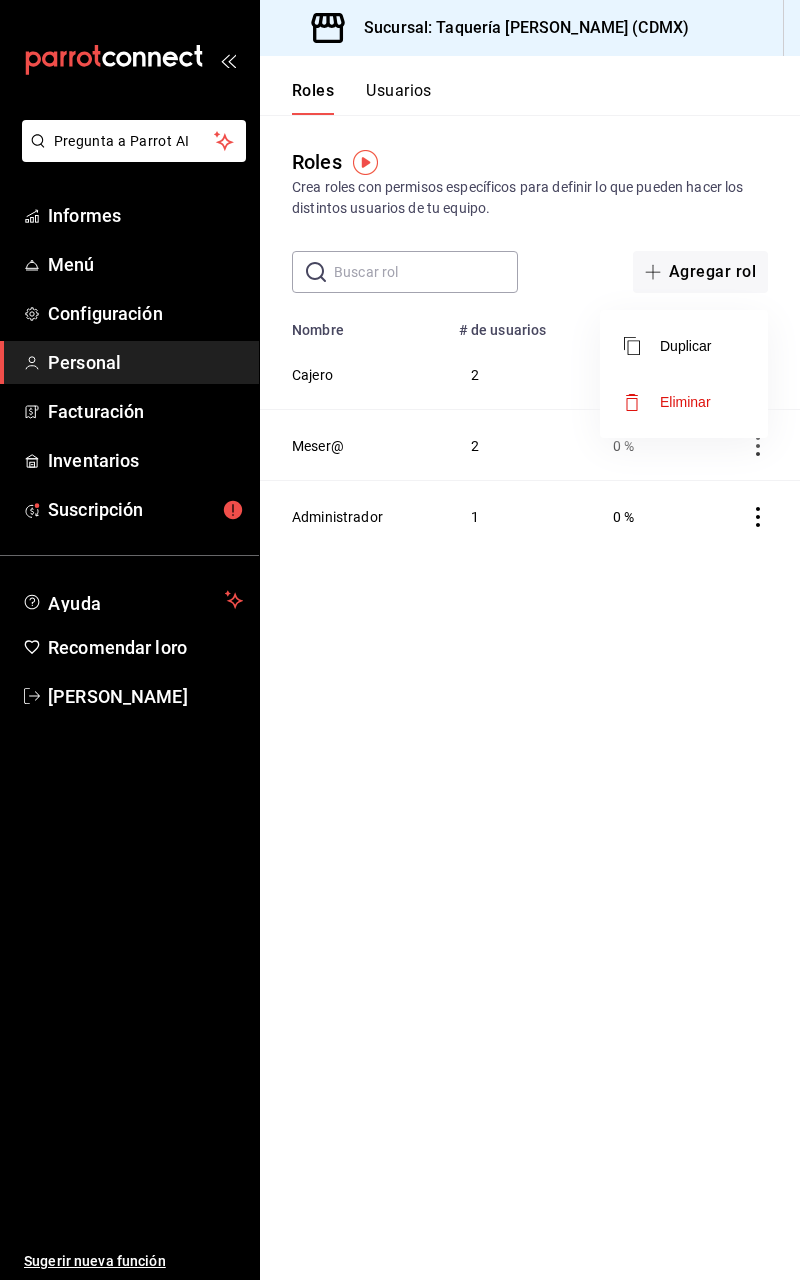 click on "Eliminar" at bounding box center (667, 402) 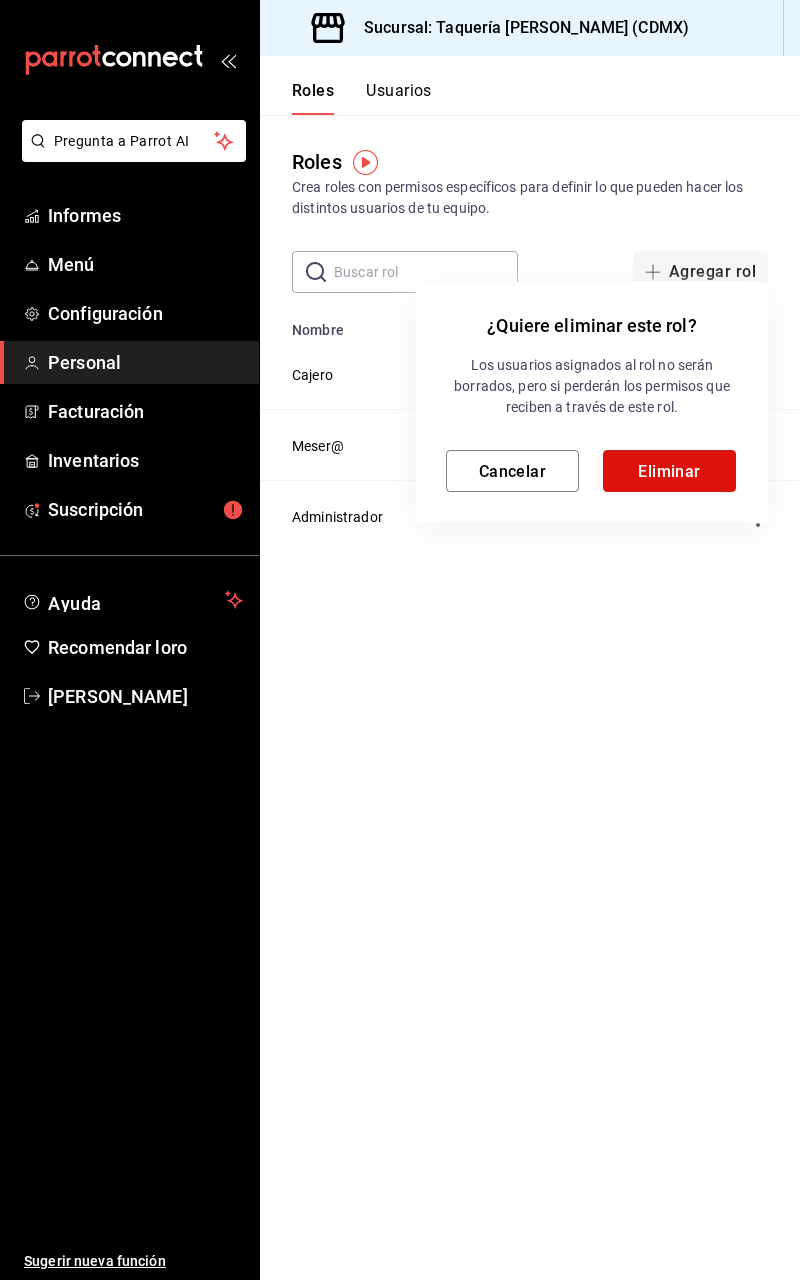 click on "Eliminar" at bounding box center [669, 470] 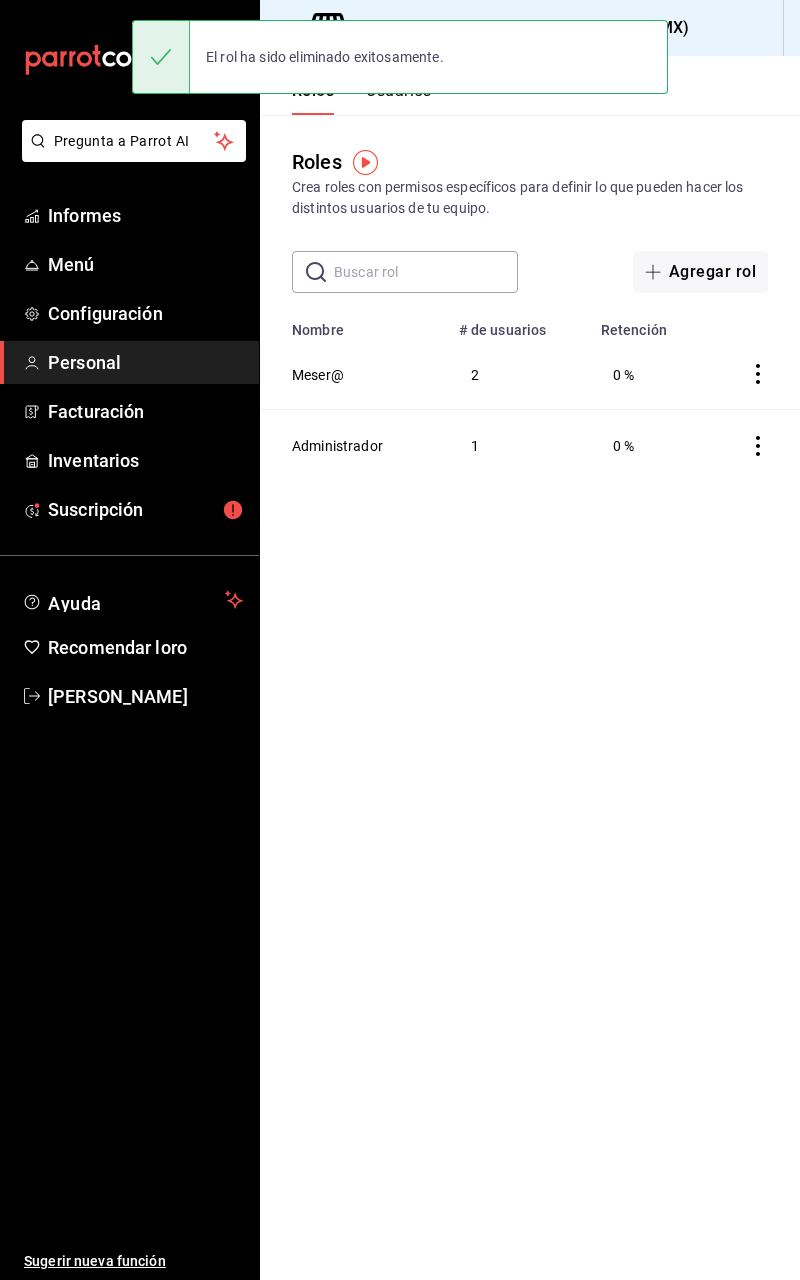 click 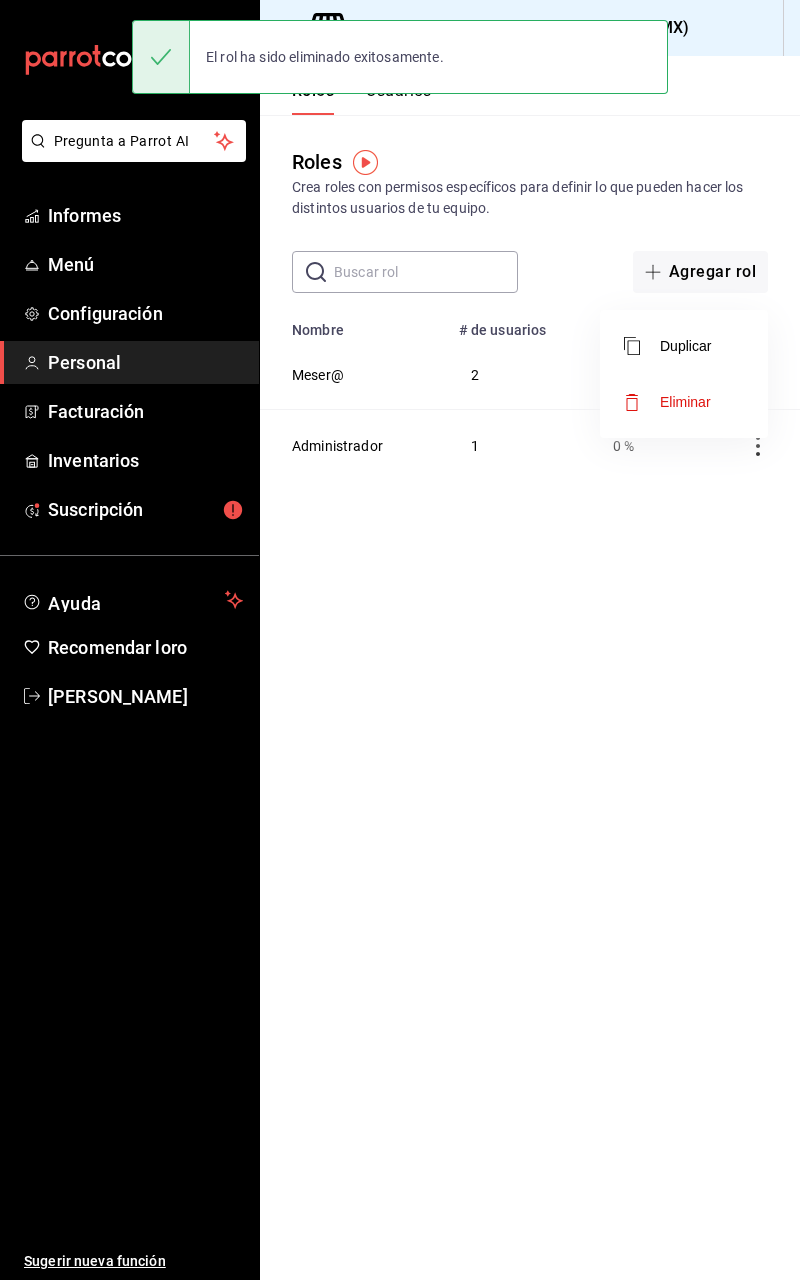 click on "Eliminar" at bounding box center (685, 402) 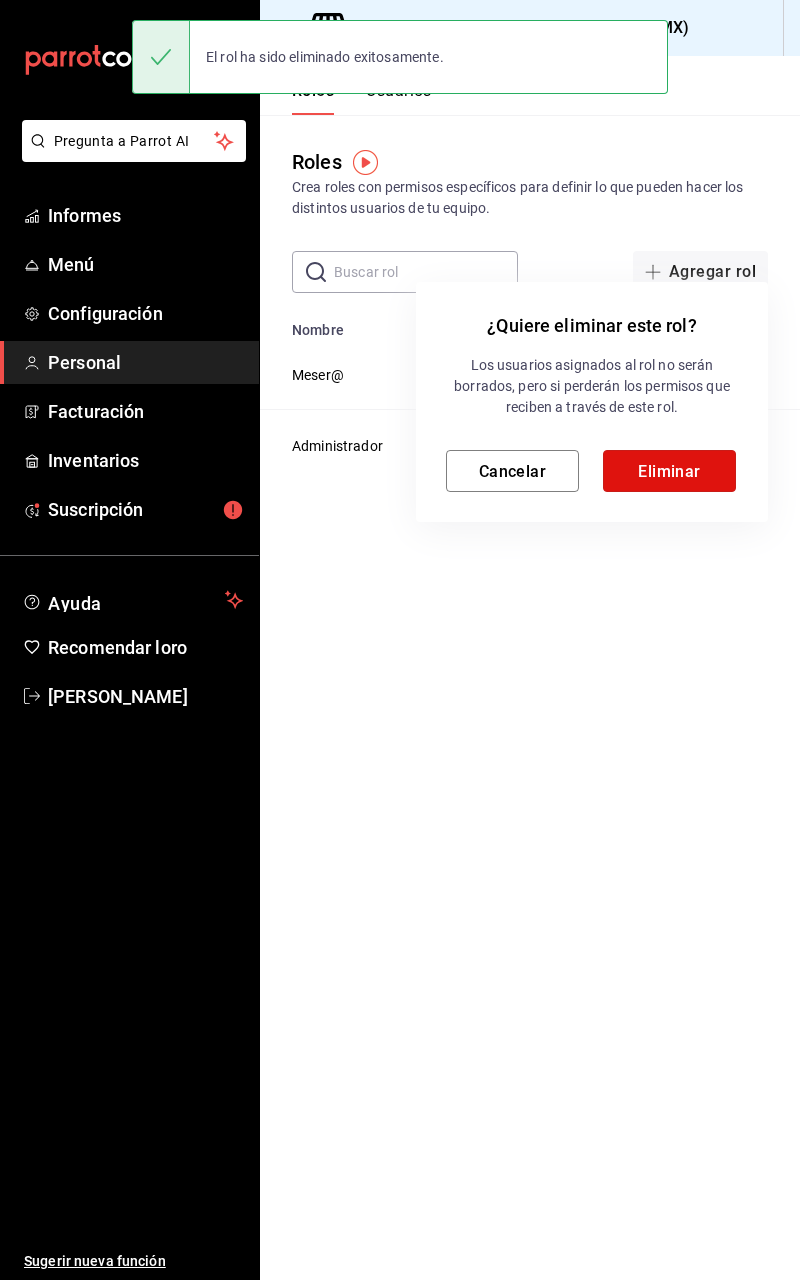 click on "Eliminar" at bounding box center [669, 471] 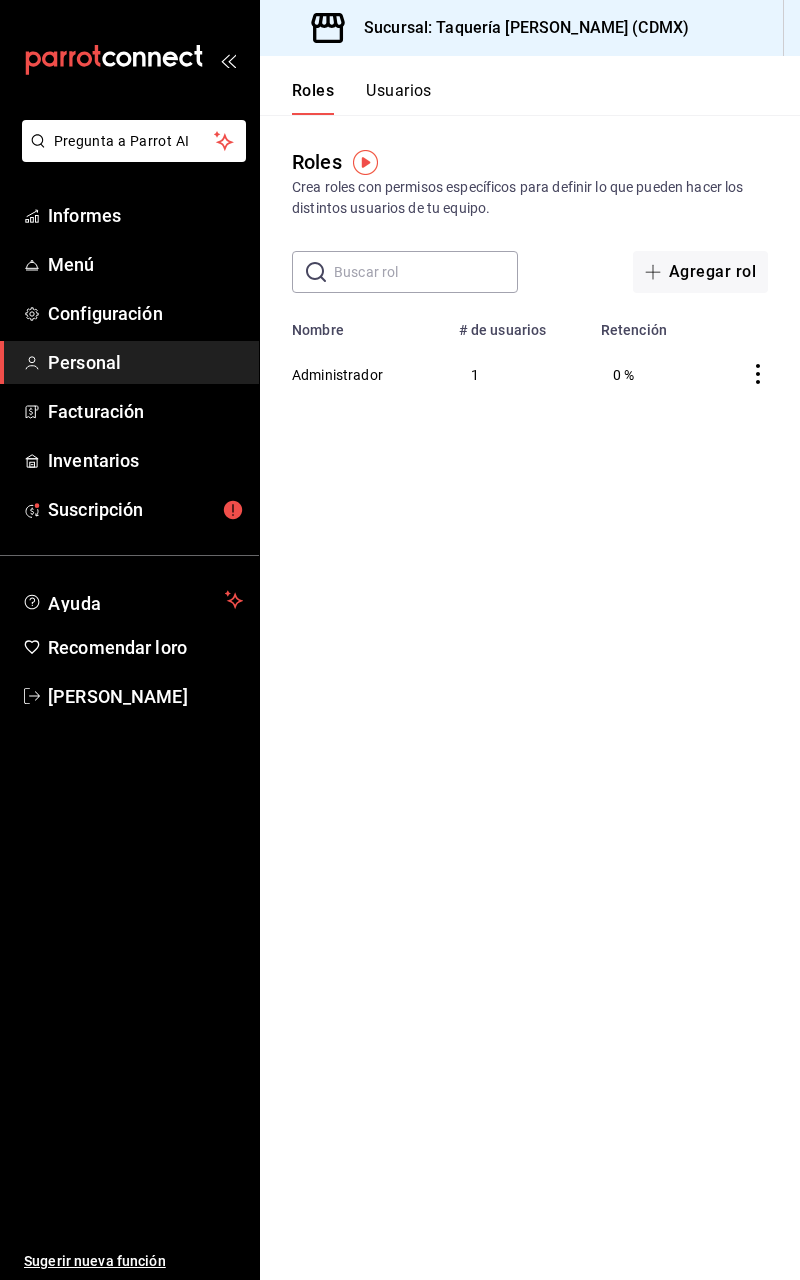 click on "Menú" at bounding box center (71, 264) 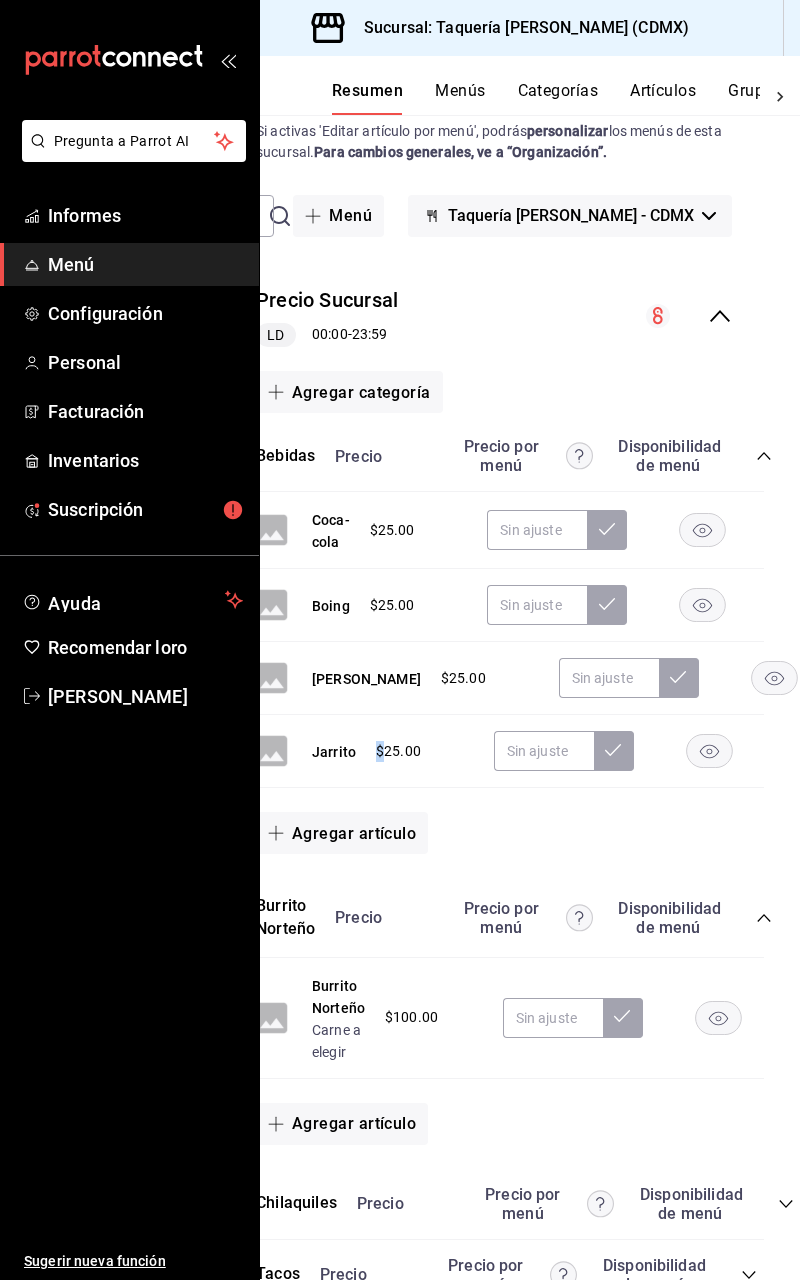 scroll, scrollTop: 56, scrollLeft: 56, axis: both 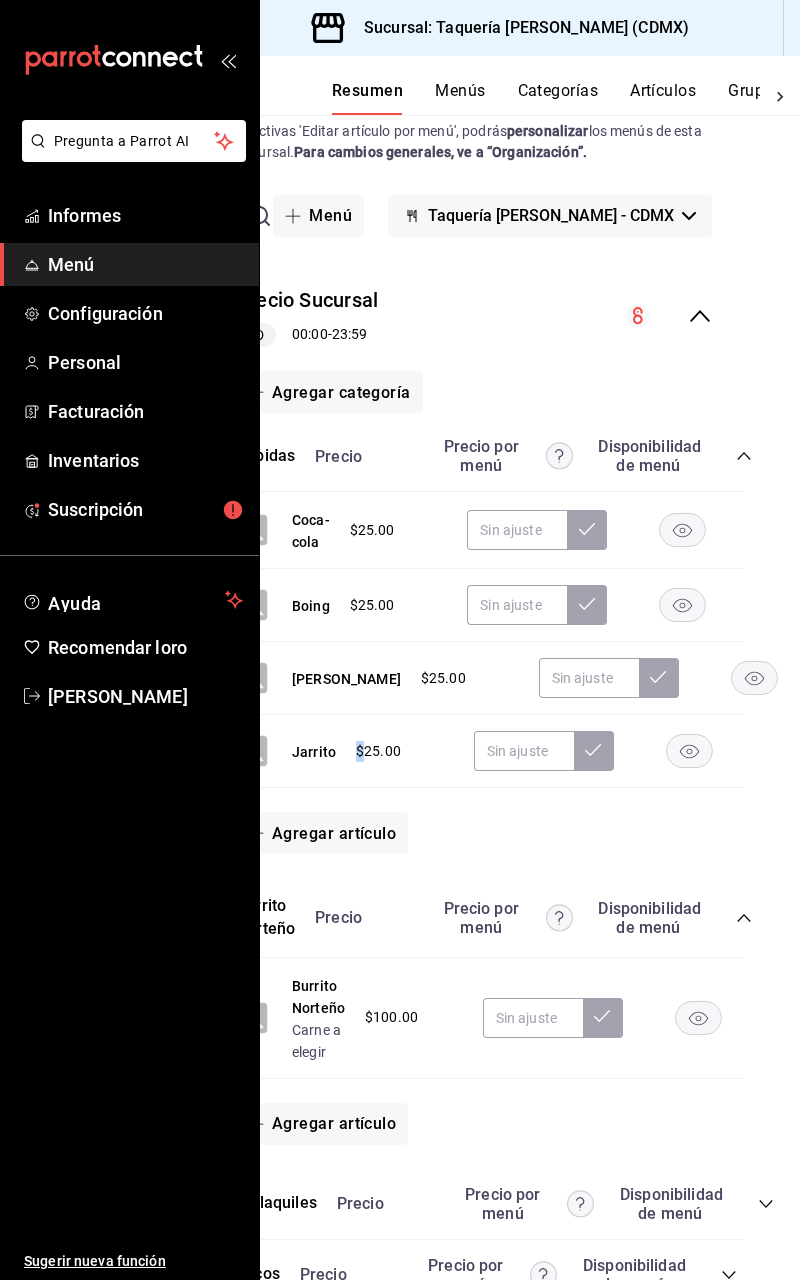 click 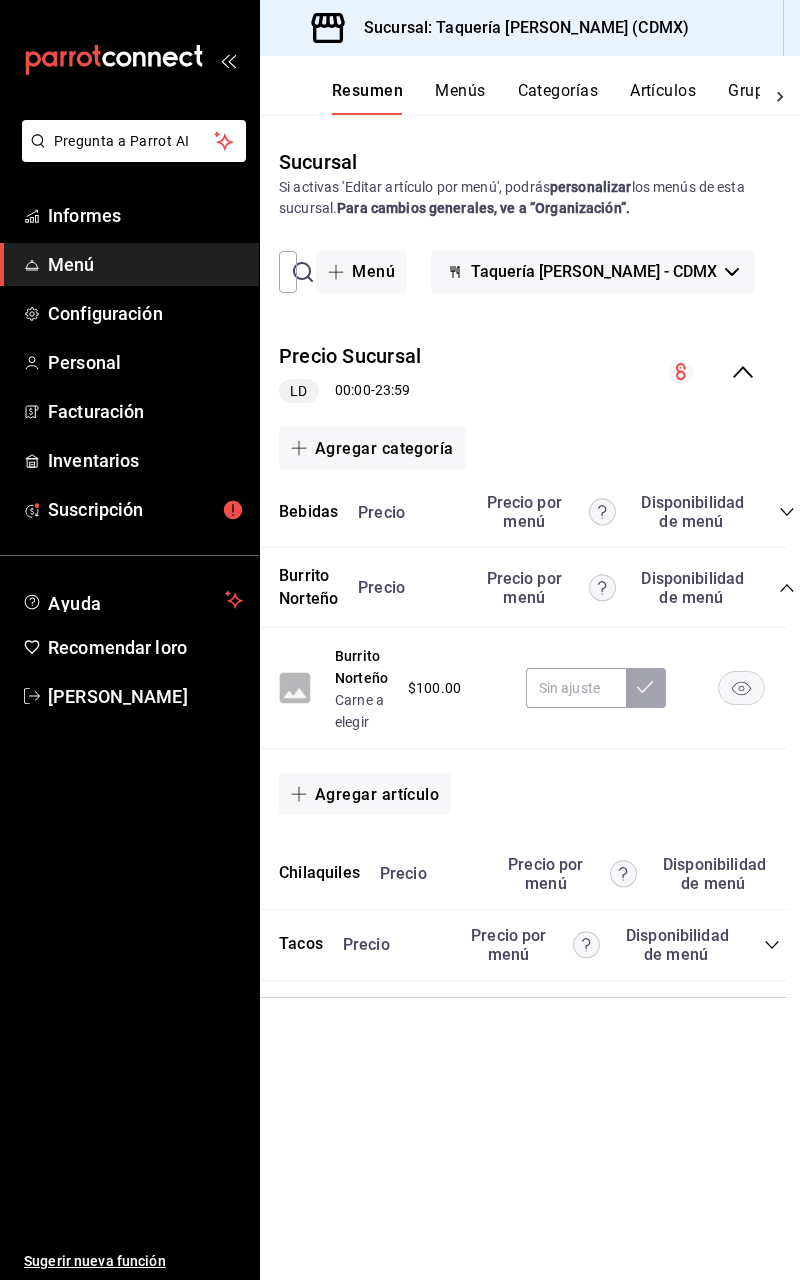 scroll, scrollTop: 0, scrollLeft: 0, axis: both 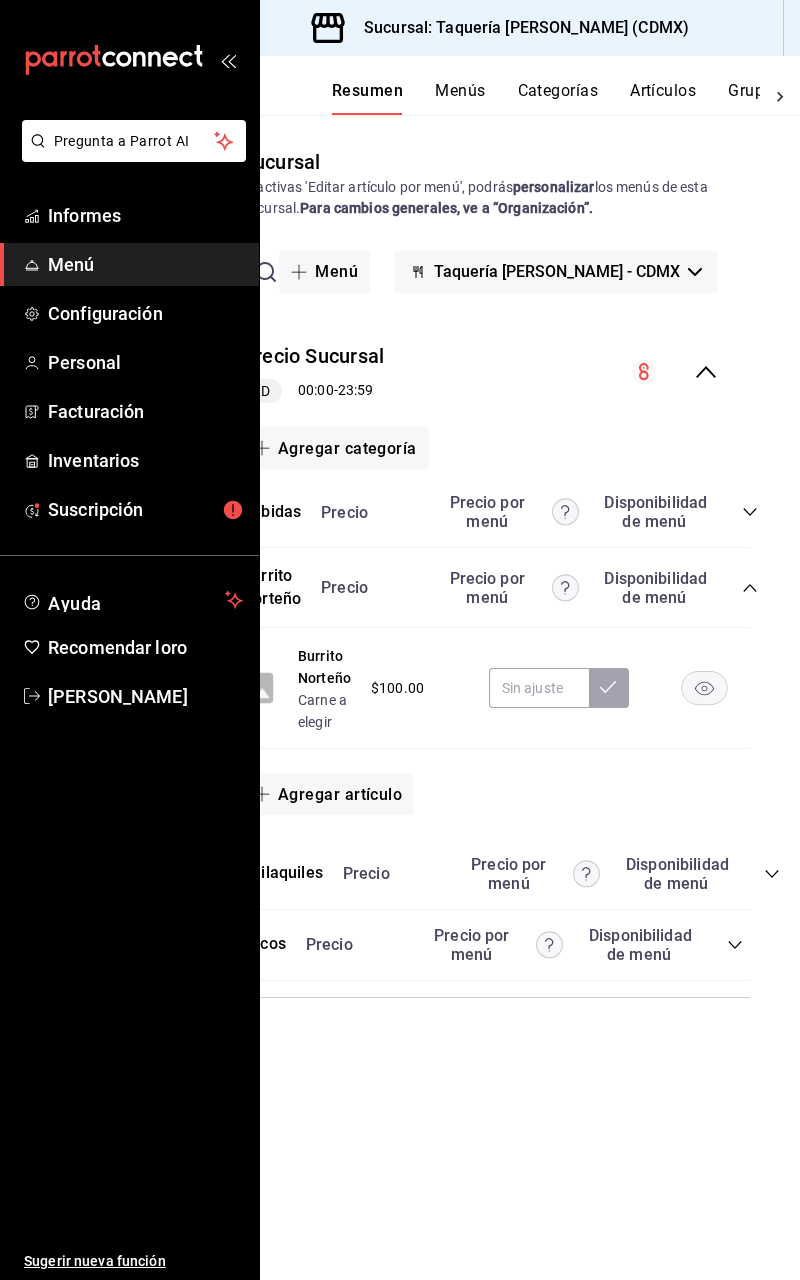 click 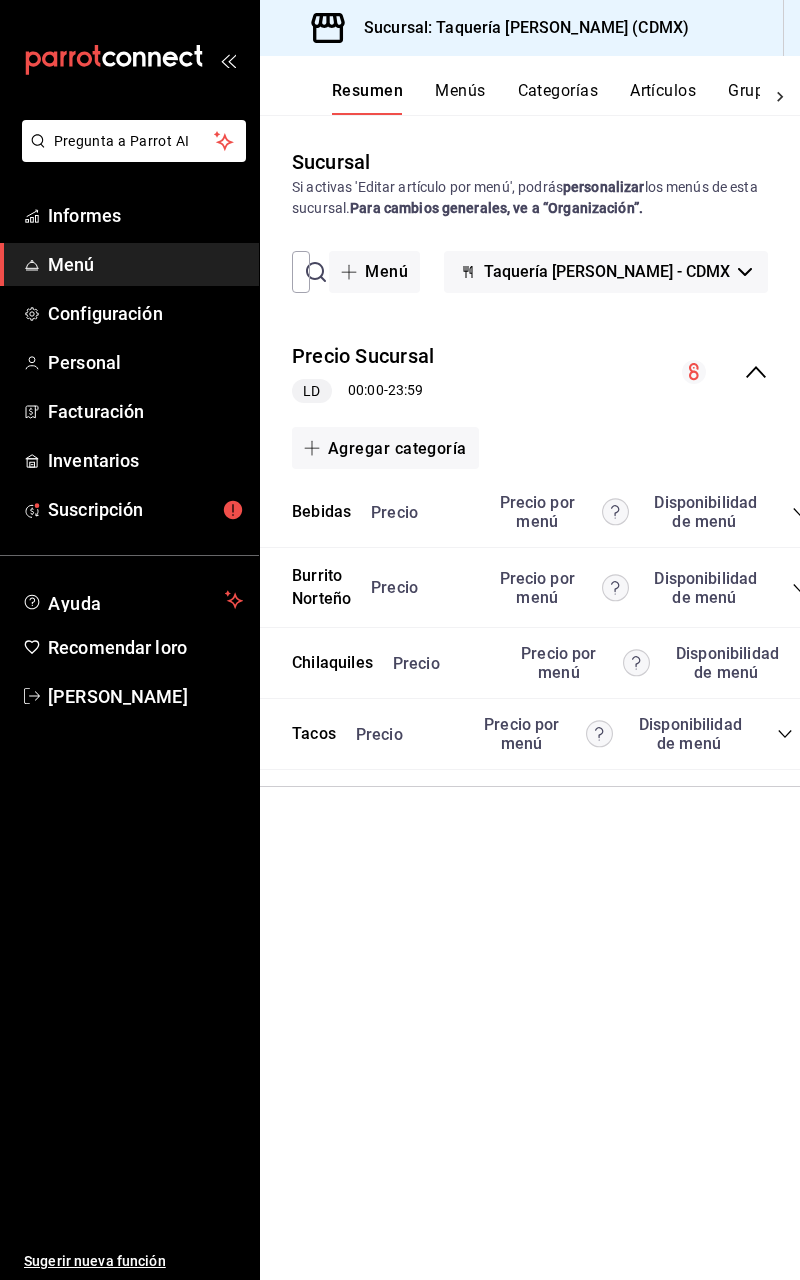scroll, scrollTop: 0, scrollLeft: 29, axis: horizontal 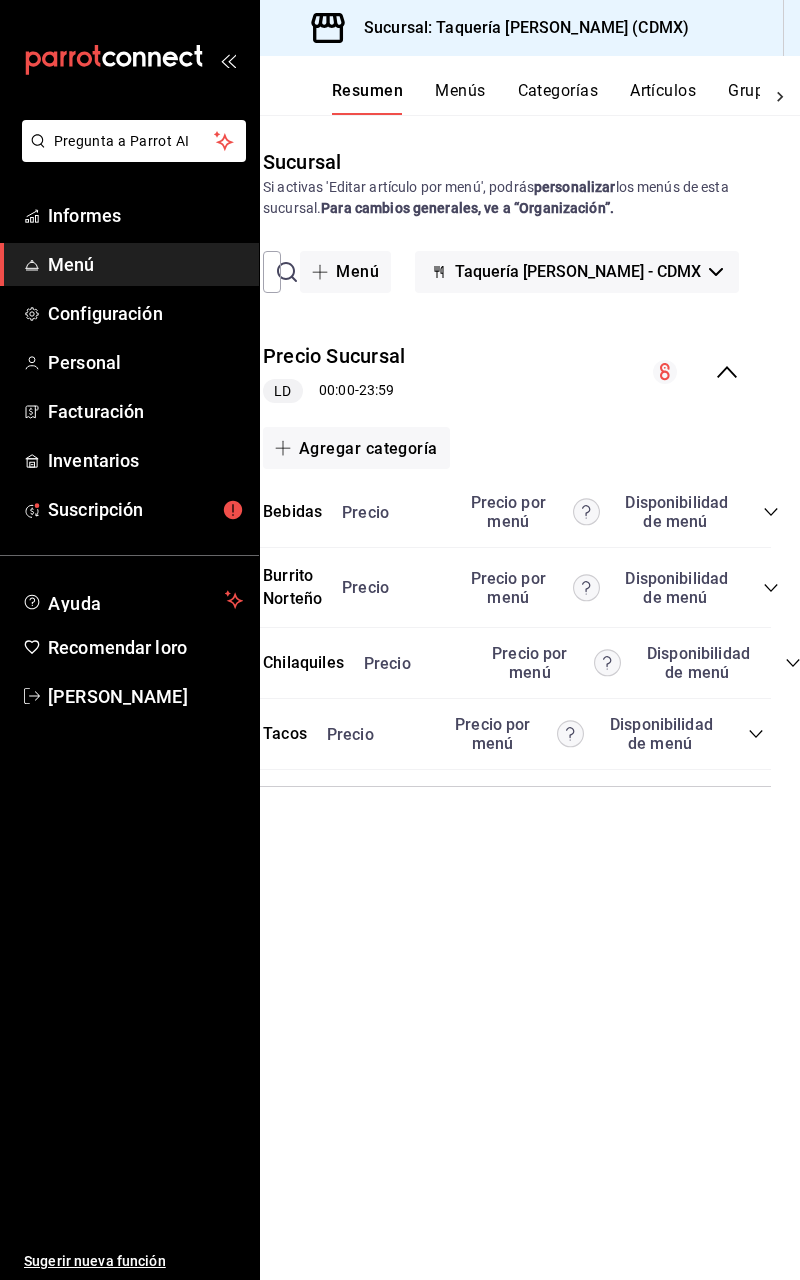 click 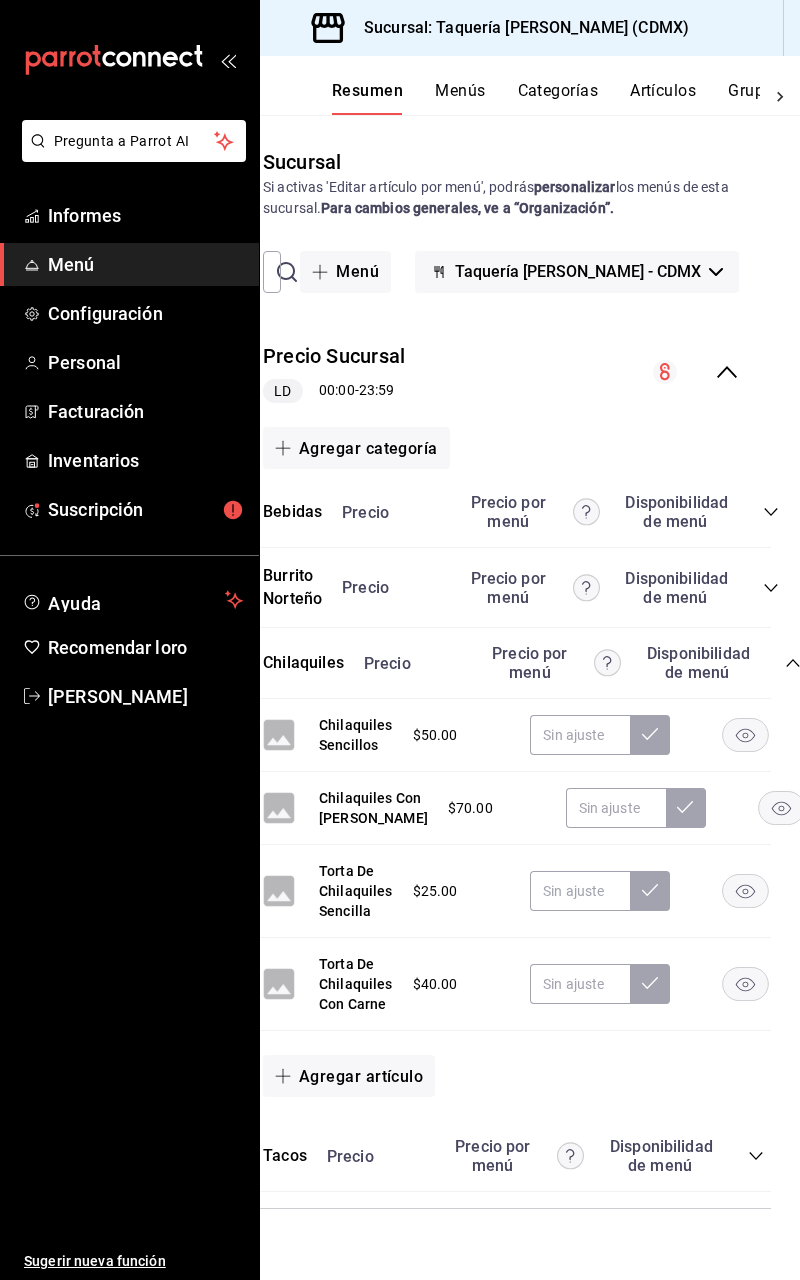 click on "Precio Precio por menú   Disponibilidad de menú" at bounding box center (572, 663) 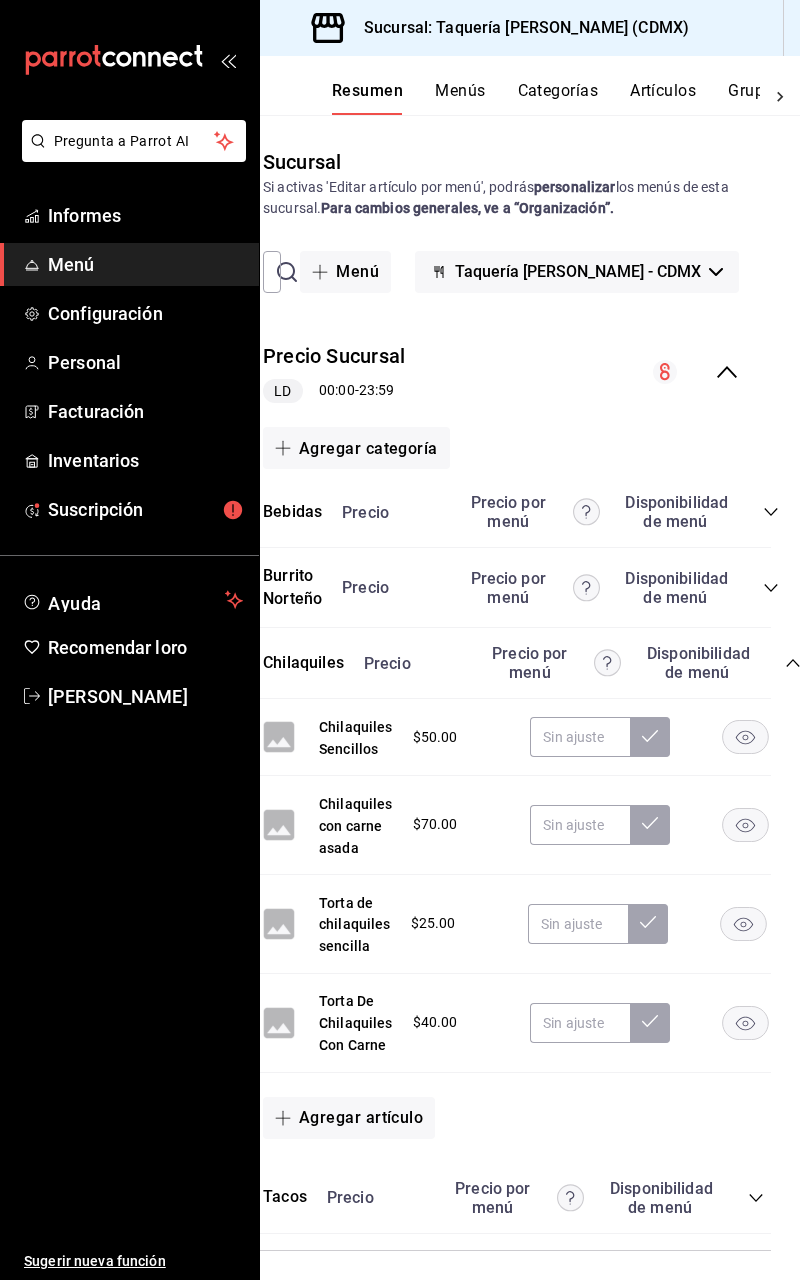 click on "Precio Precio por menú   Disponibilidad de menú" at bounding box center (572, 663) 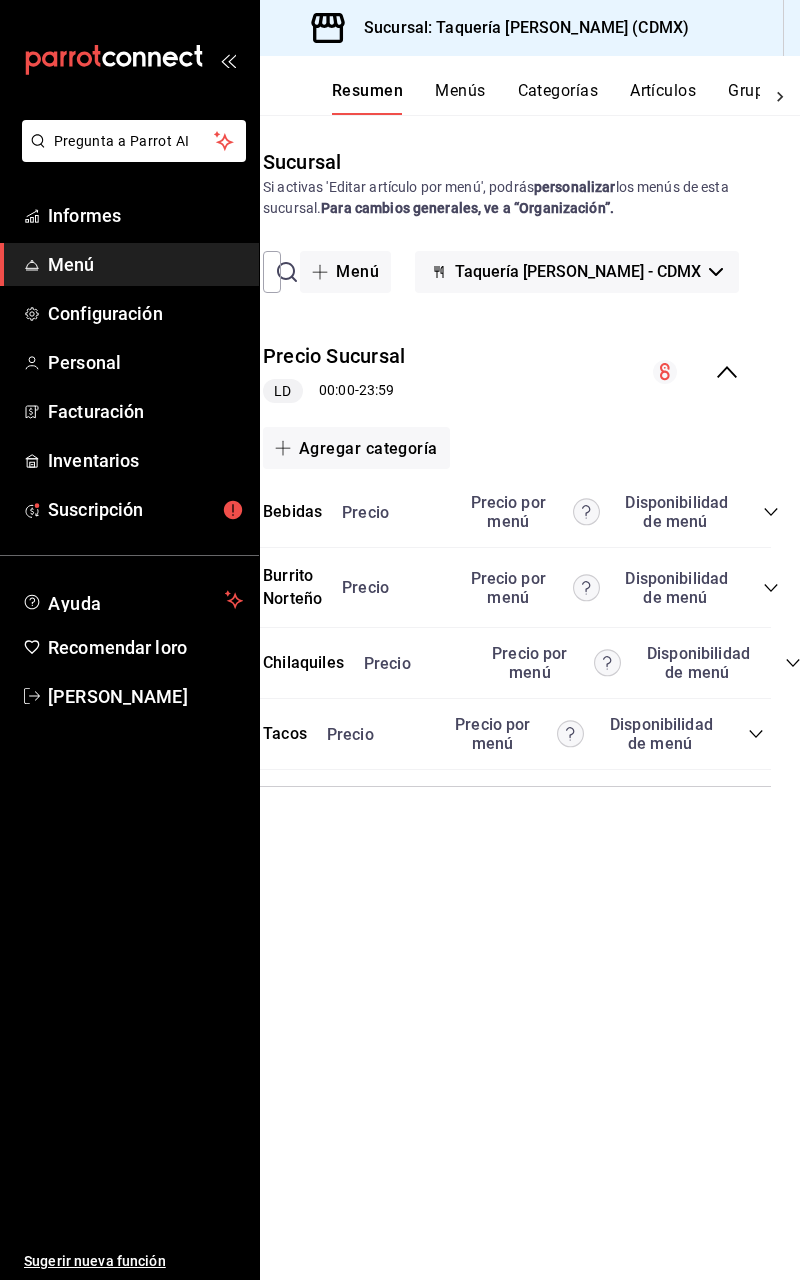scroll, scrollTop: 0, scrollLeft: 0, axis: both 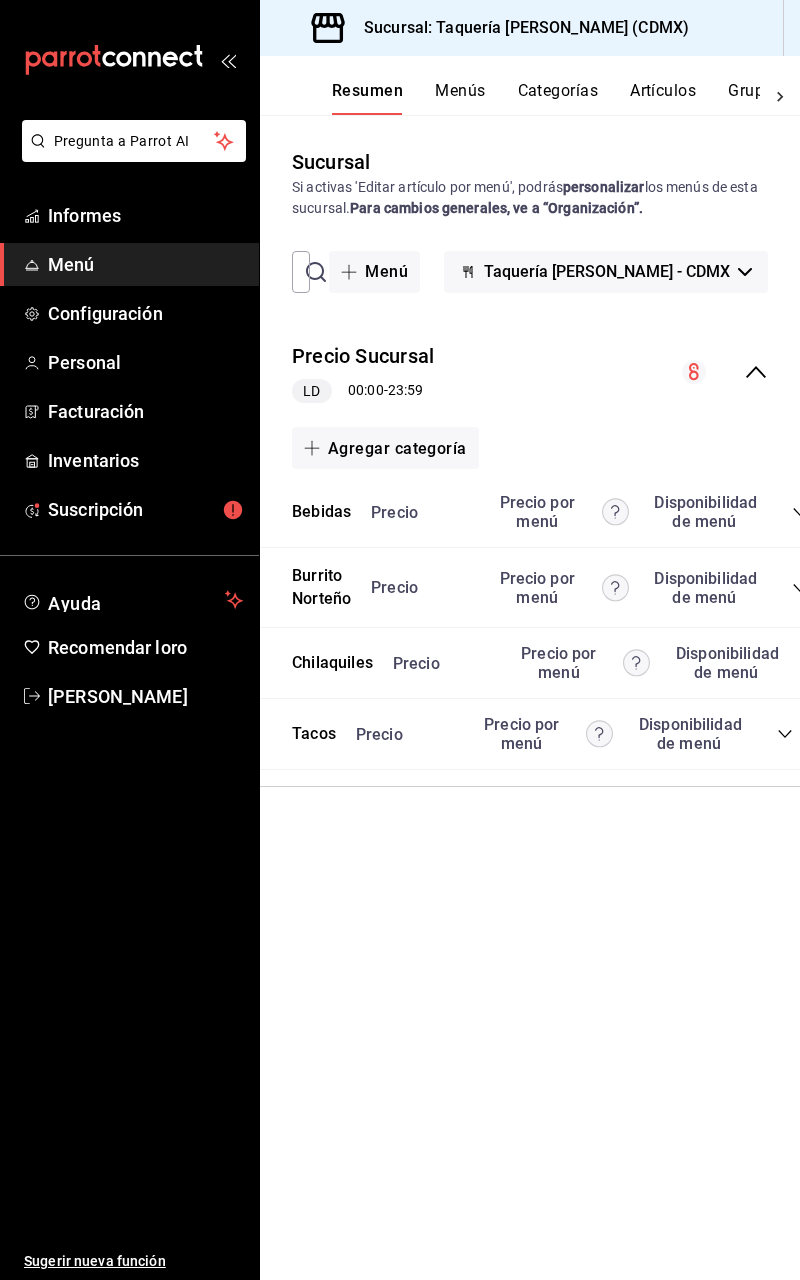 click 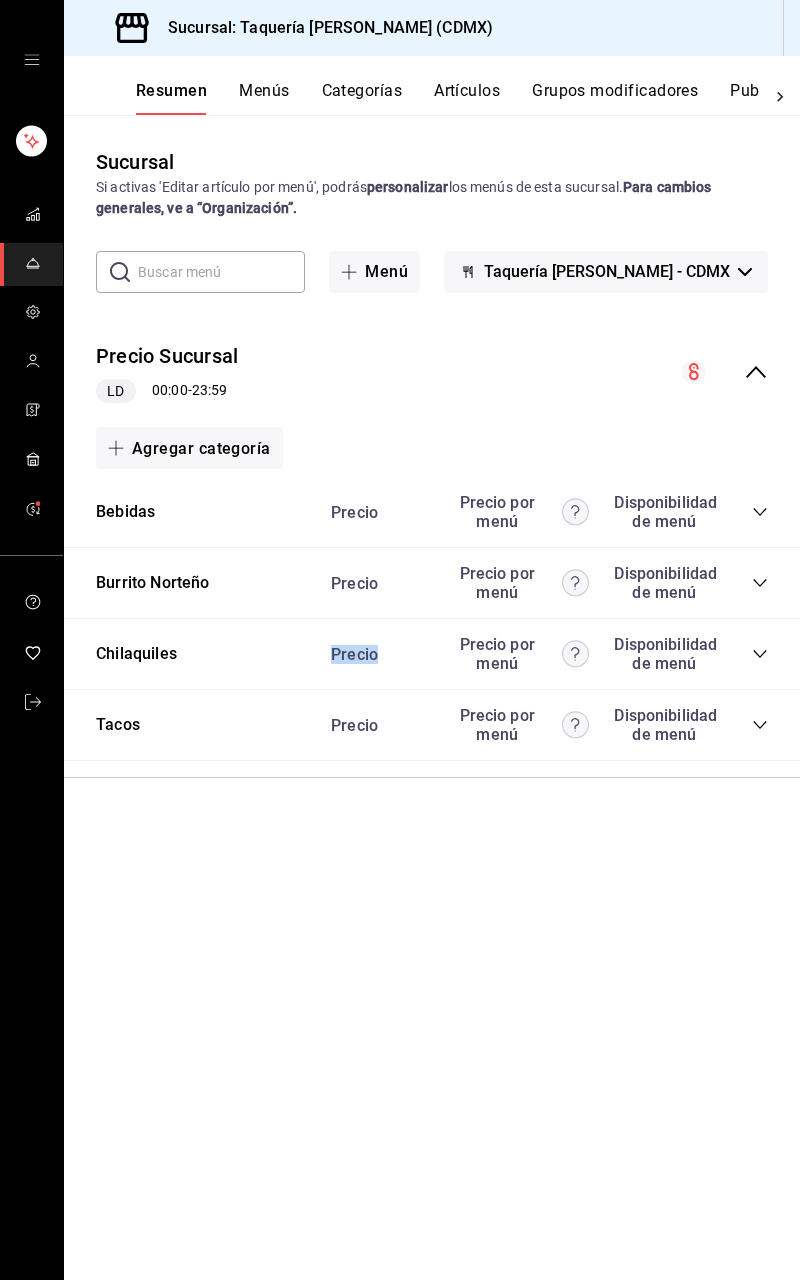 click on "Menús" at bounding box center [264, 90] 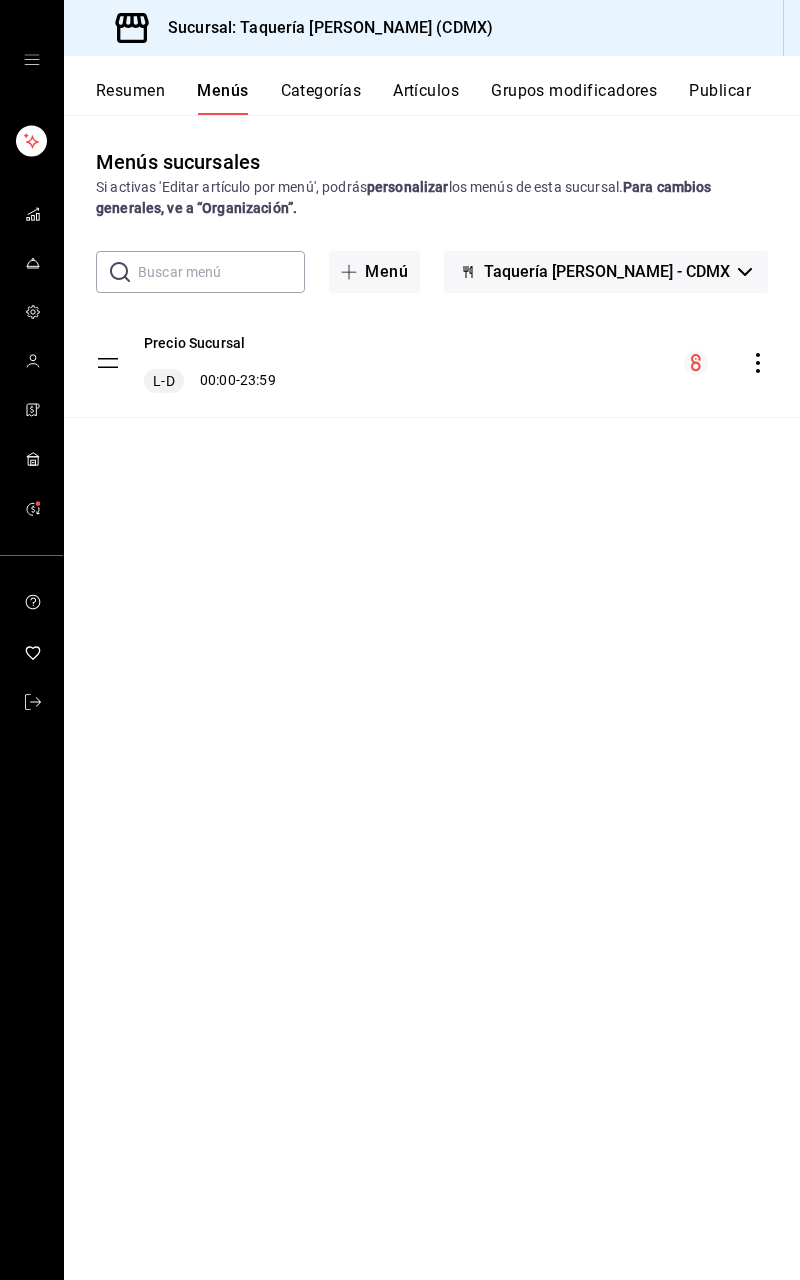 click 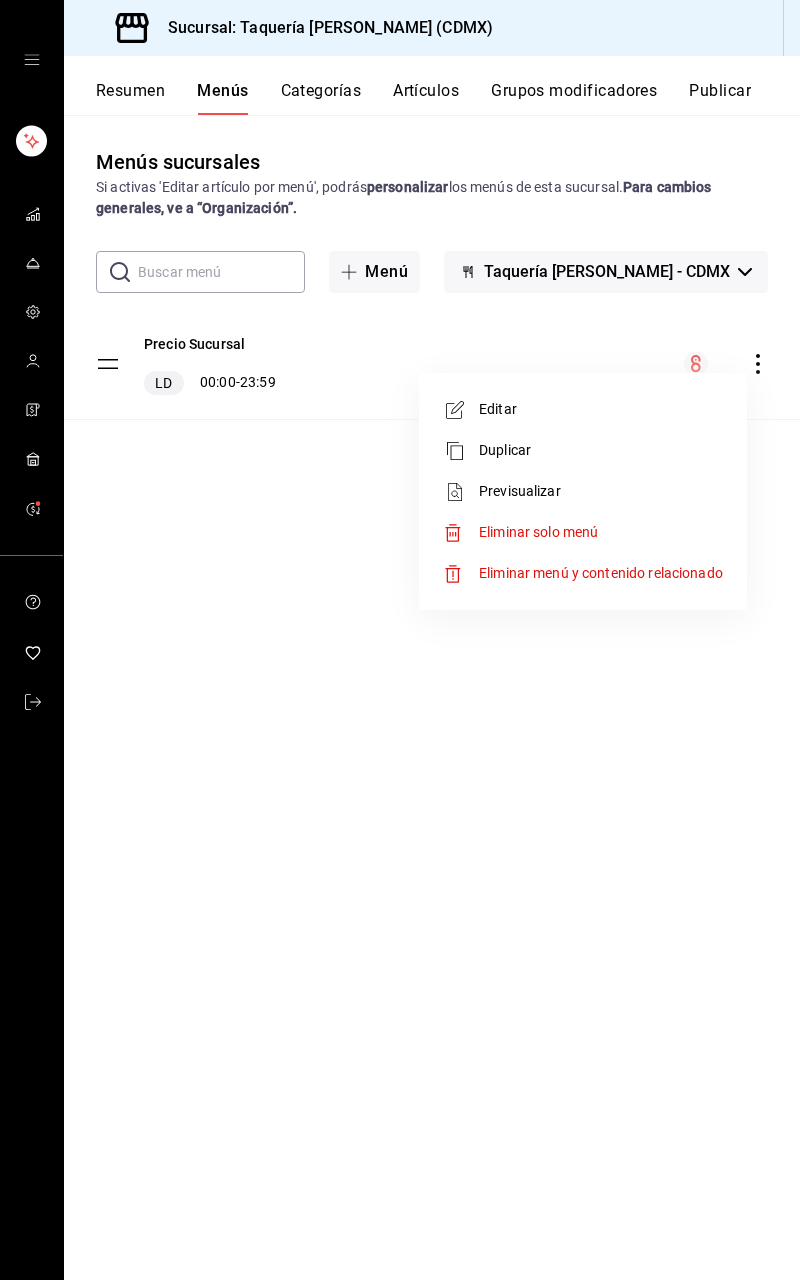 click on "Eliminar solo menú" at bounding box center [538, 532] 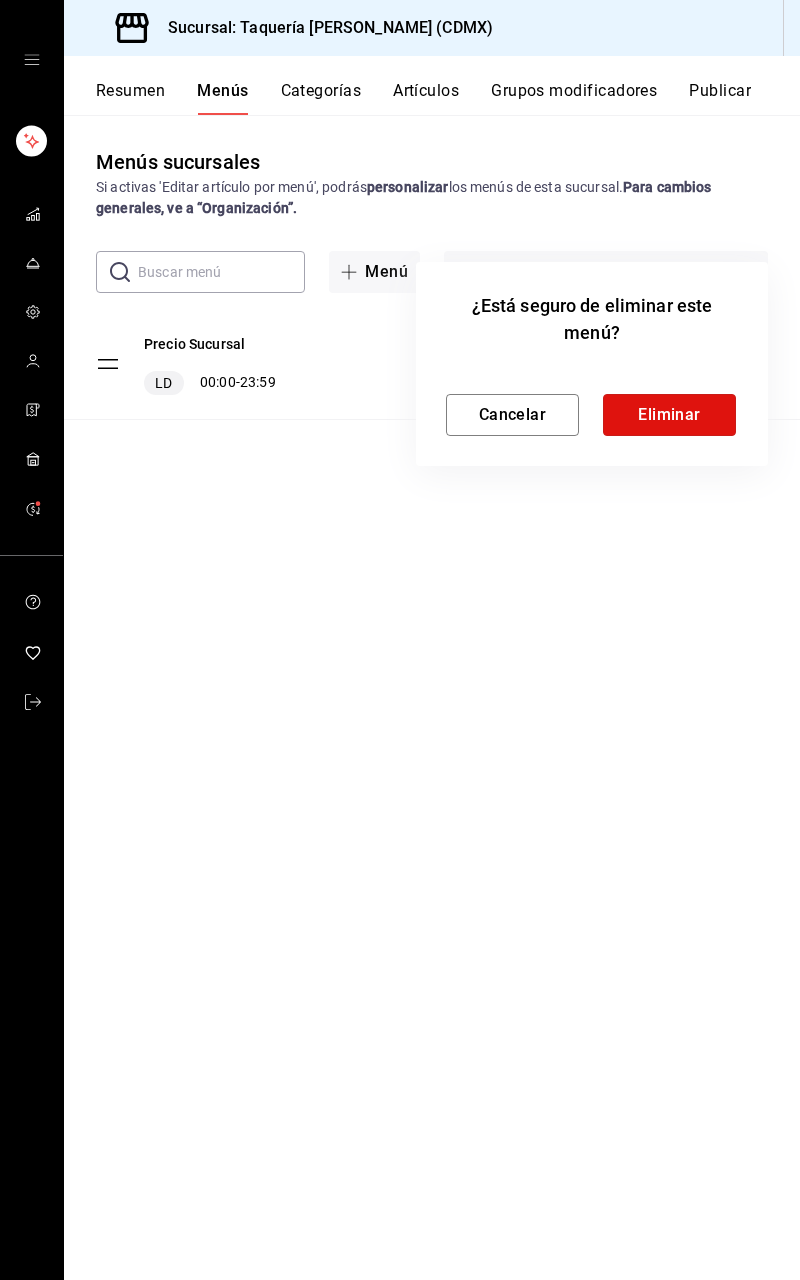 click on "Eliminar" at bounding box center (669, 415) 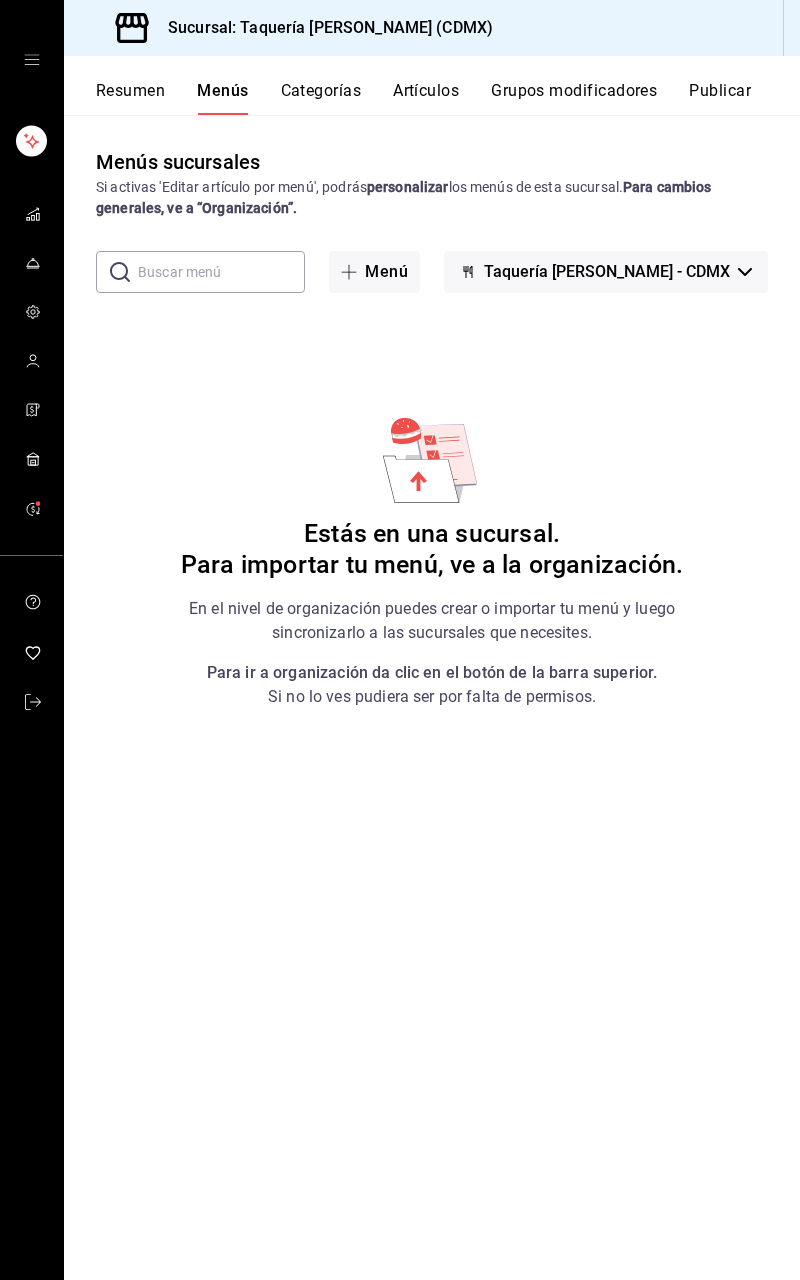 click 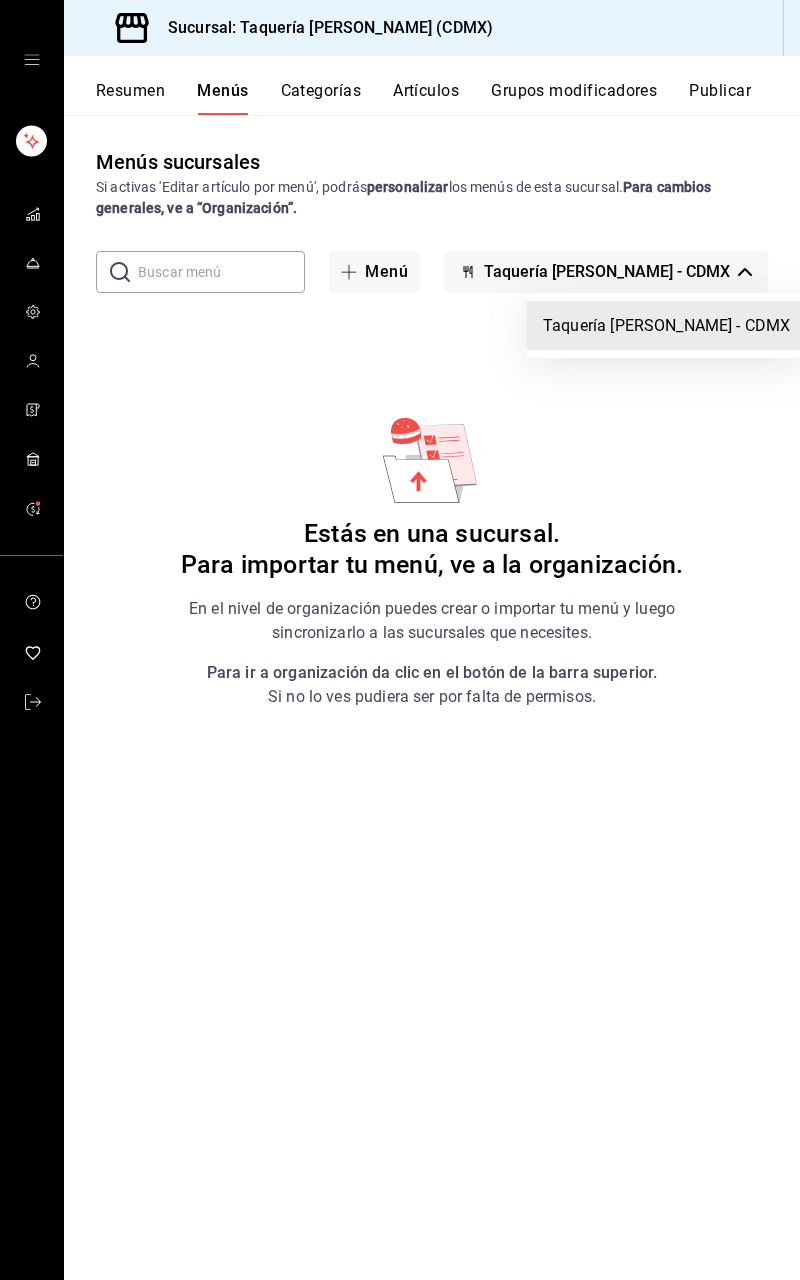 click on "Taquería Don Ros - CDMX" at bounding box center (666, 325) 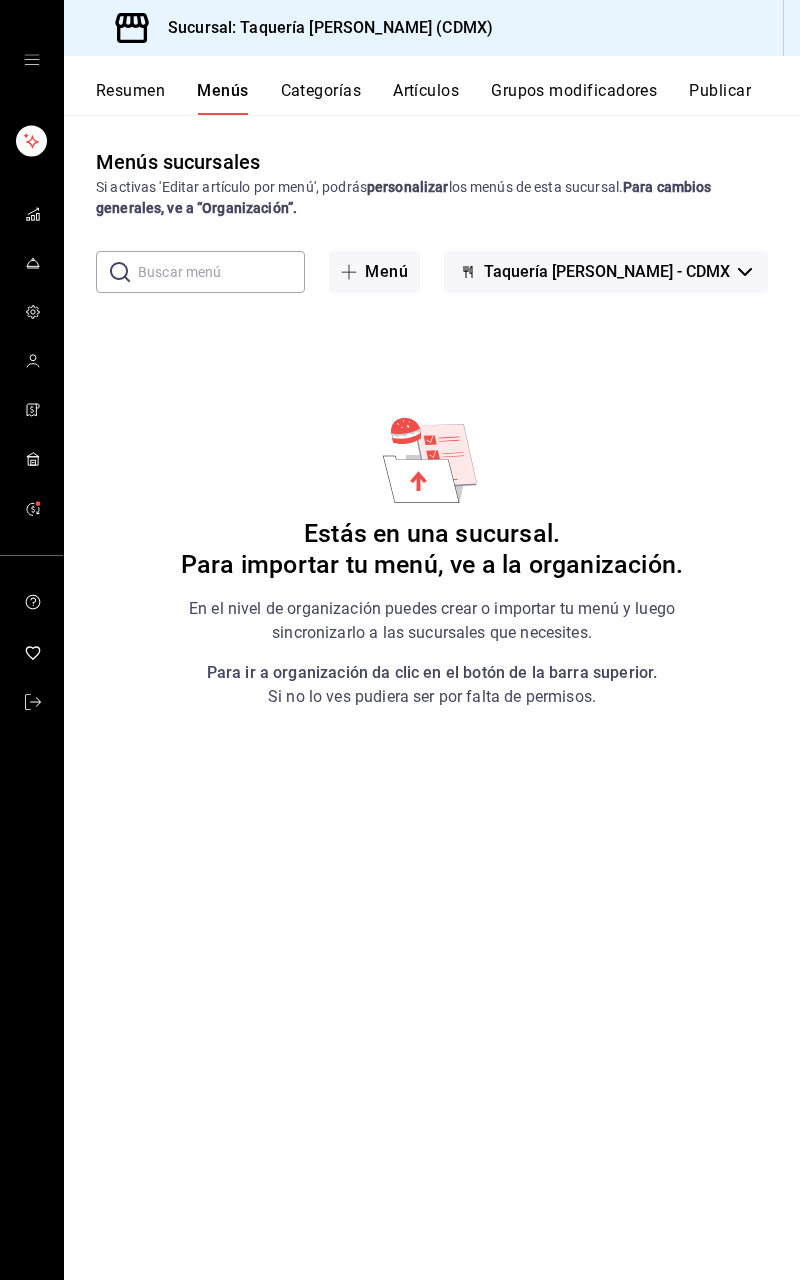 click on "Resumen" at bounding box center [130, 90] 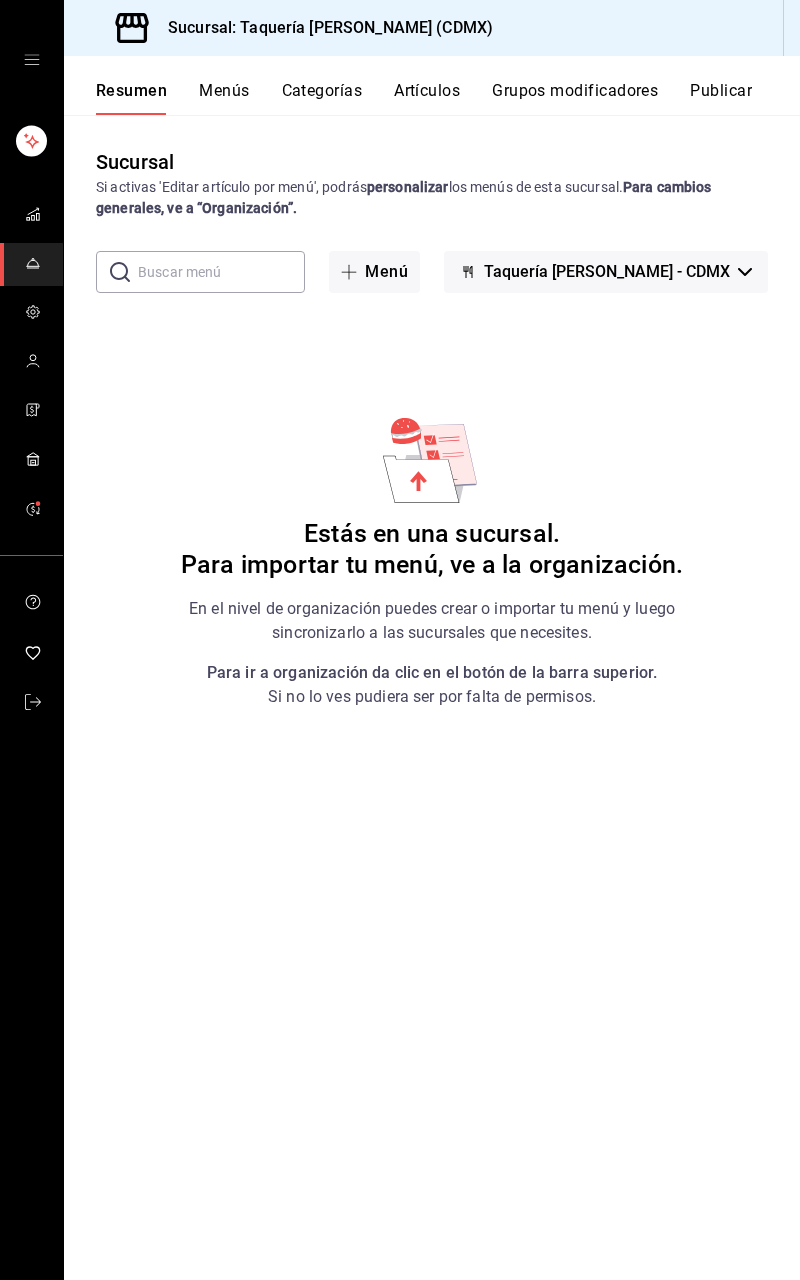 click on "Taquería Don Ros - CDMX" at bounding box center (606, 272) 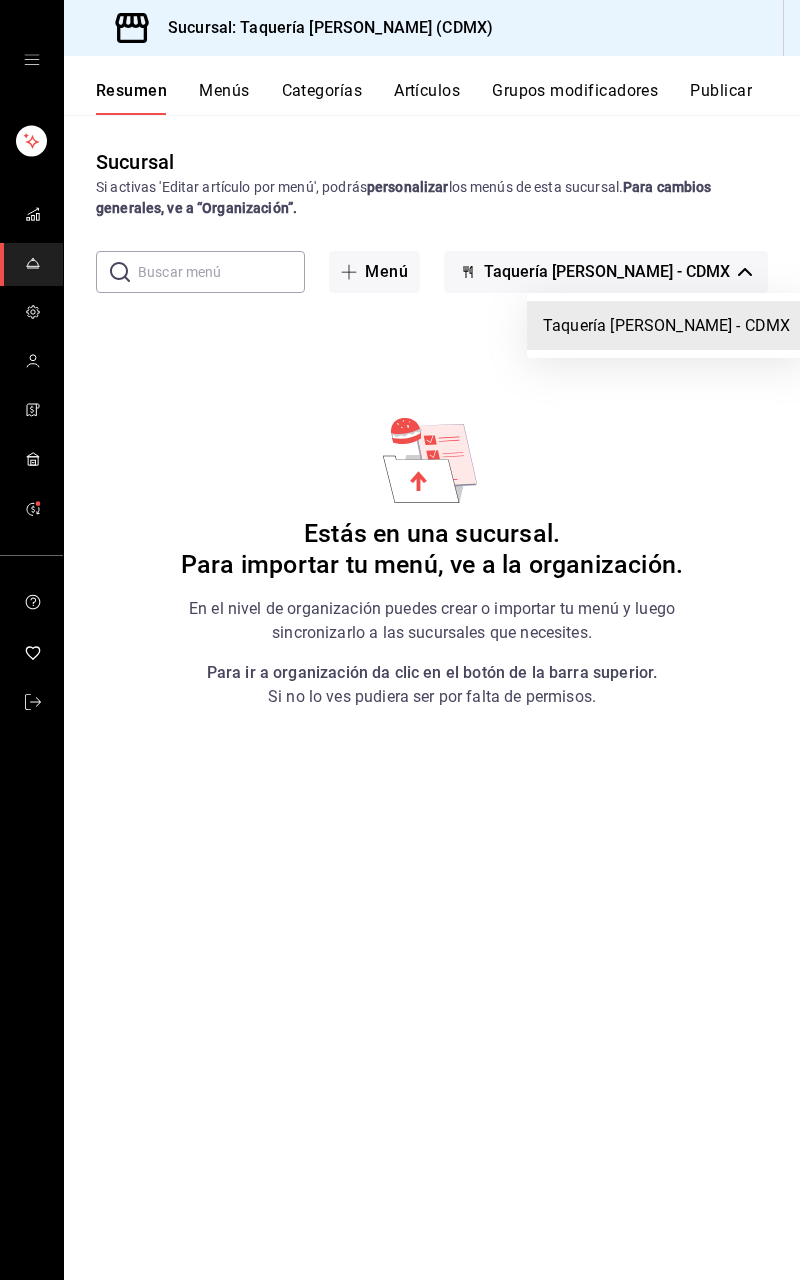 click at bounding box center [400, 640] 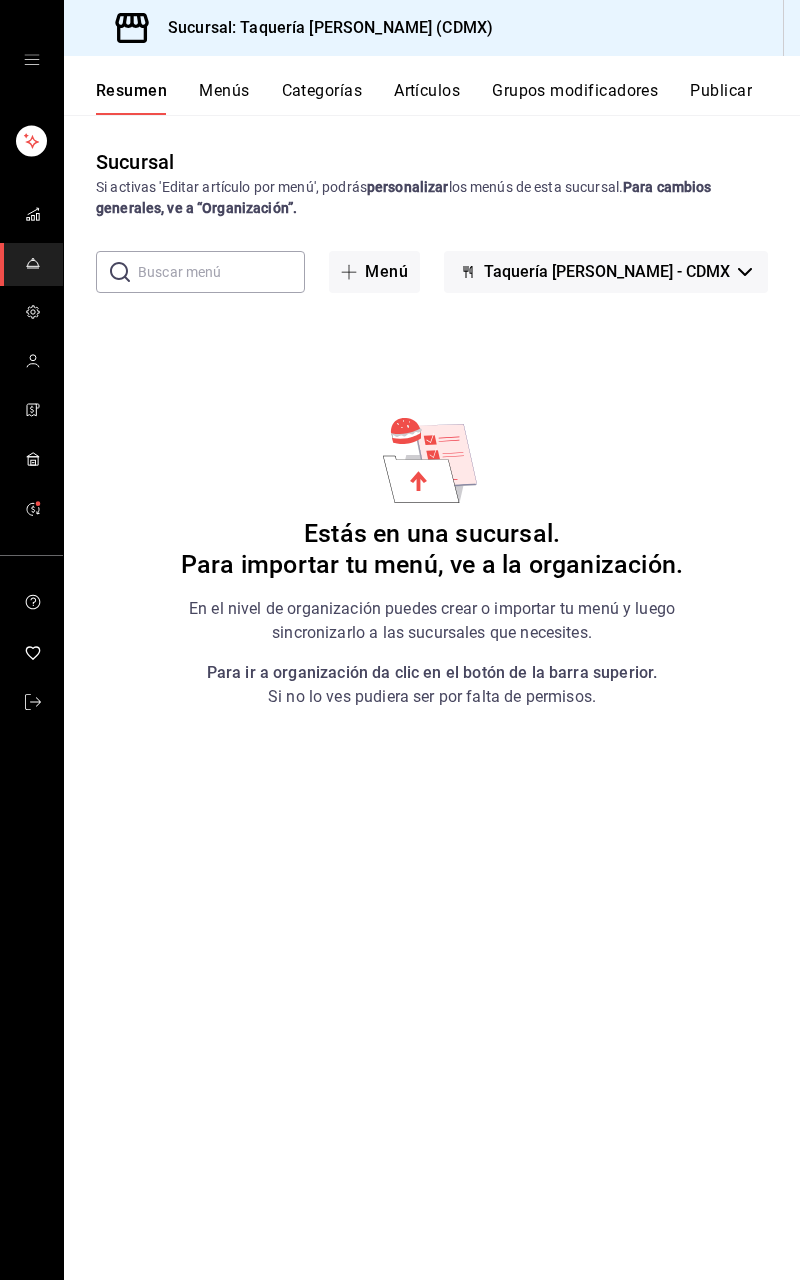 click on "Para cambios generales, ve a “Organización”." at bounding box center (404, 197) 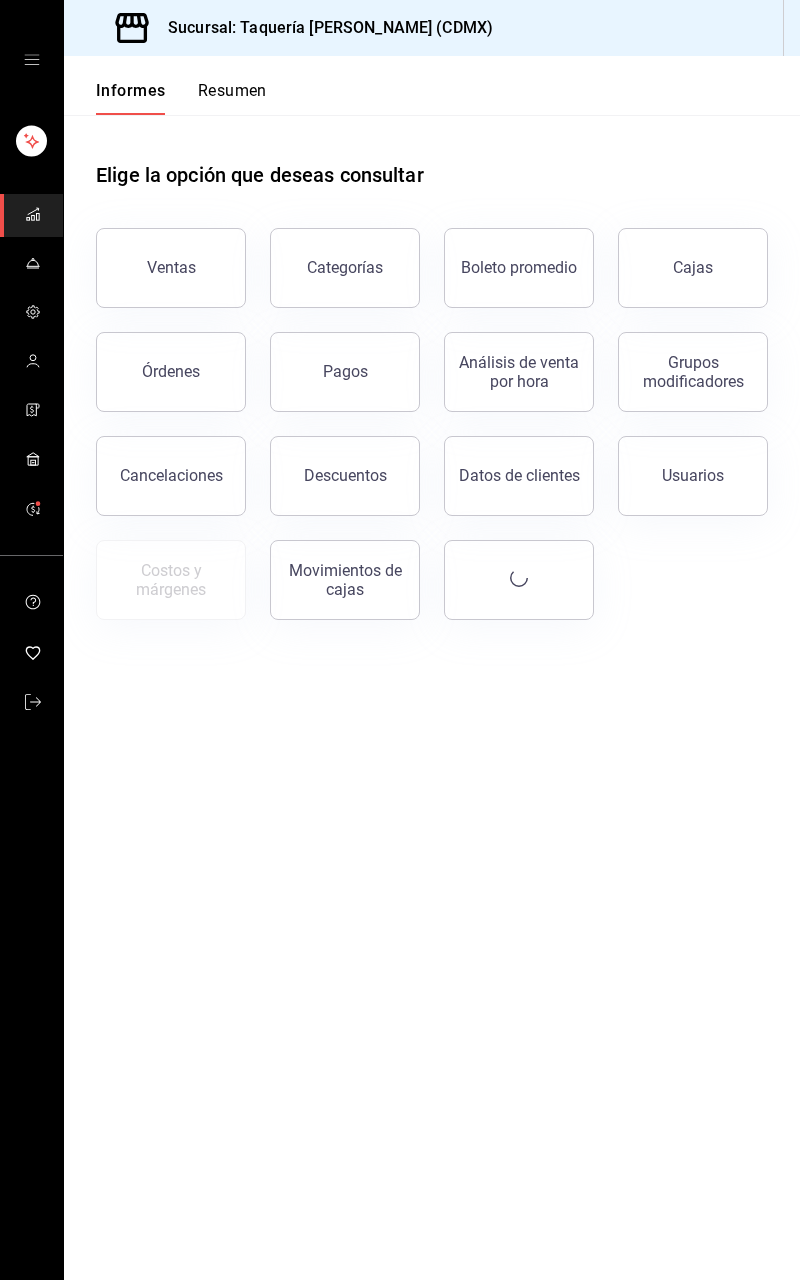 click 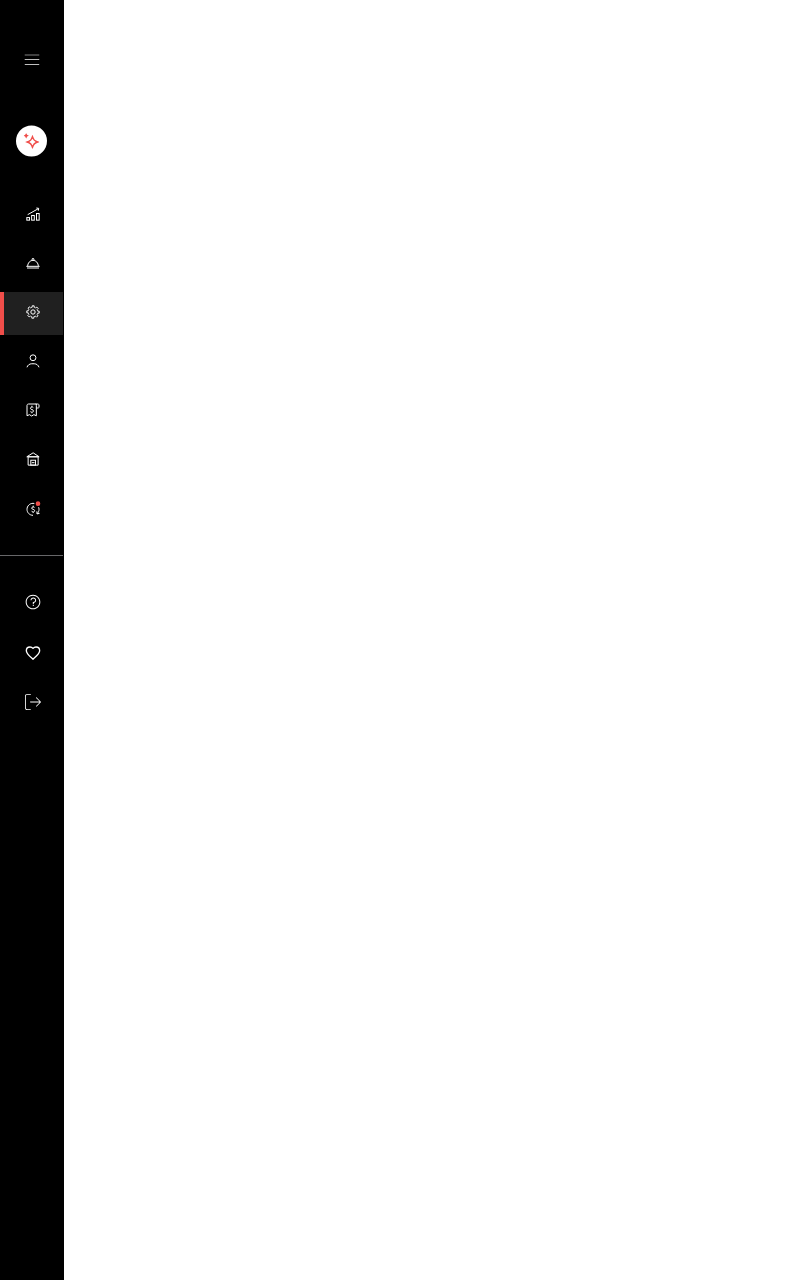 click 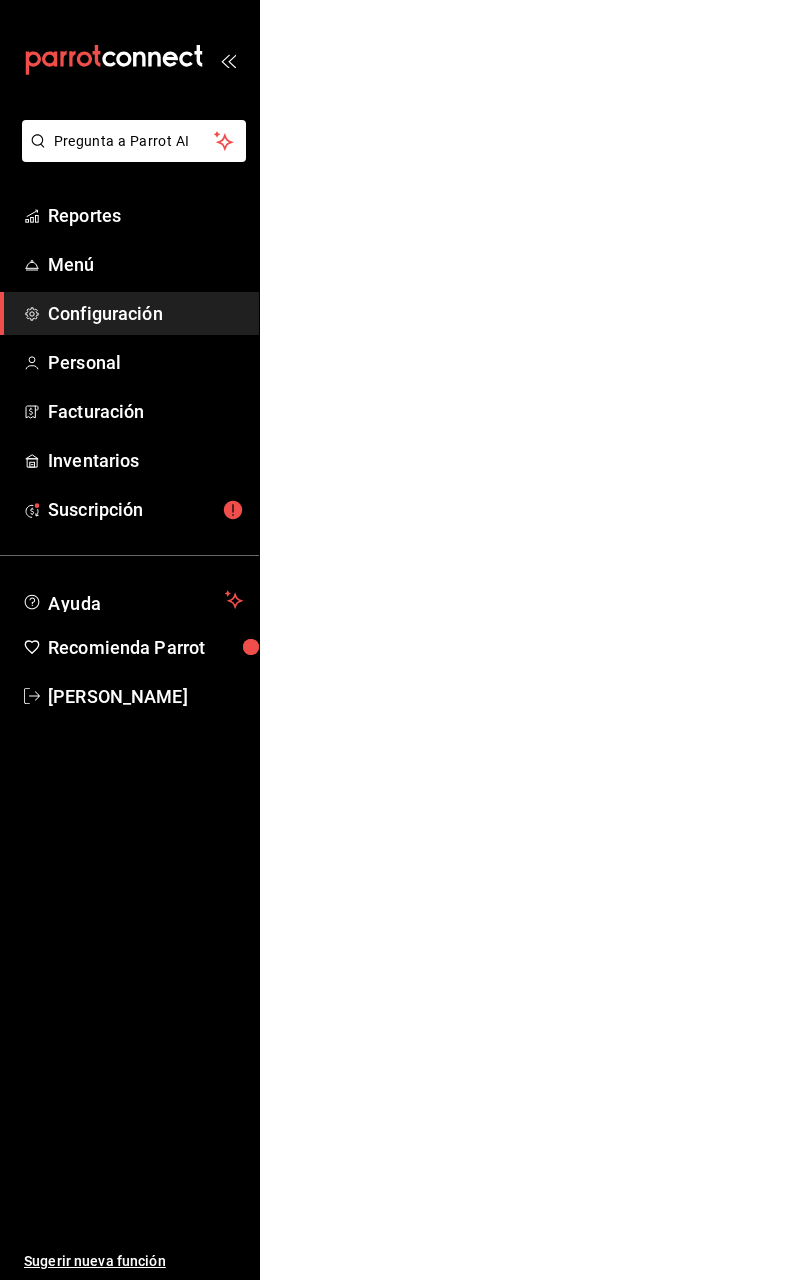 click on "Menú" at bounding box center (145, 264) 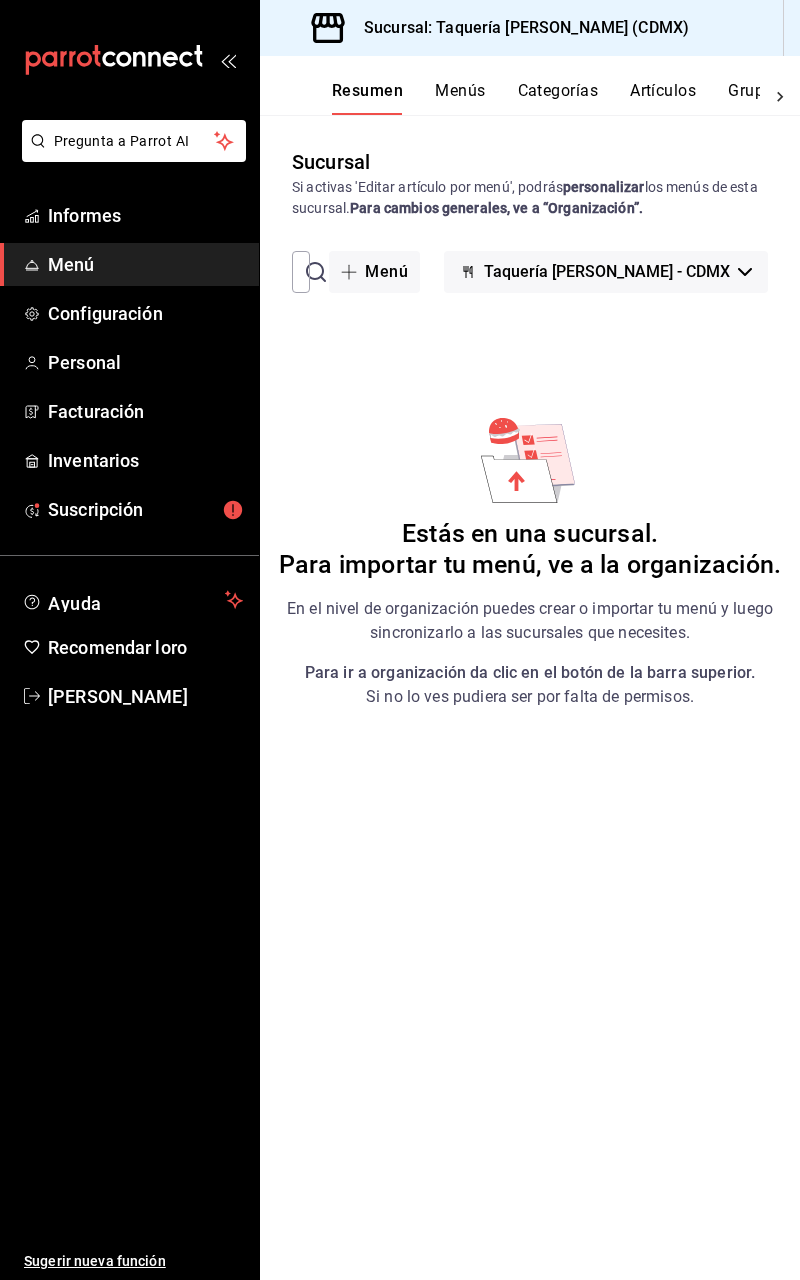 click 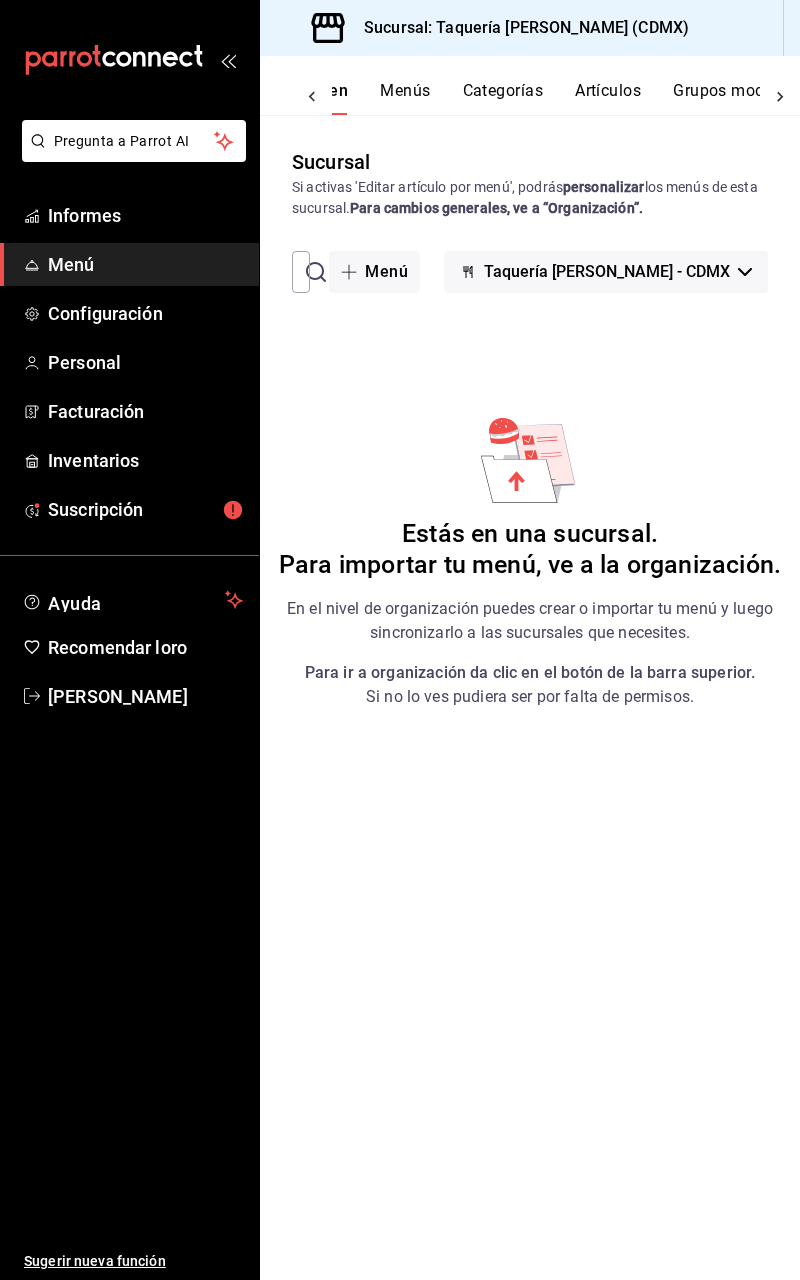 scroll, scrollTop: 0, scrollLeft: 232, axis: horizontal 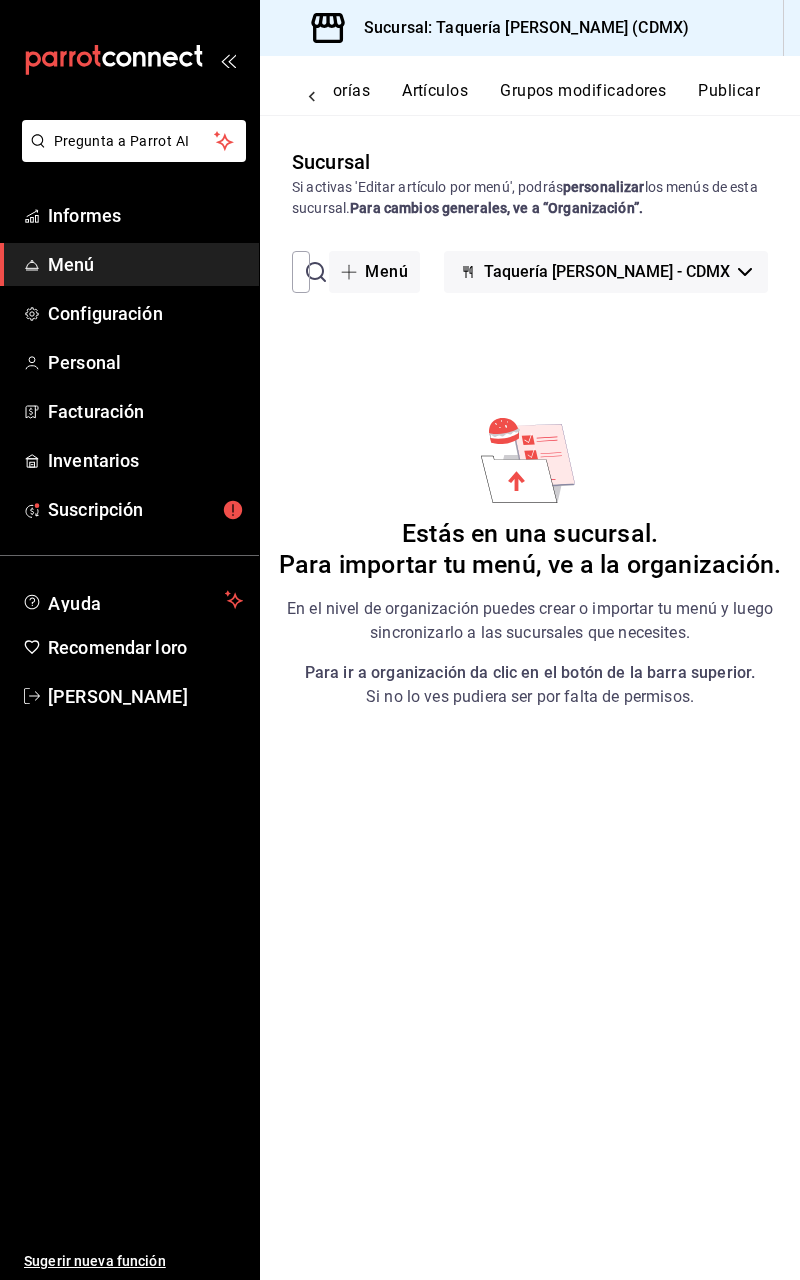 click on "Resumen Menús Categorías Artículos Grupos modificadores Publicar" at bounding box center [530, 85] 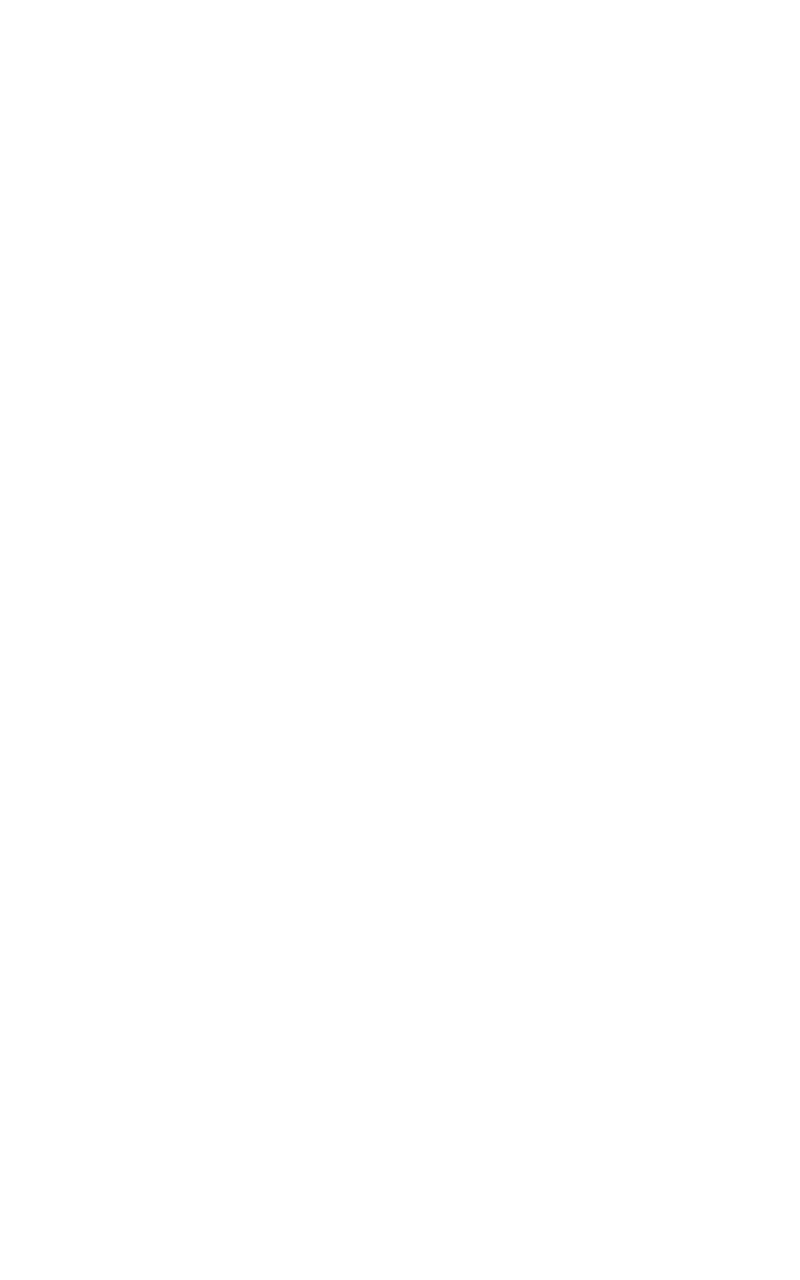 scroll, scrollTop: 0, scrollLeft: 0, axis: both 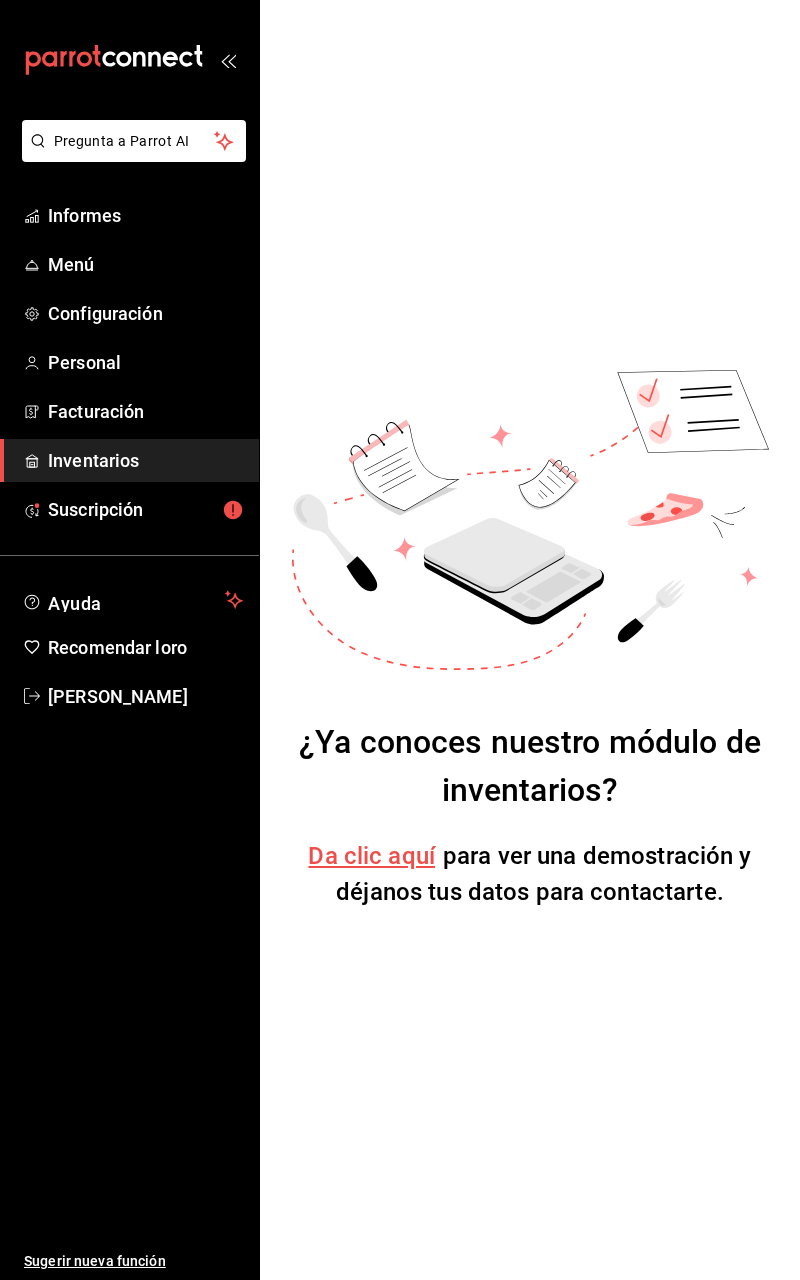 click on "Informes" at bounding box center (84, 215) 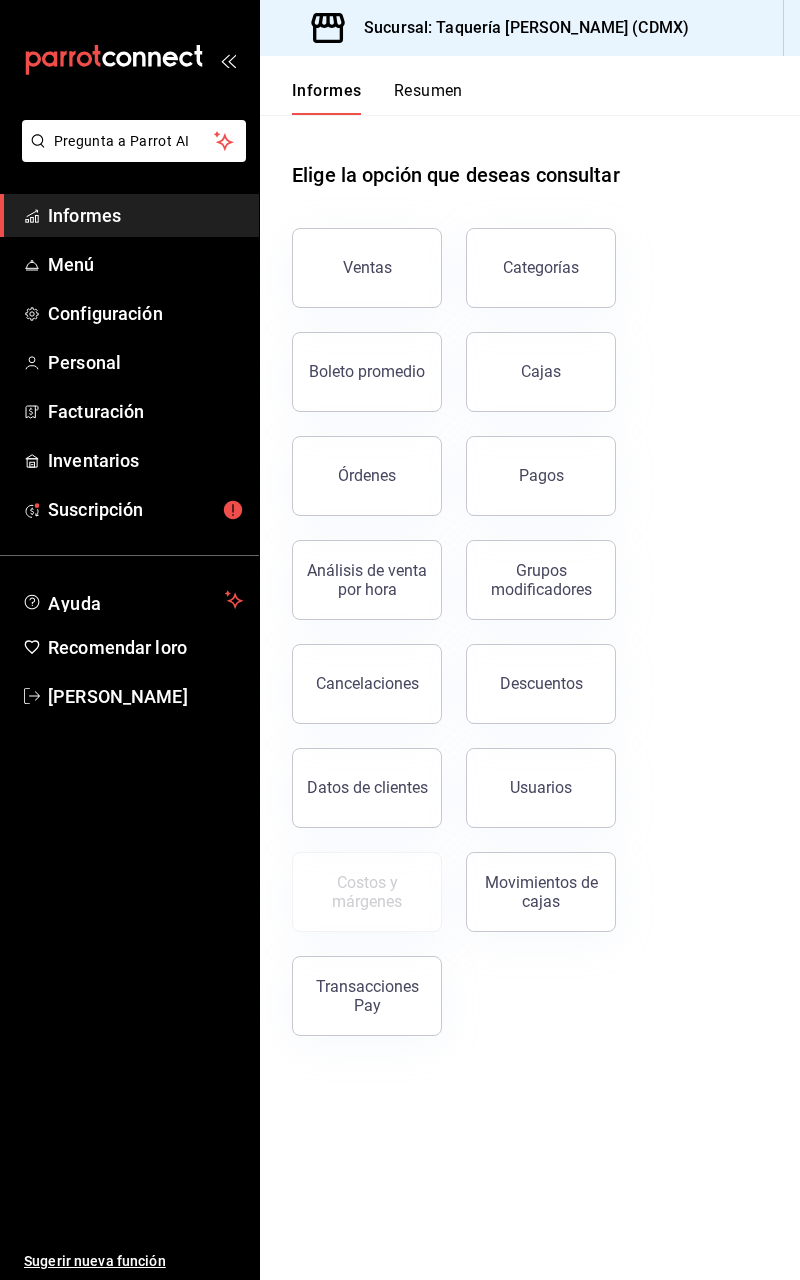 click on "Menú" at bounding box center [71, 264] 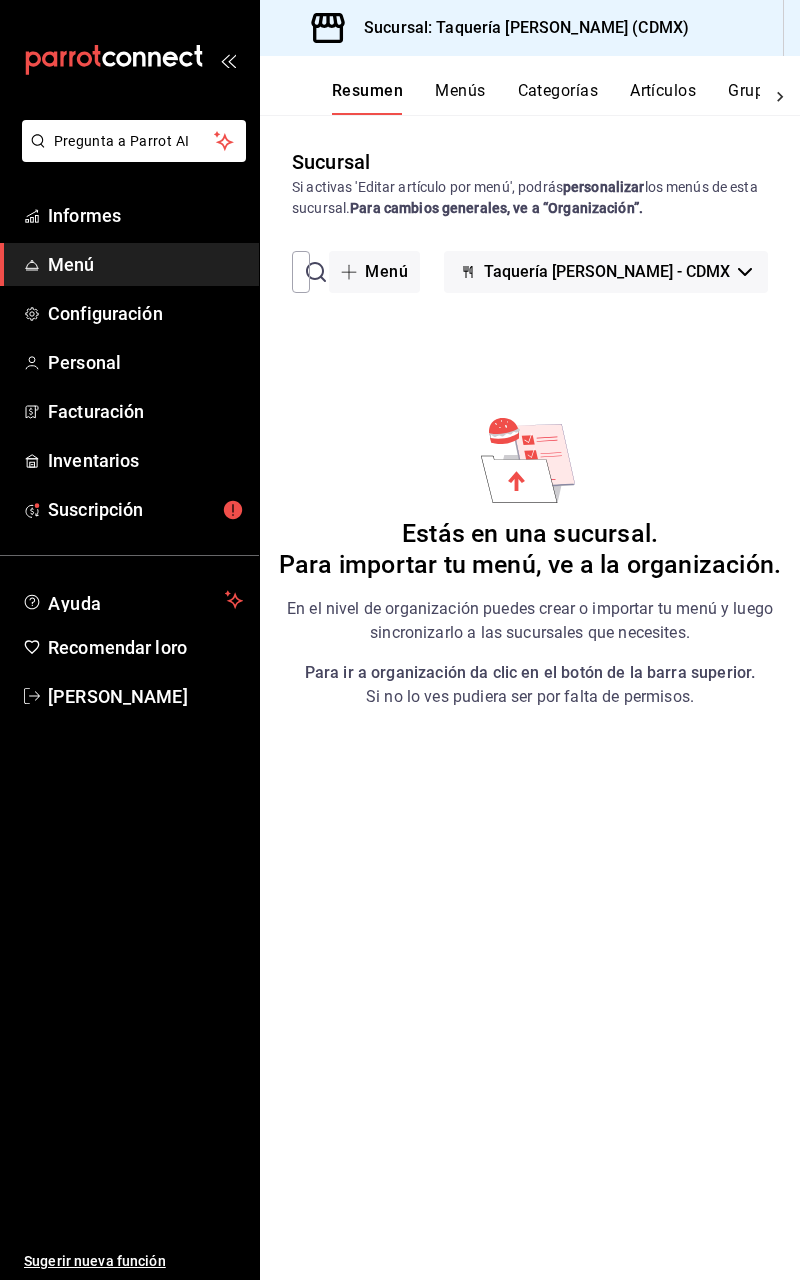 click on "Para ir a organización da clic en el botón de la barra superior.    Si no lo ves pudiera ser por falta de permisos." at bounding box center [530, 685] 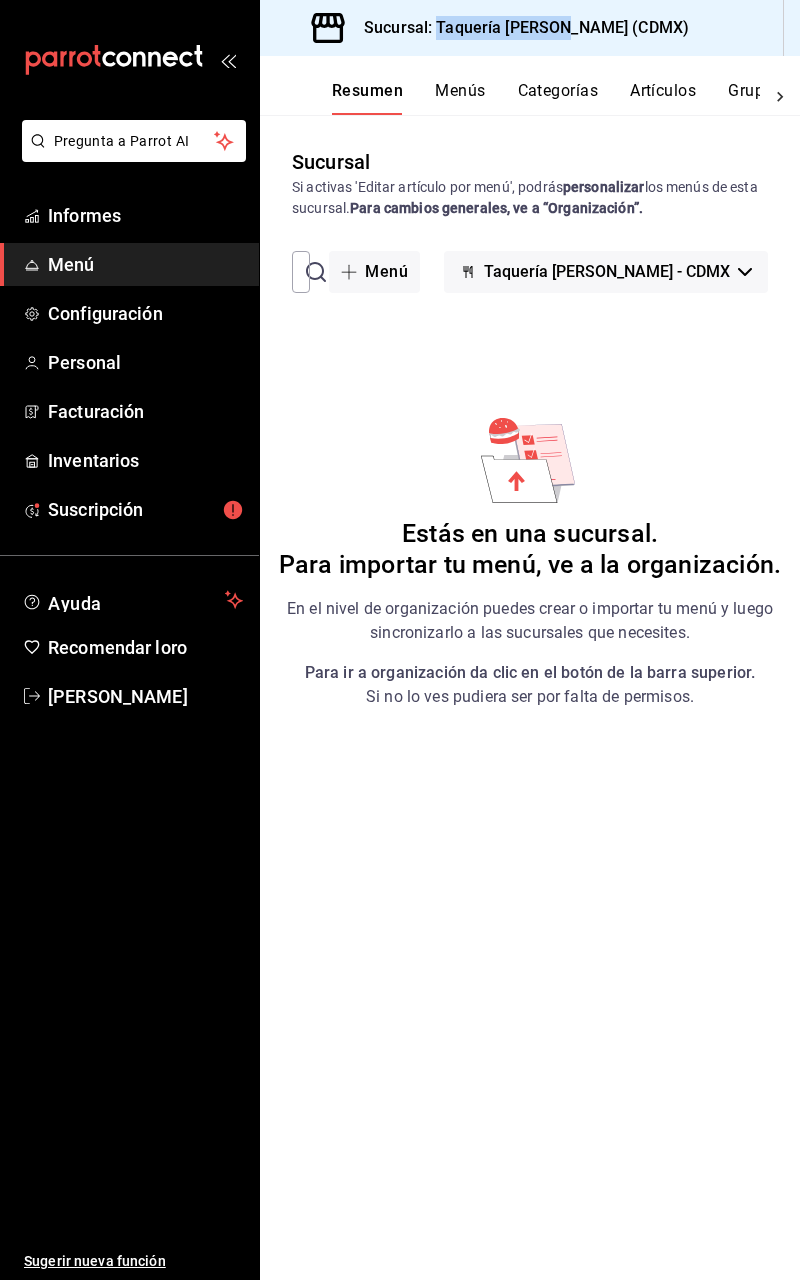 click on "Sucursal: Taquería [PERSON_NAME] (CDMX)" at bounding box center (530, 28) 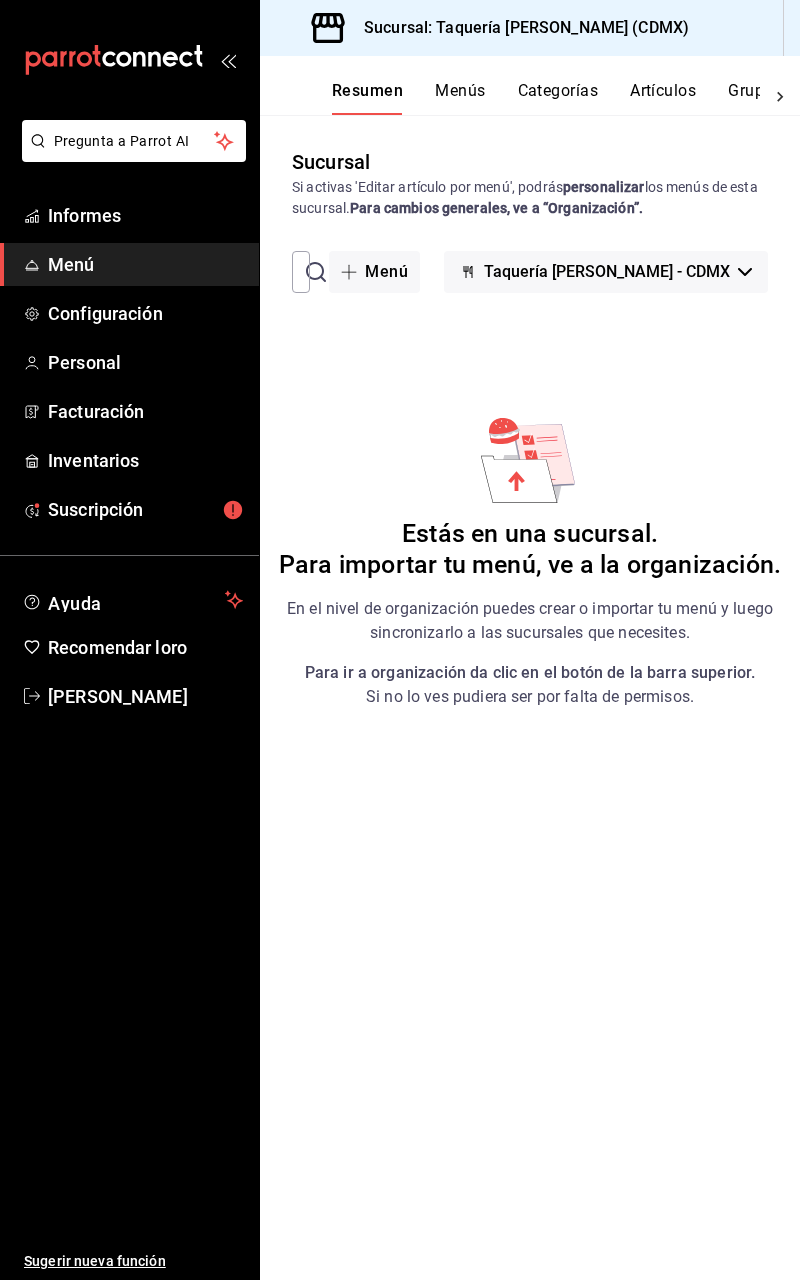 click on "Sucursal: Taquería [PERSON_NAME] (CDMX)" at bounding box center (530, 28) 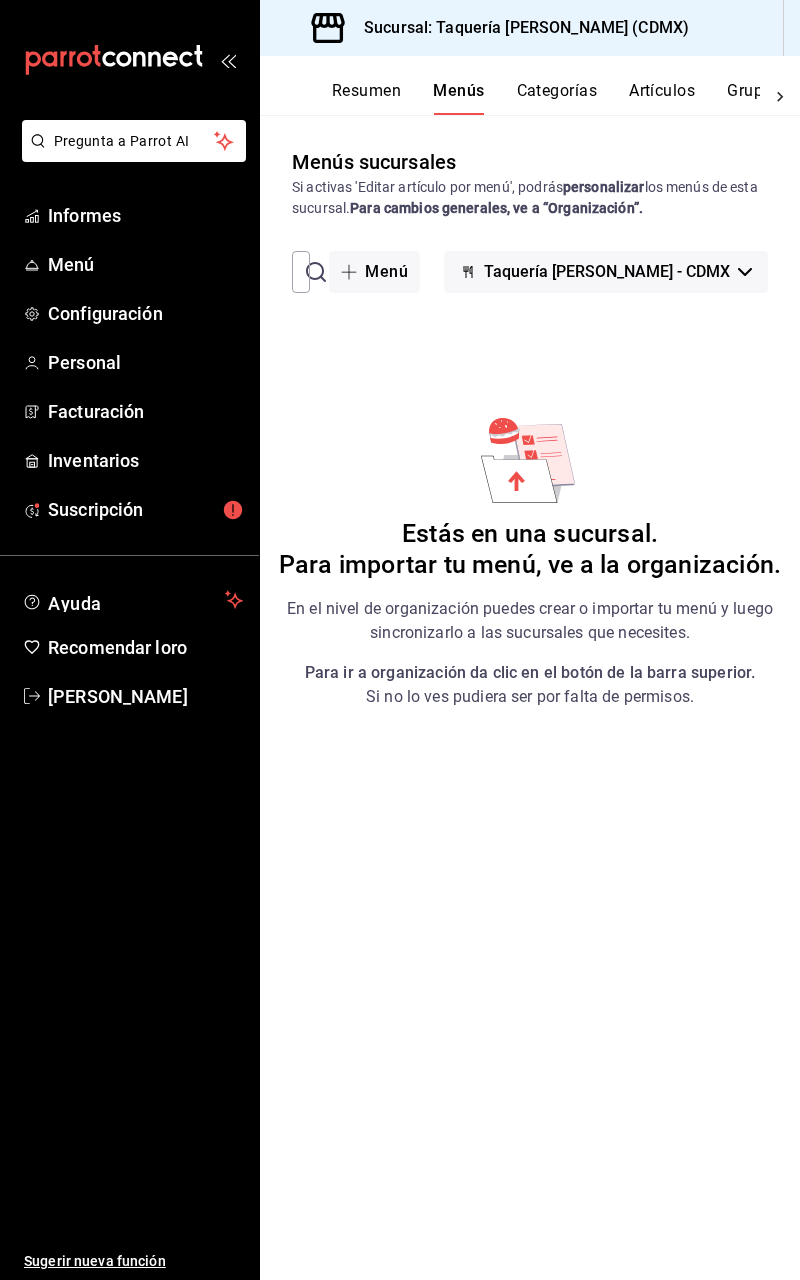 click on "Categorías" at bounding box center (557, 97) 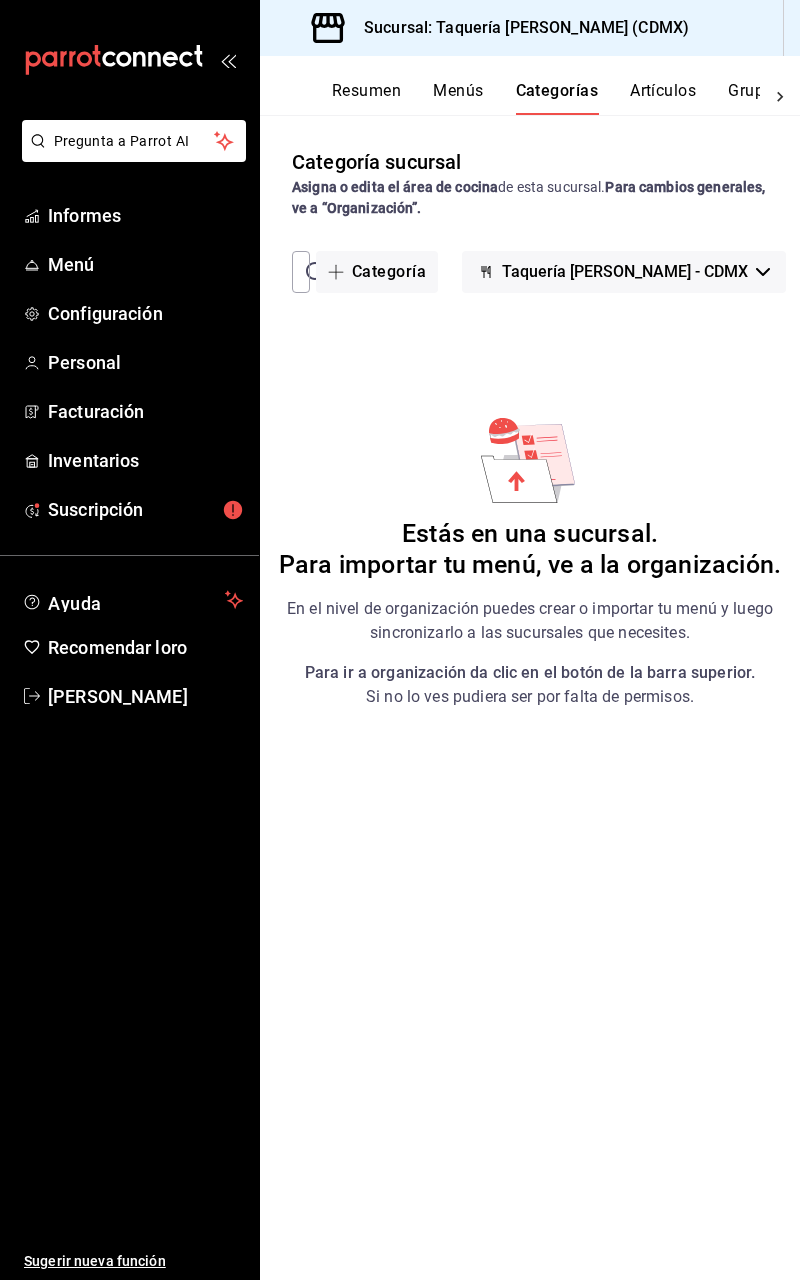 click on "Sucursal: Taquería [PERSON_NAME] (CDMX)" at bounding box center (530, 28) 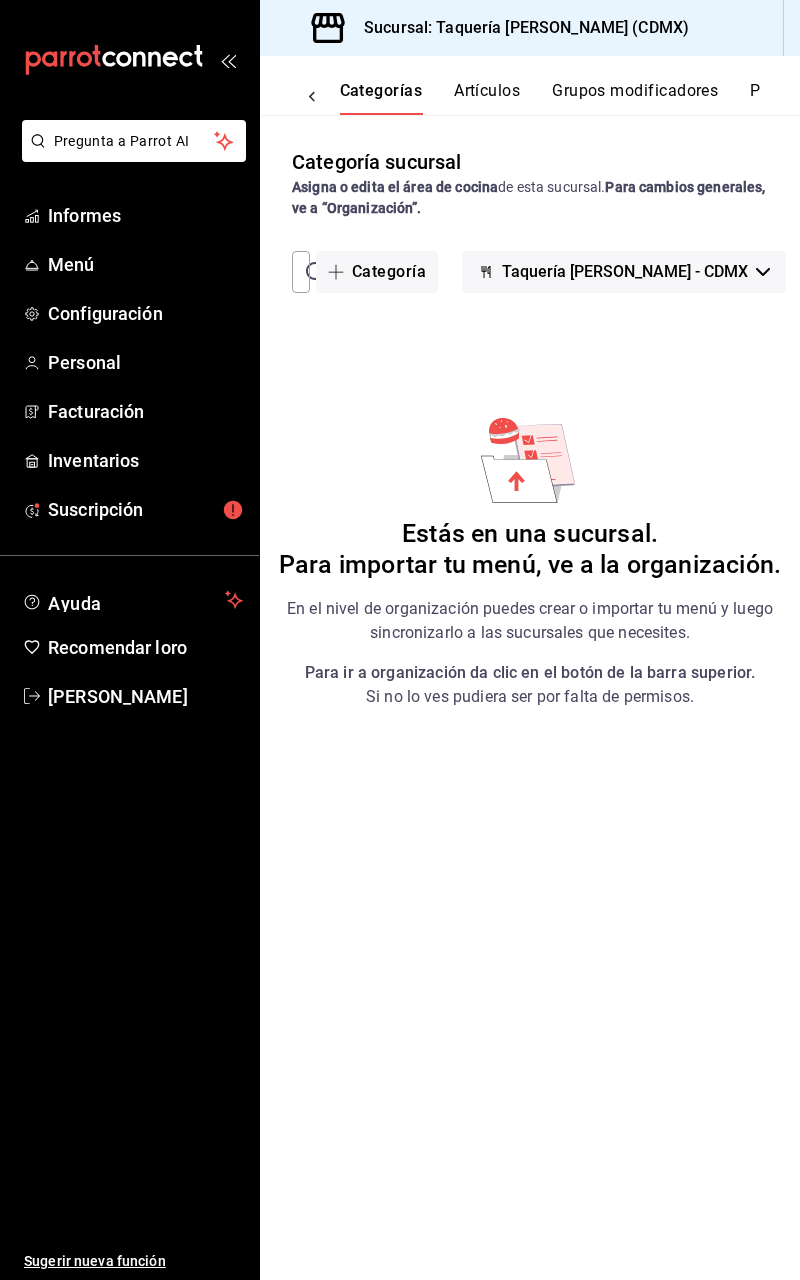 scroll, scrollTop: 0, scrollLeft: 232, axis: horizontal 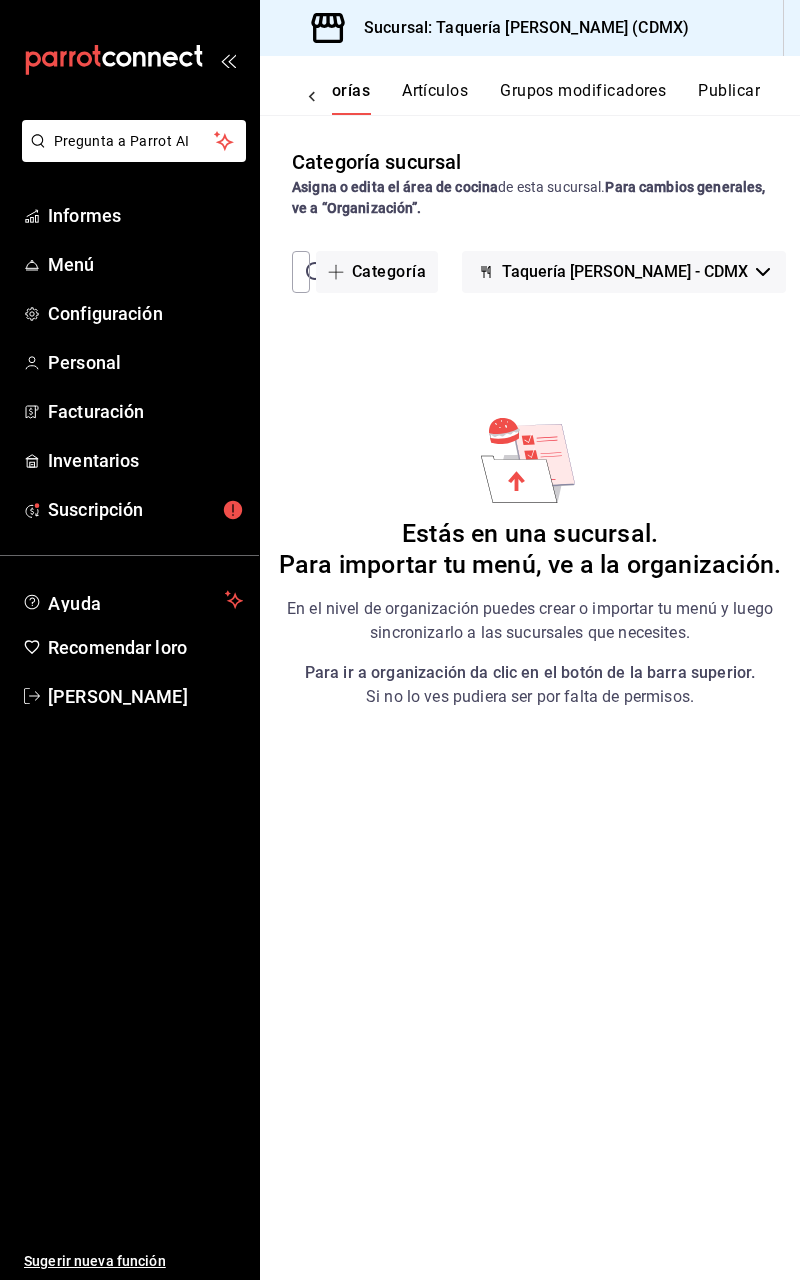 click on "Publicar" at bounding box center (729, 90) 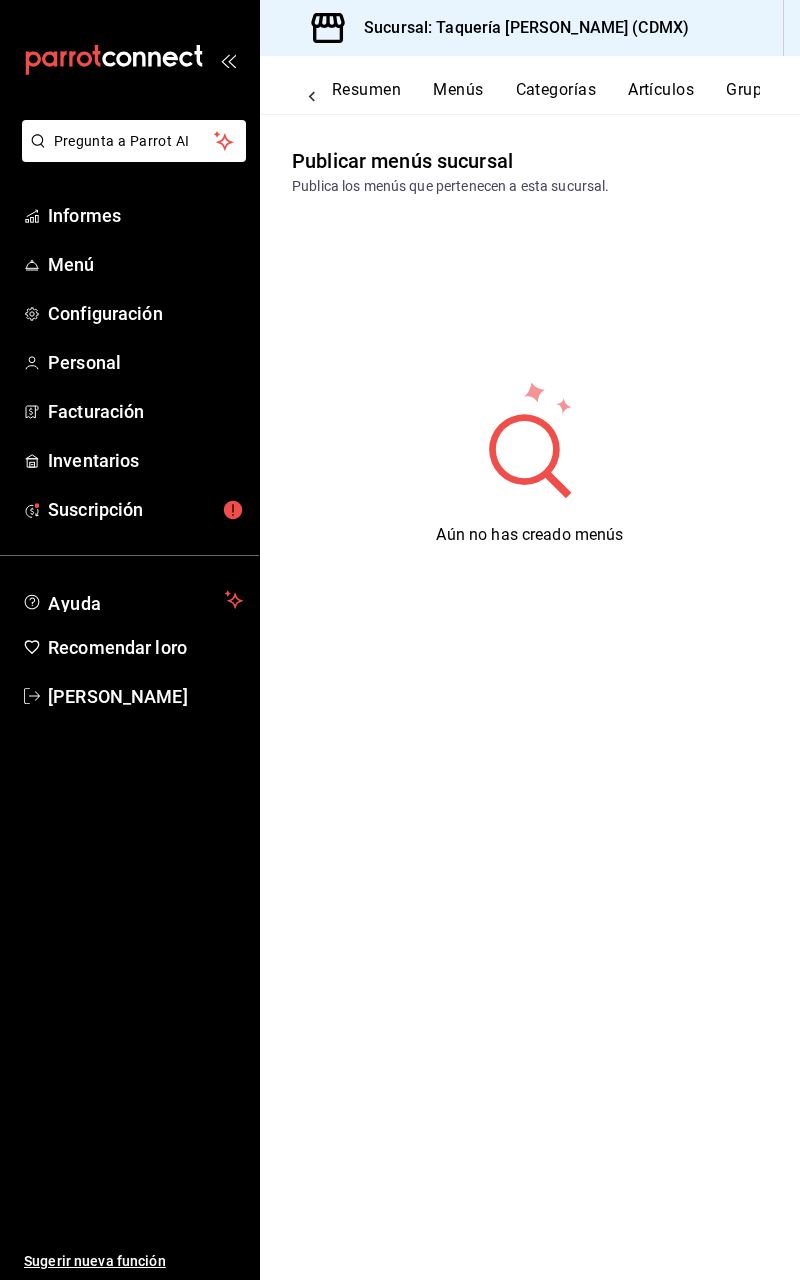 scroll, scrollTop: 0, scrollLeft: 232, axis: horizontal 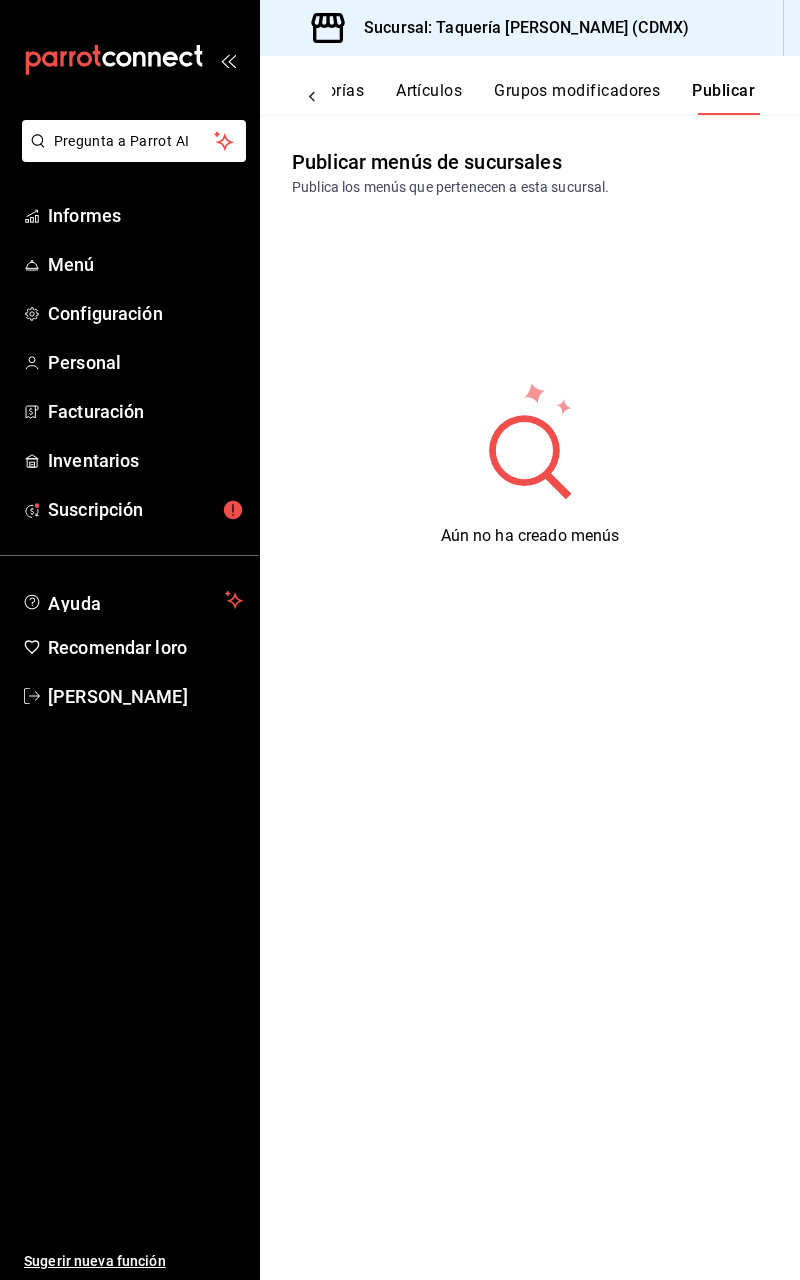 click on "Grupos modificadores" at bounding box center (577, 97) 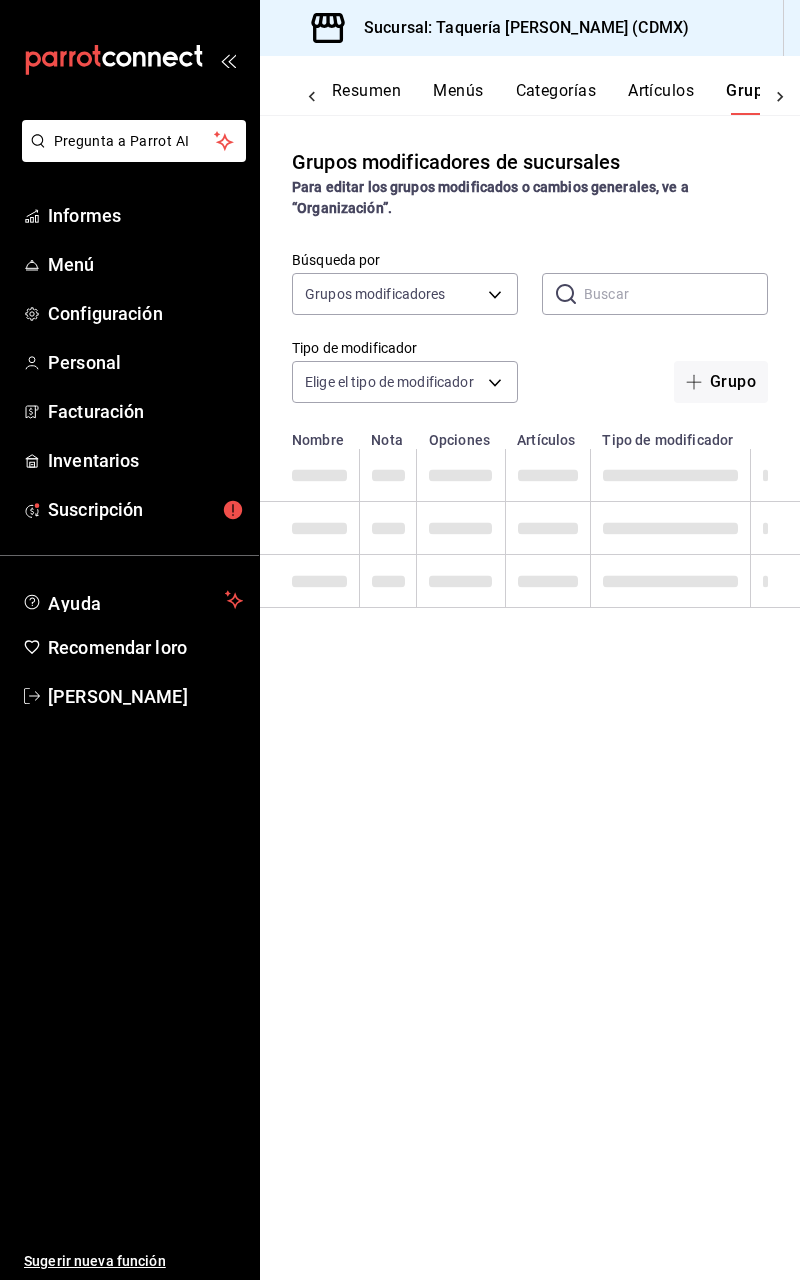 scroll, scrollTop: 0, scrollLeft: 152, axis: horizontal 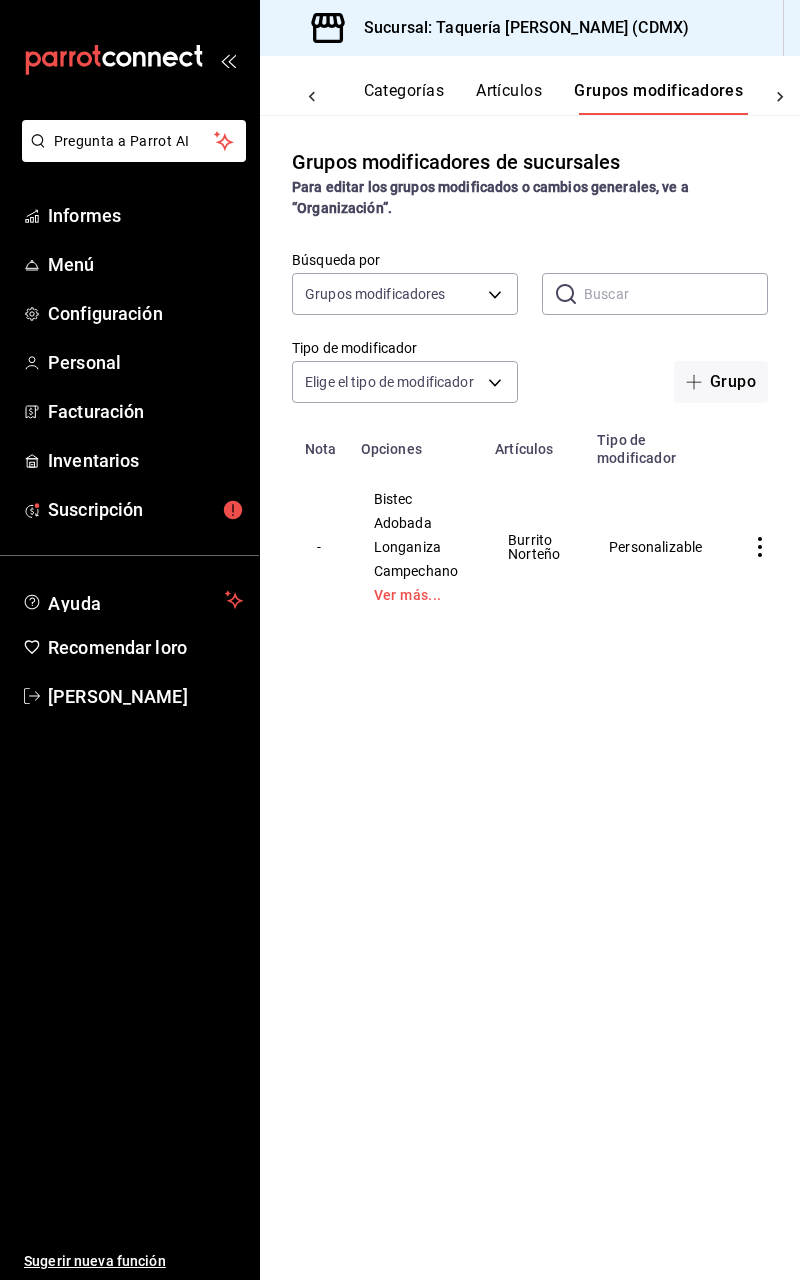 click 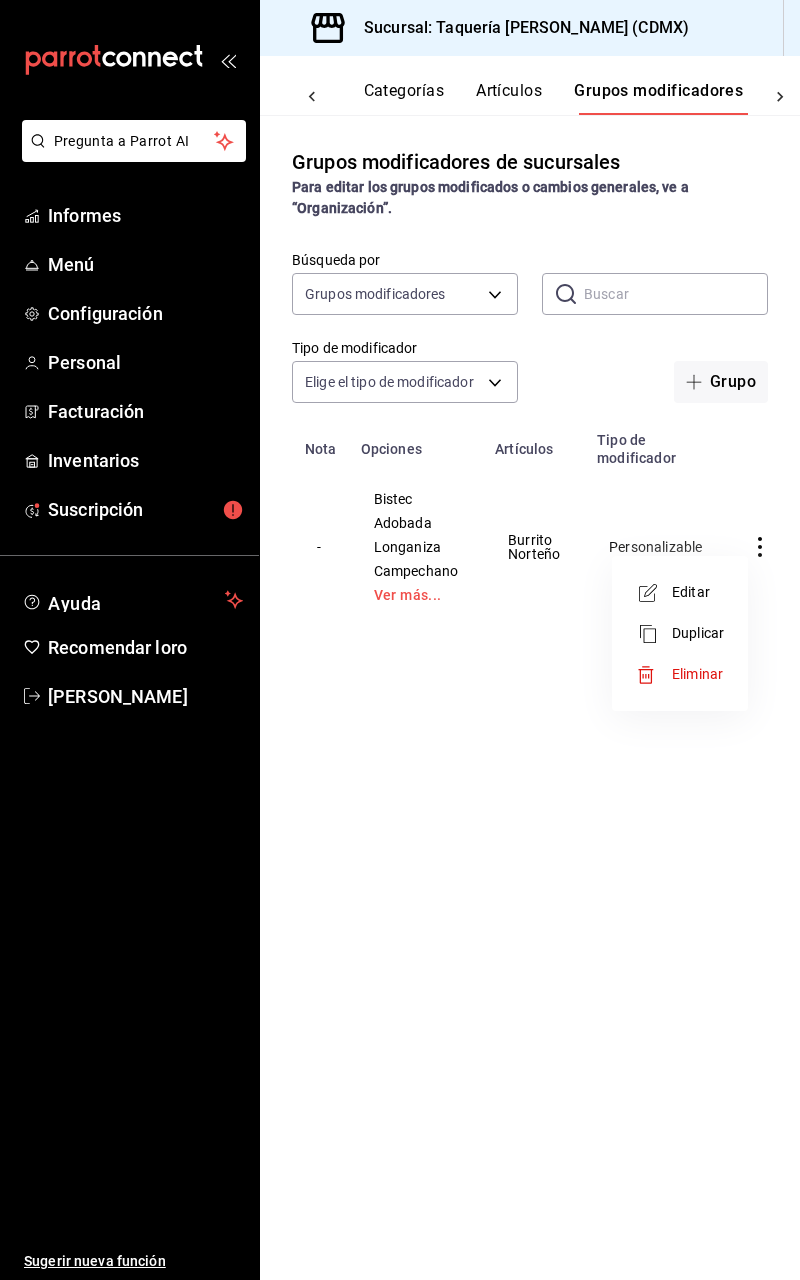 click on "Eliminar" at bounding box center (697, 674) 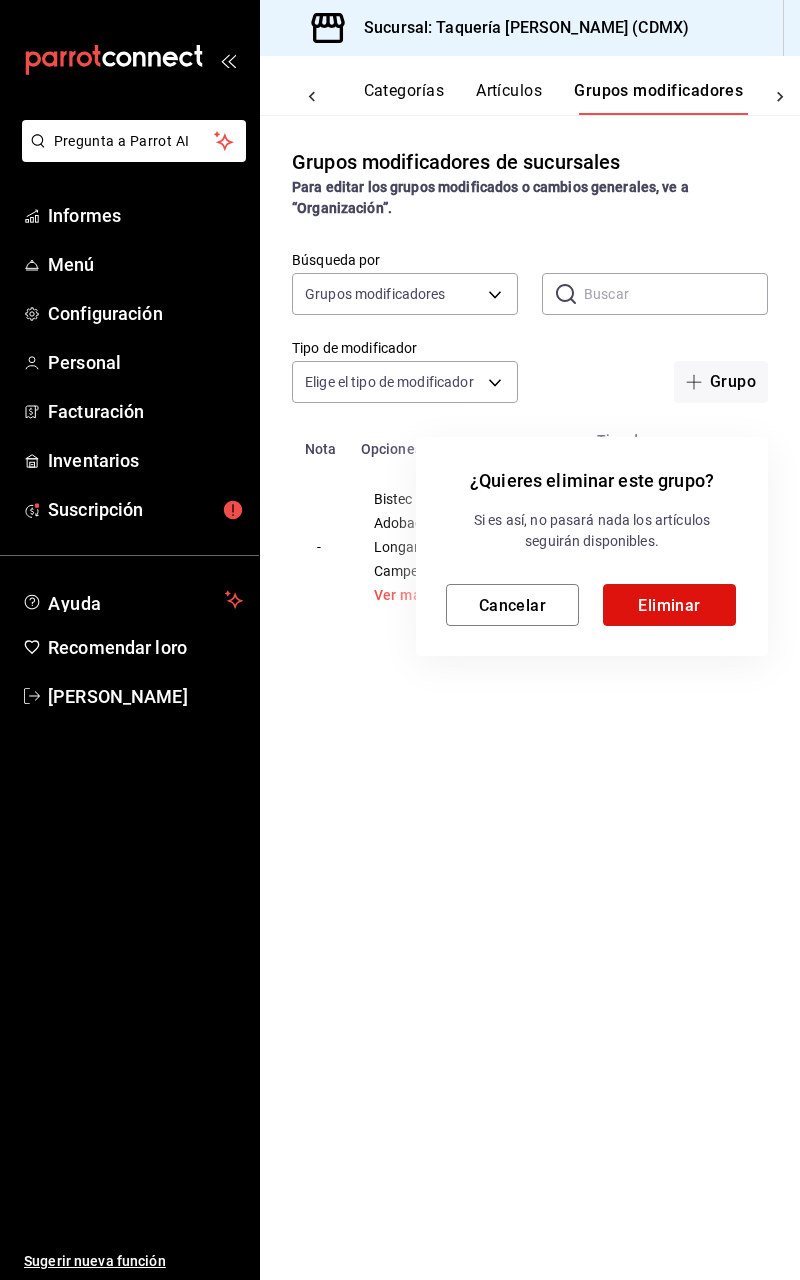 click on "Eliminar" at bounding box center [669, 605] 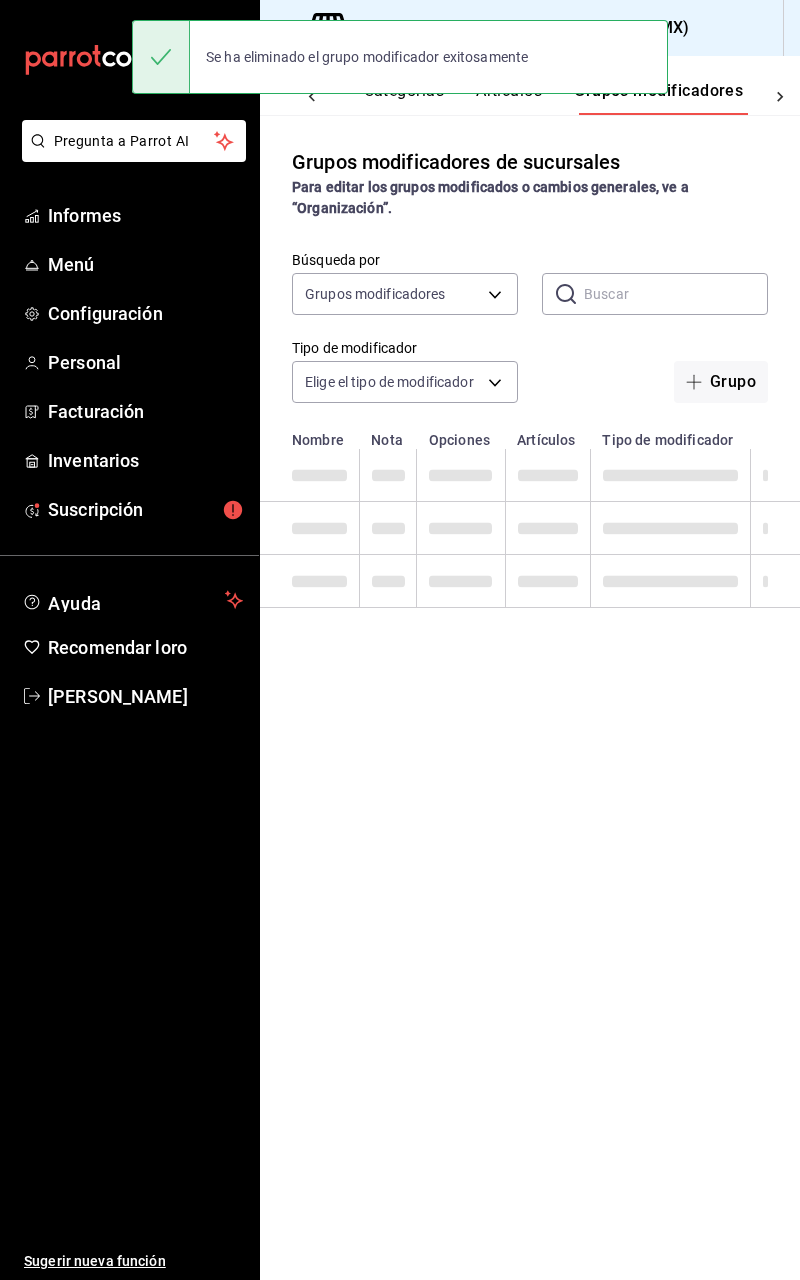 scroll, scrollTop: 0, scrollLeft: 0, axis: both 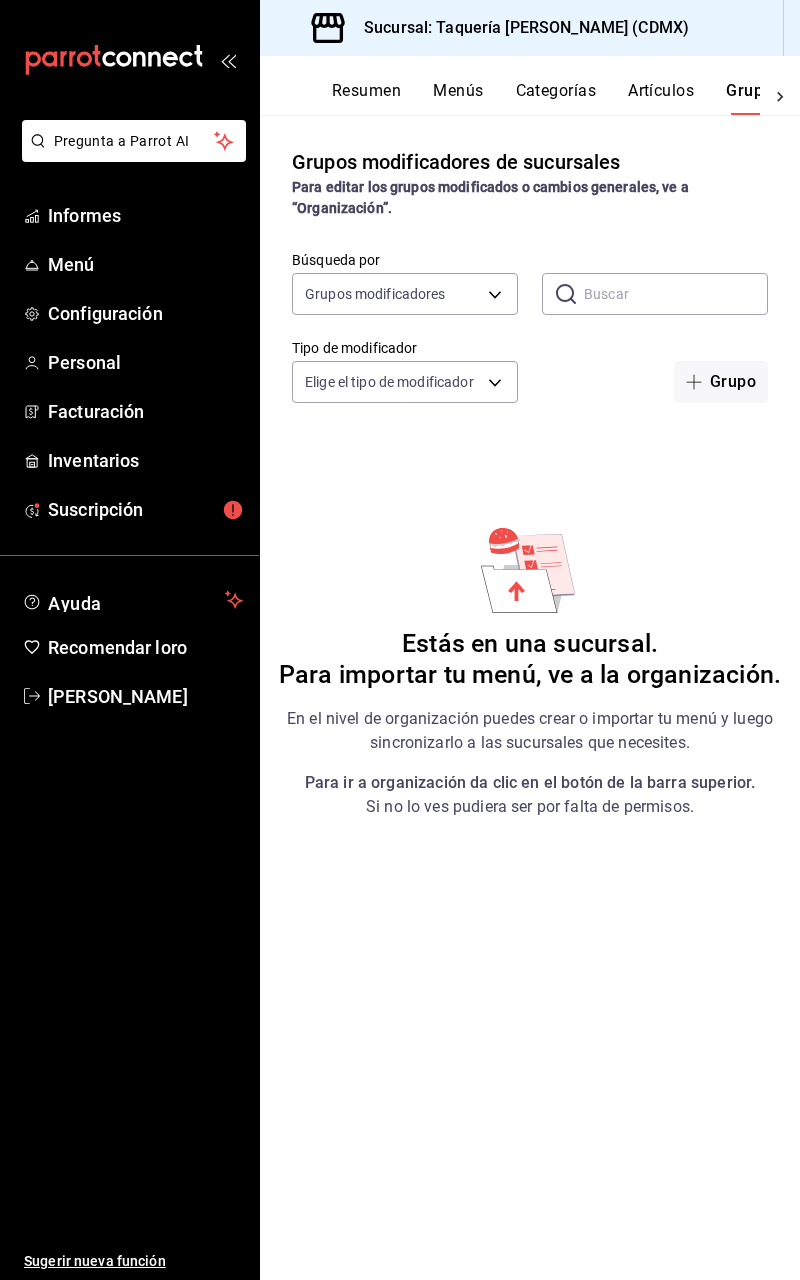 click on "Artículos" at bounding box center (661, 97) 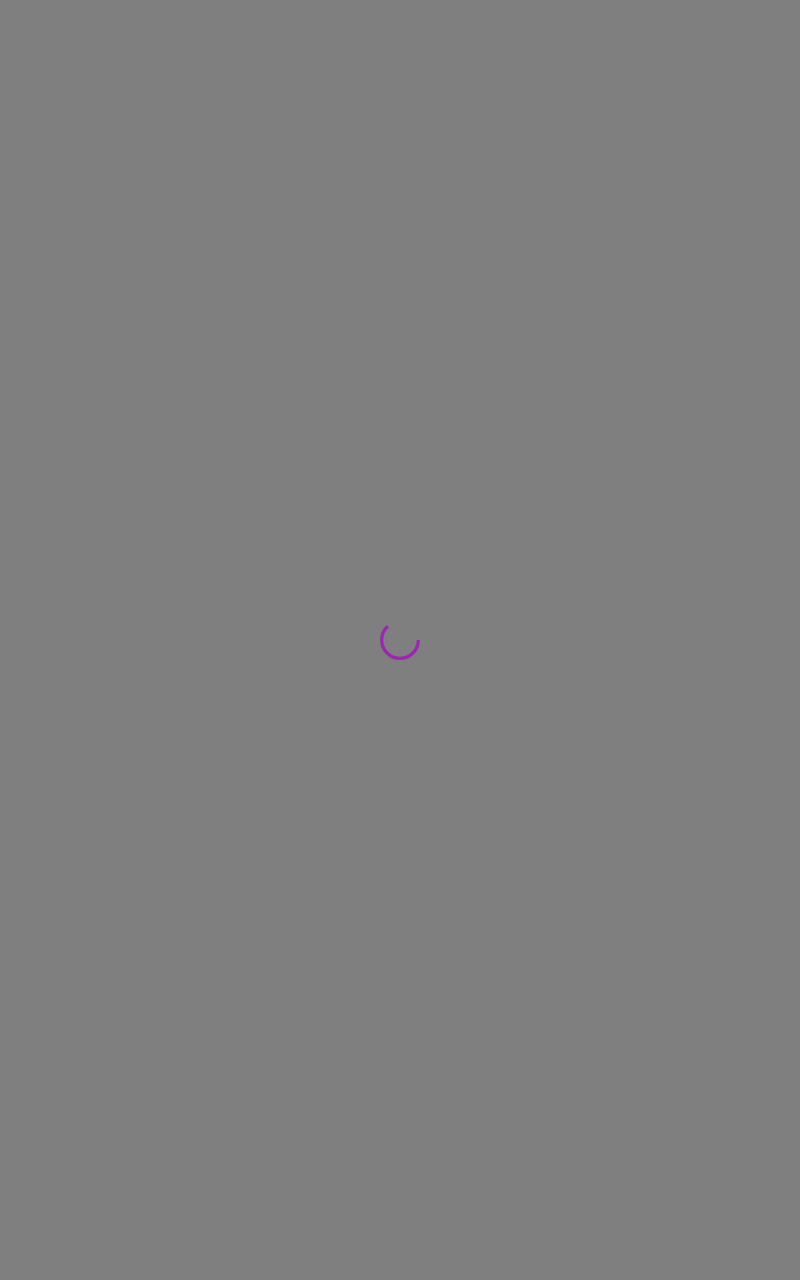 click at bounding box center (400, 640) 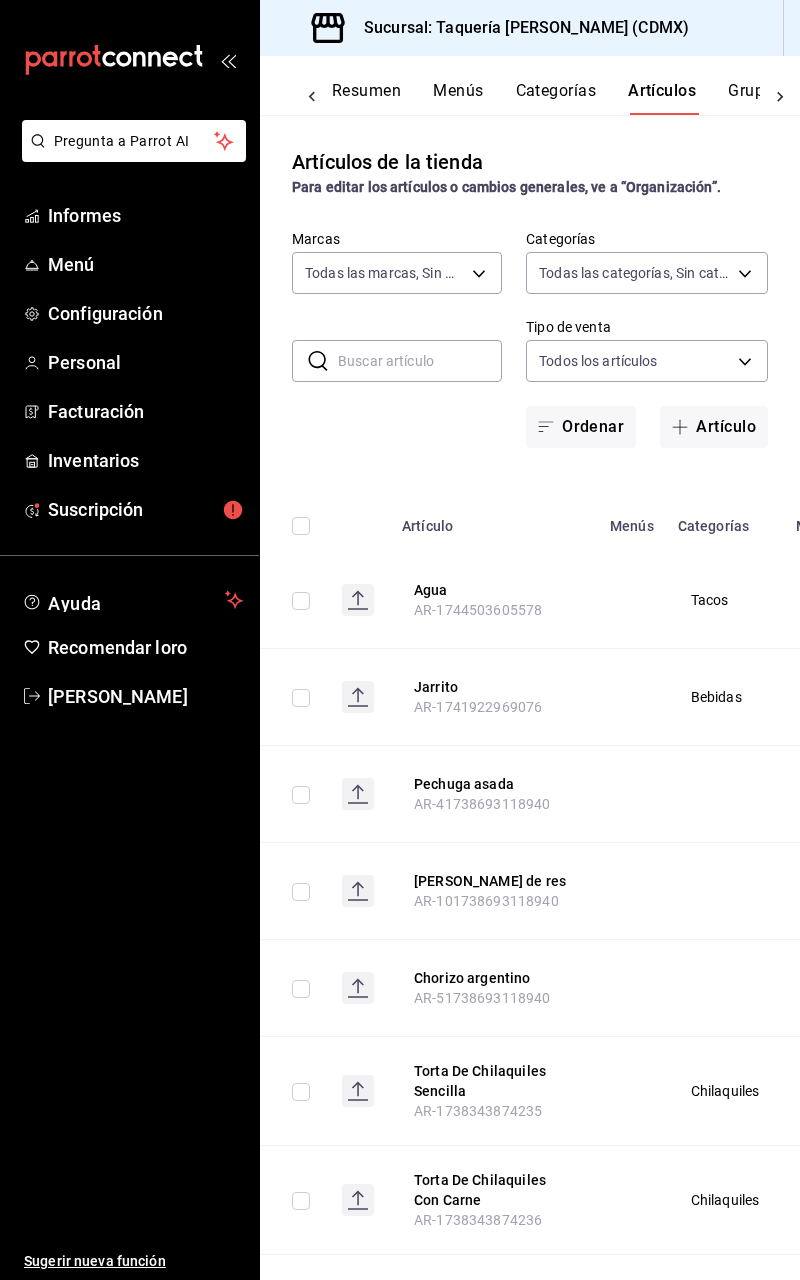 type on "9dc9f6b6-a4fc-40e8-b04d-1456af156f83" 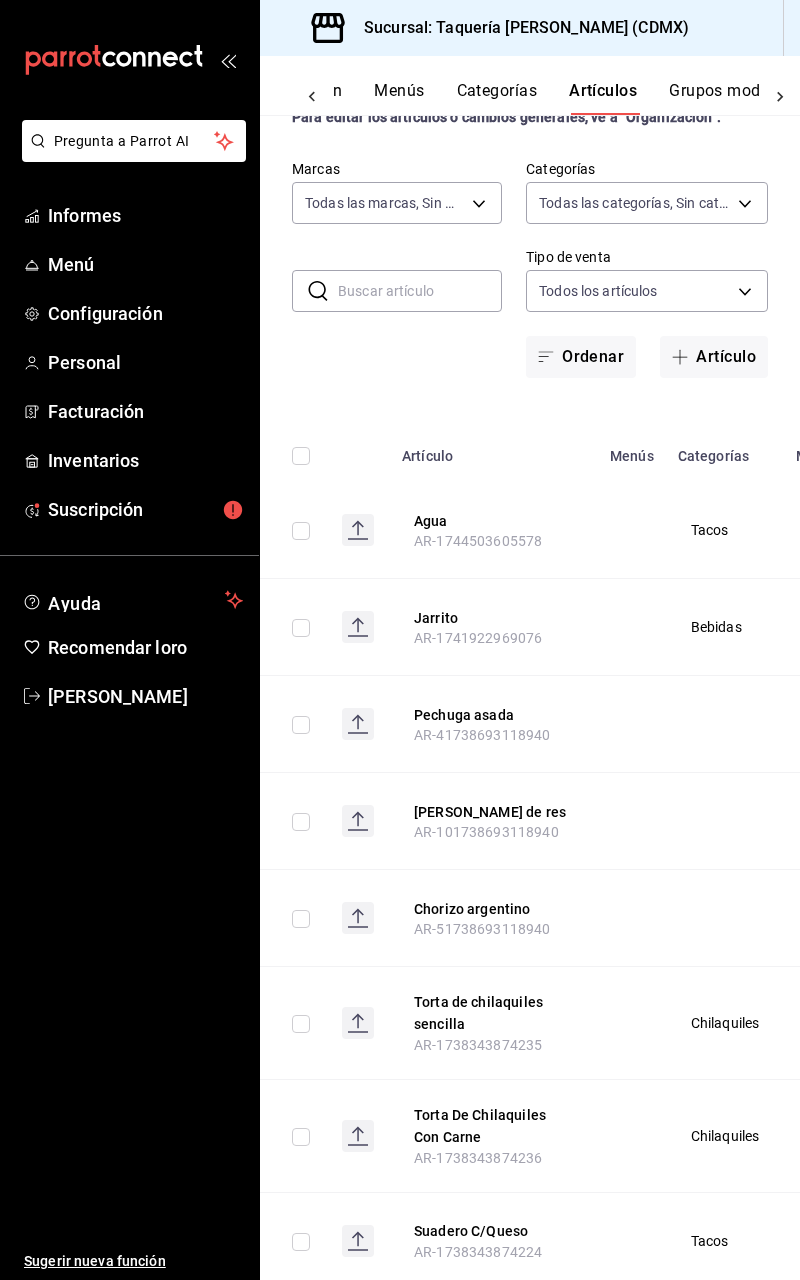 scroll, scrollTop: 0, scrollLeft: 0, axis: both 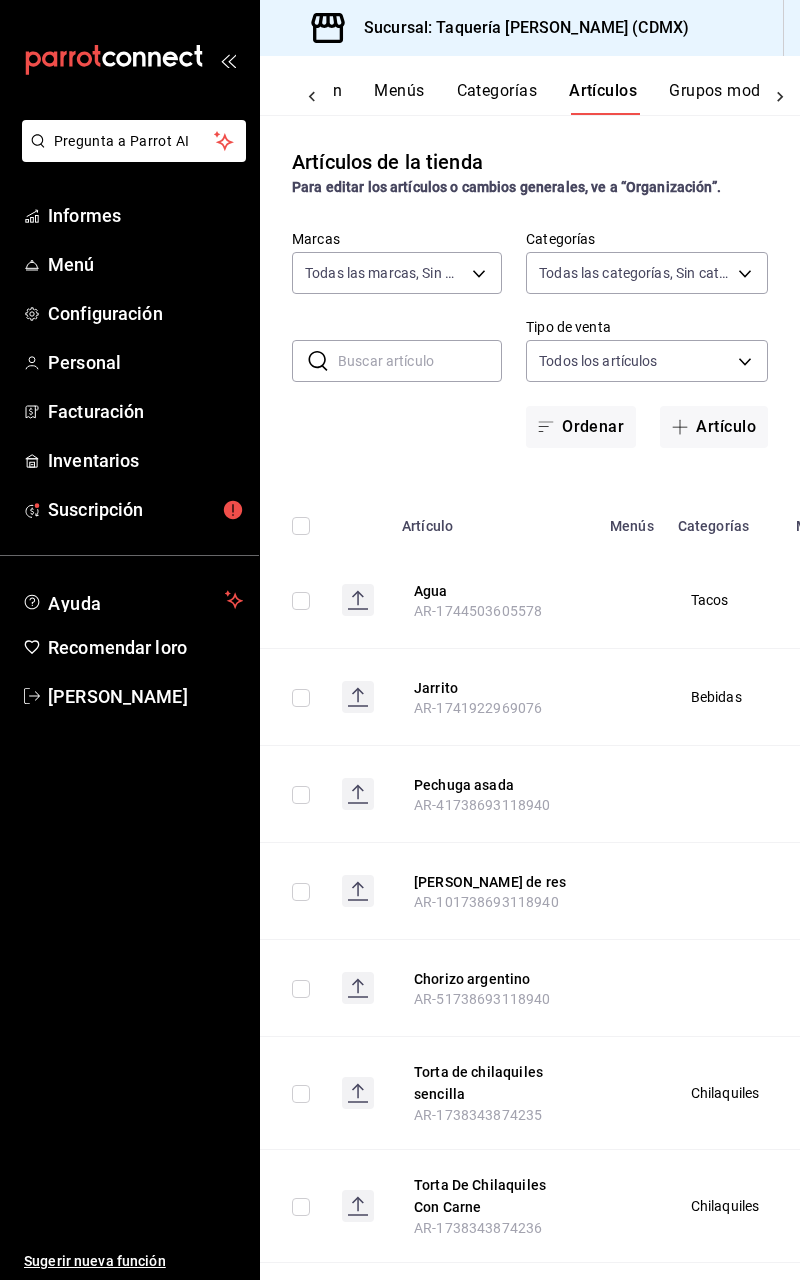 click at bounding box center [301, 601] 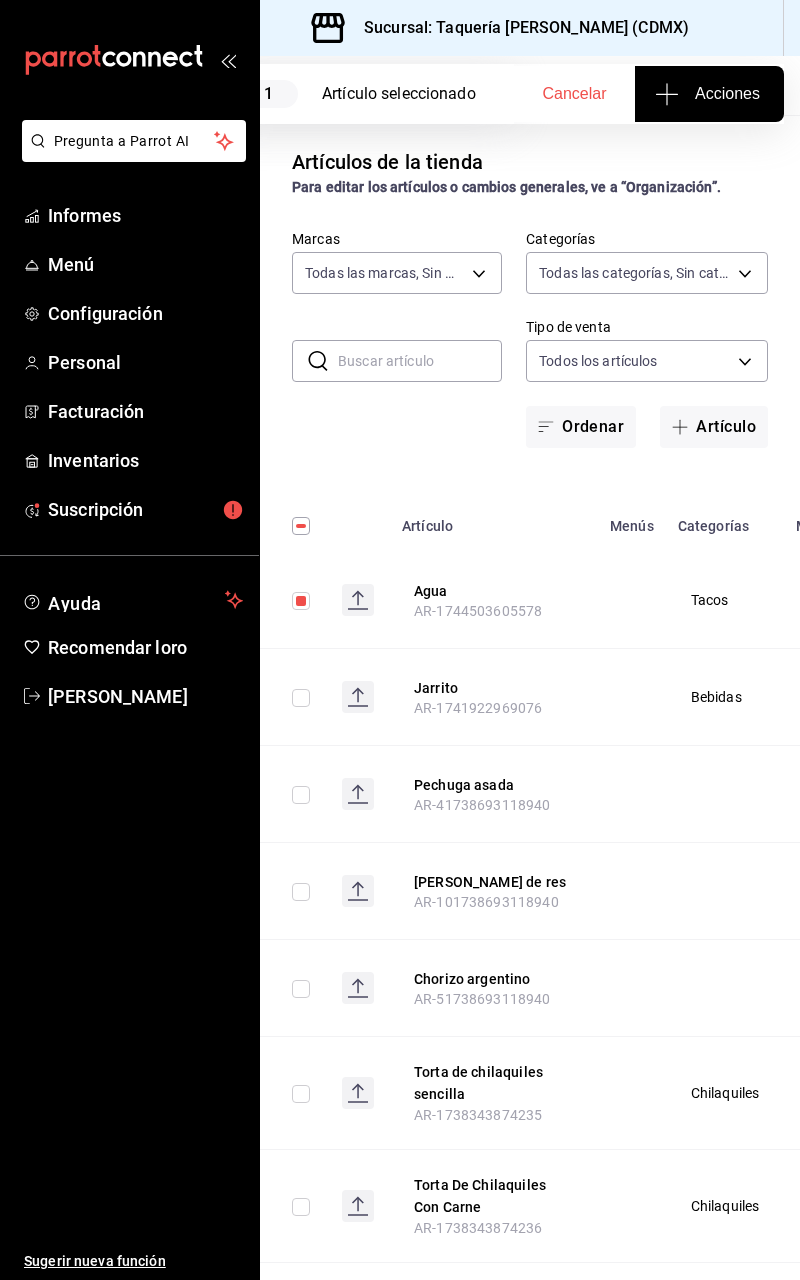 click at bounding box center (301, 526) 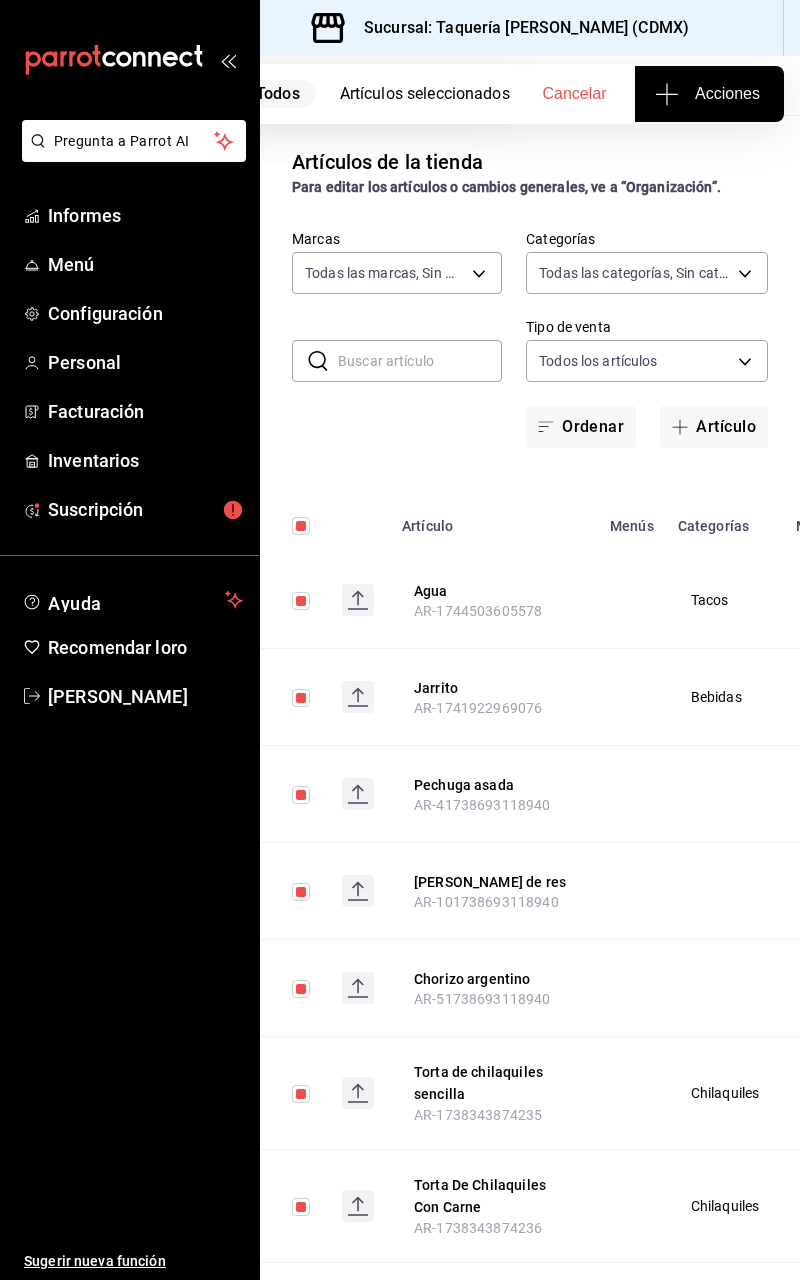 click on "Cancelar" at bounding box center [575, 93] 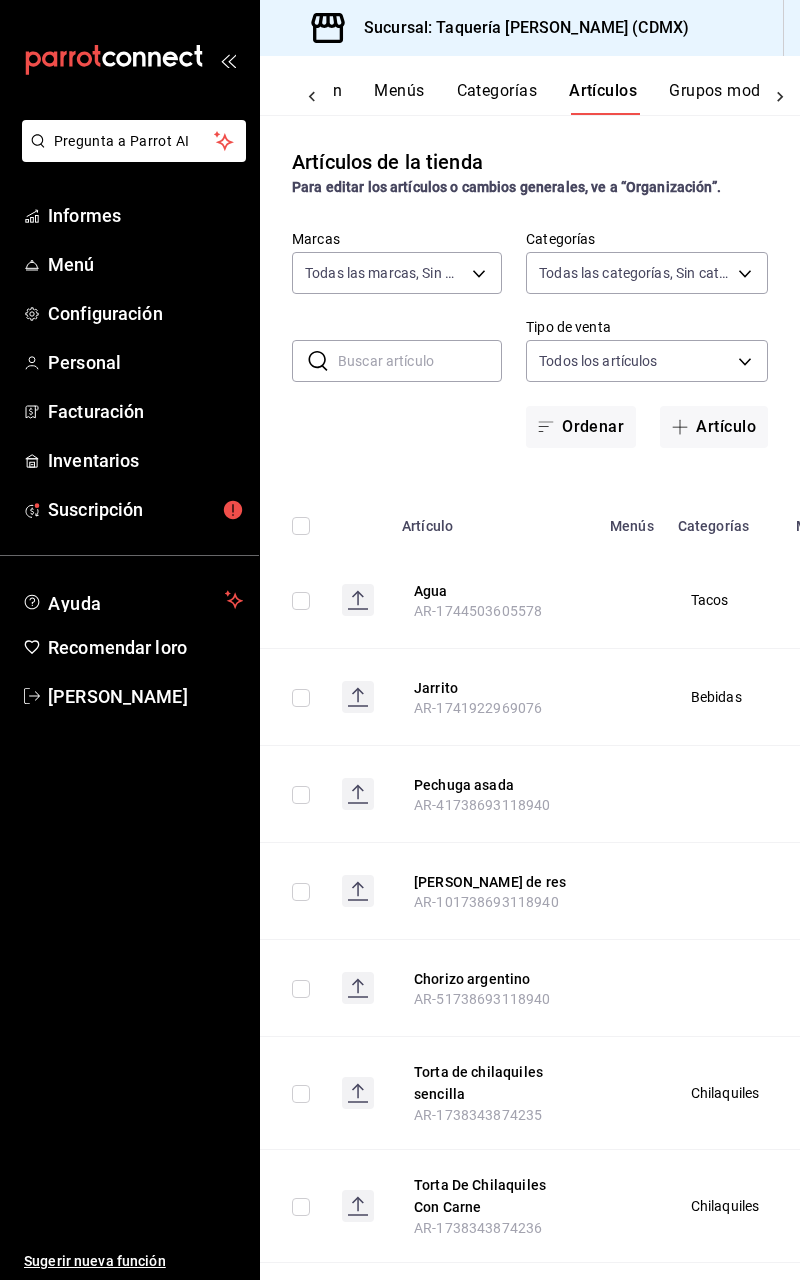 click at bounding box center [301, 526] 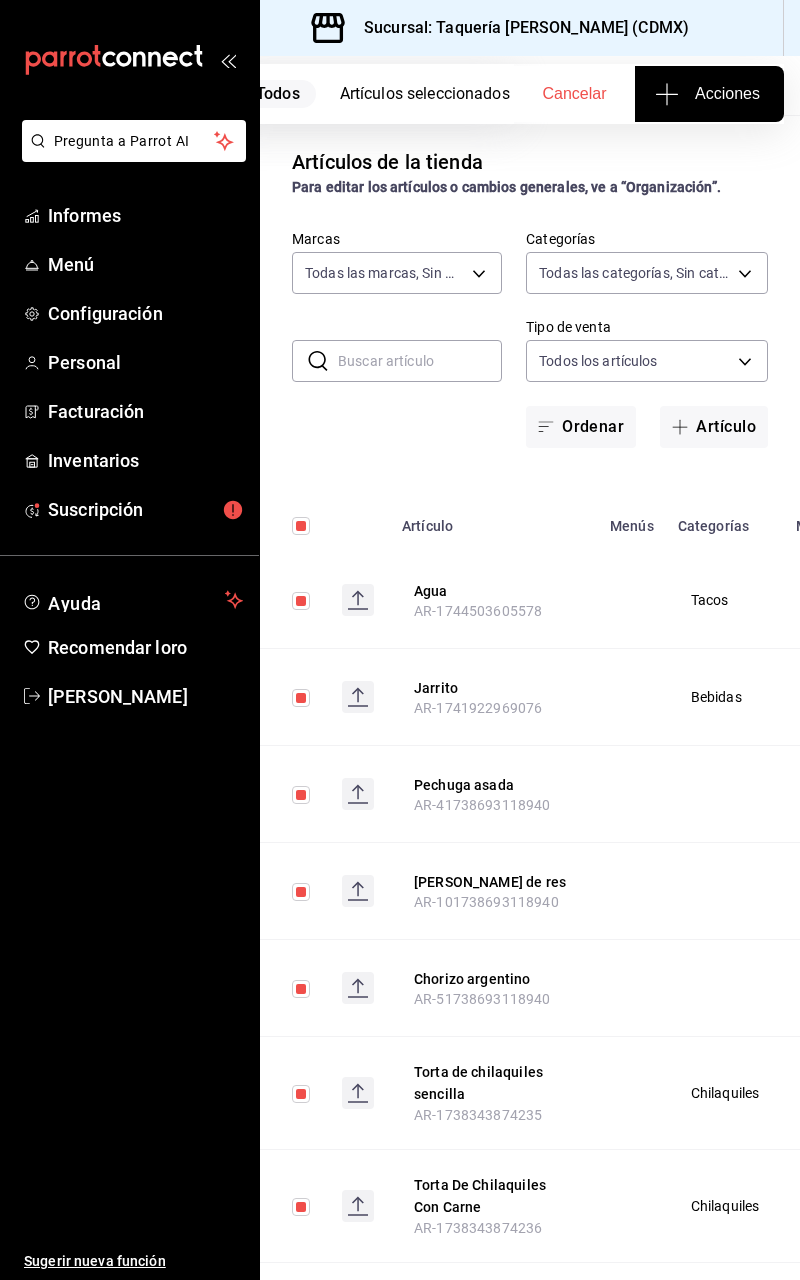 click on "Acciones" at bounding box center (727, 93) 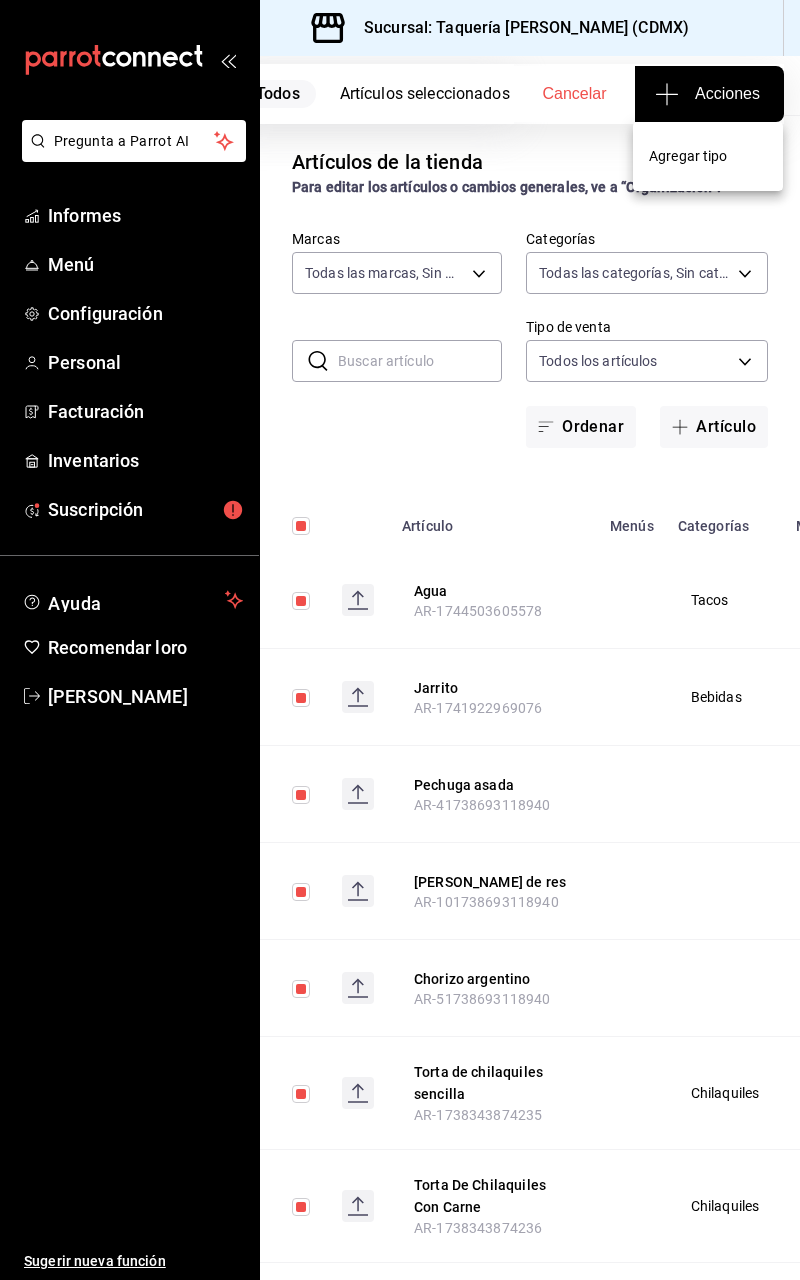 click at bounding box center [400, 640] 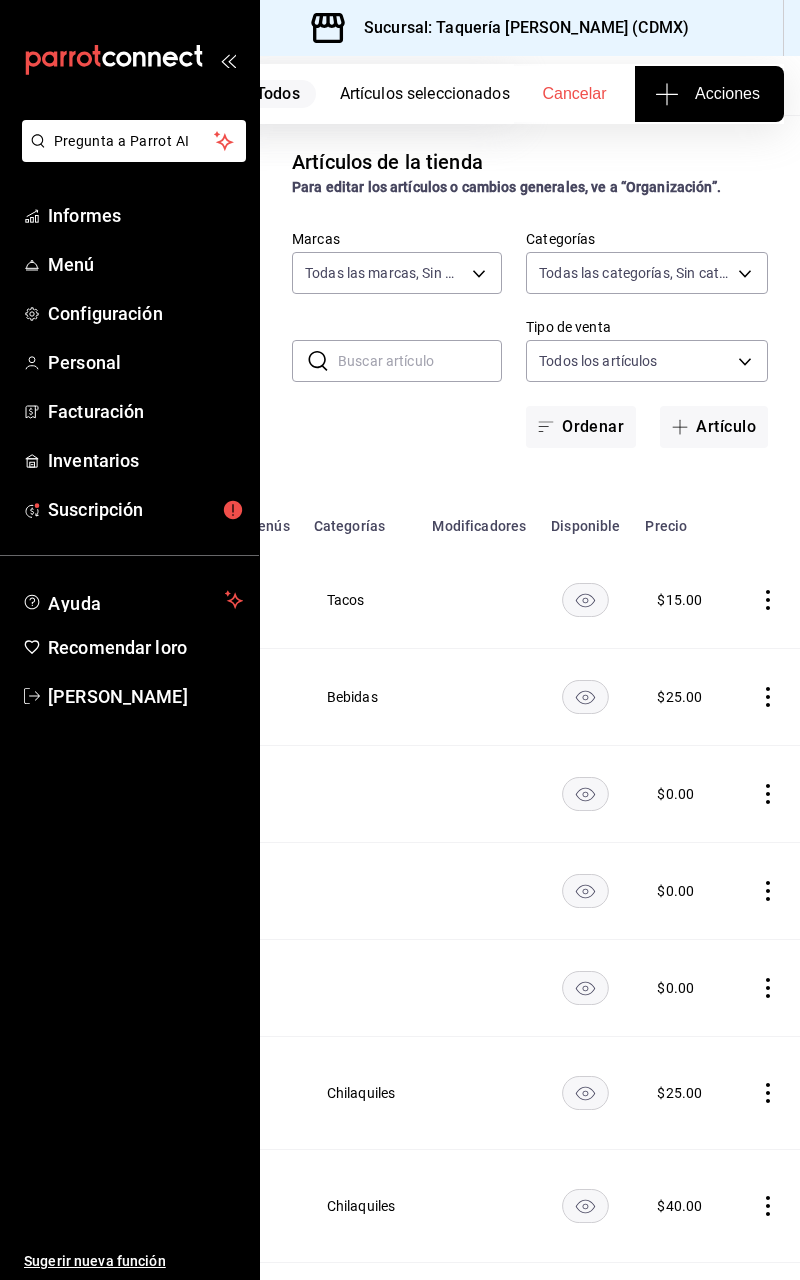 scroll, scrollTop: 0, scrollLeft: 363, axis: horizontal 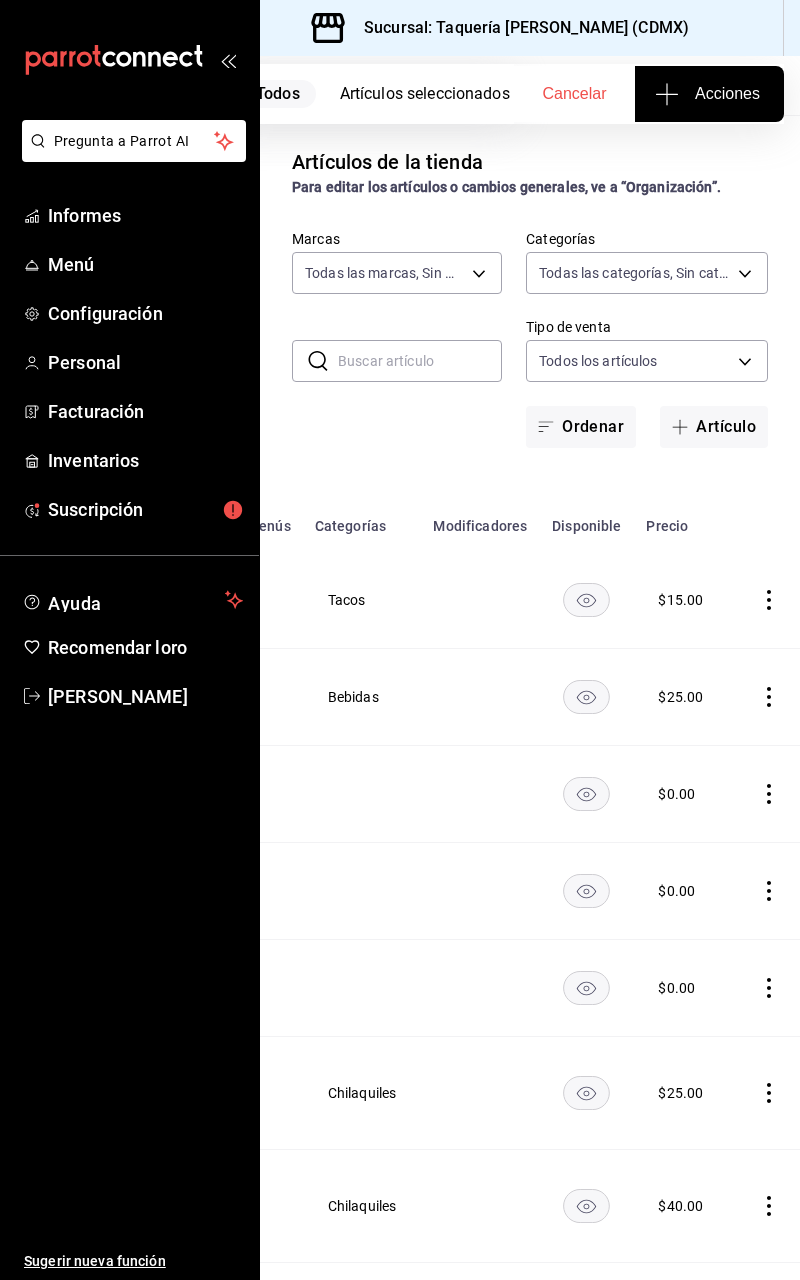 click 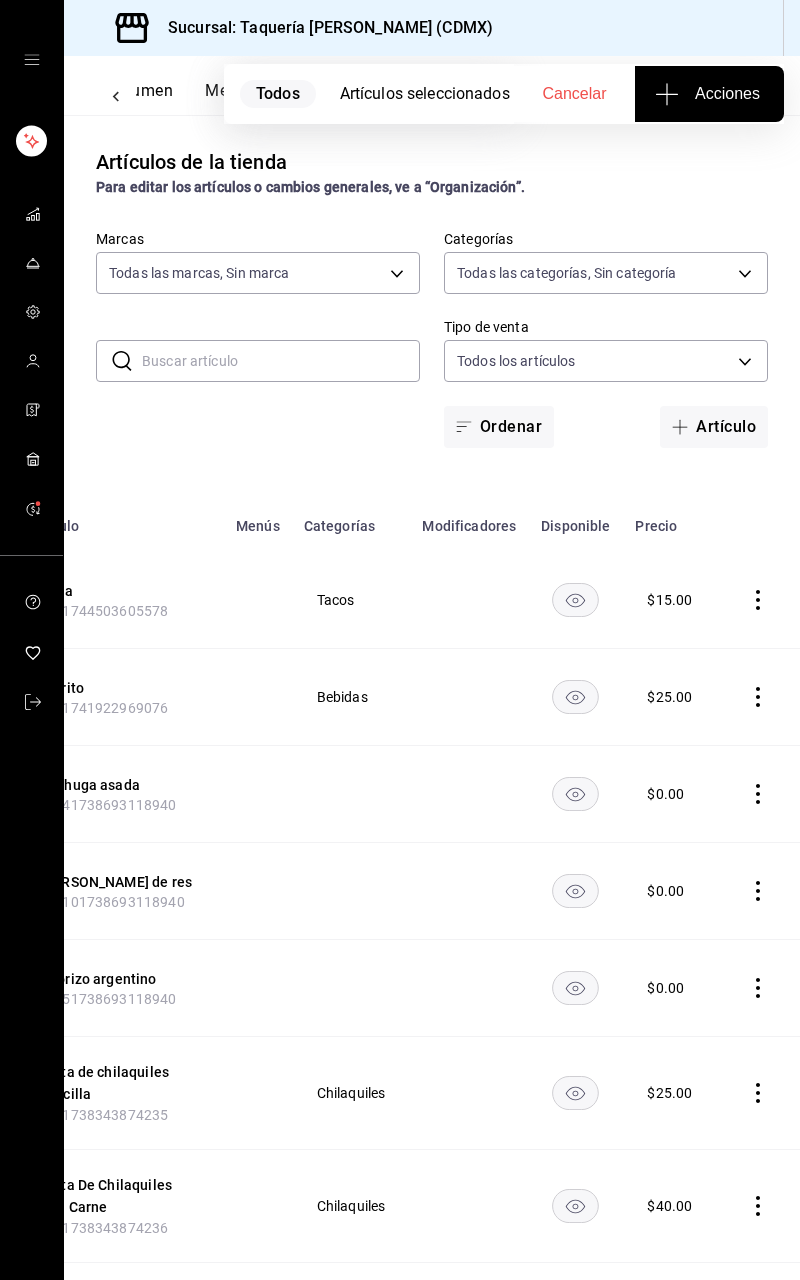 scroll, scrollTop: 0, scrollLeft: 36, axis: horizontal 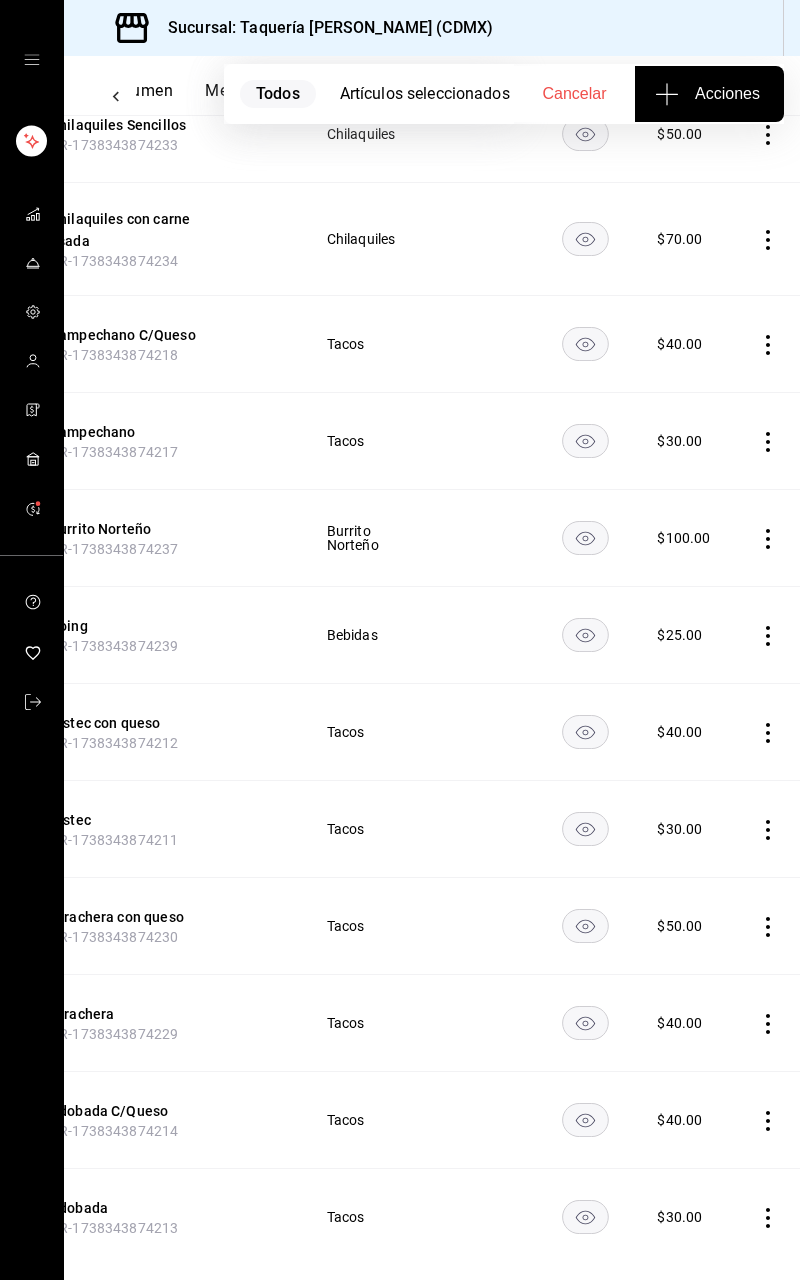 click on "$  40.00" at bounding box center [683, 1023] 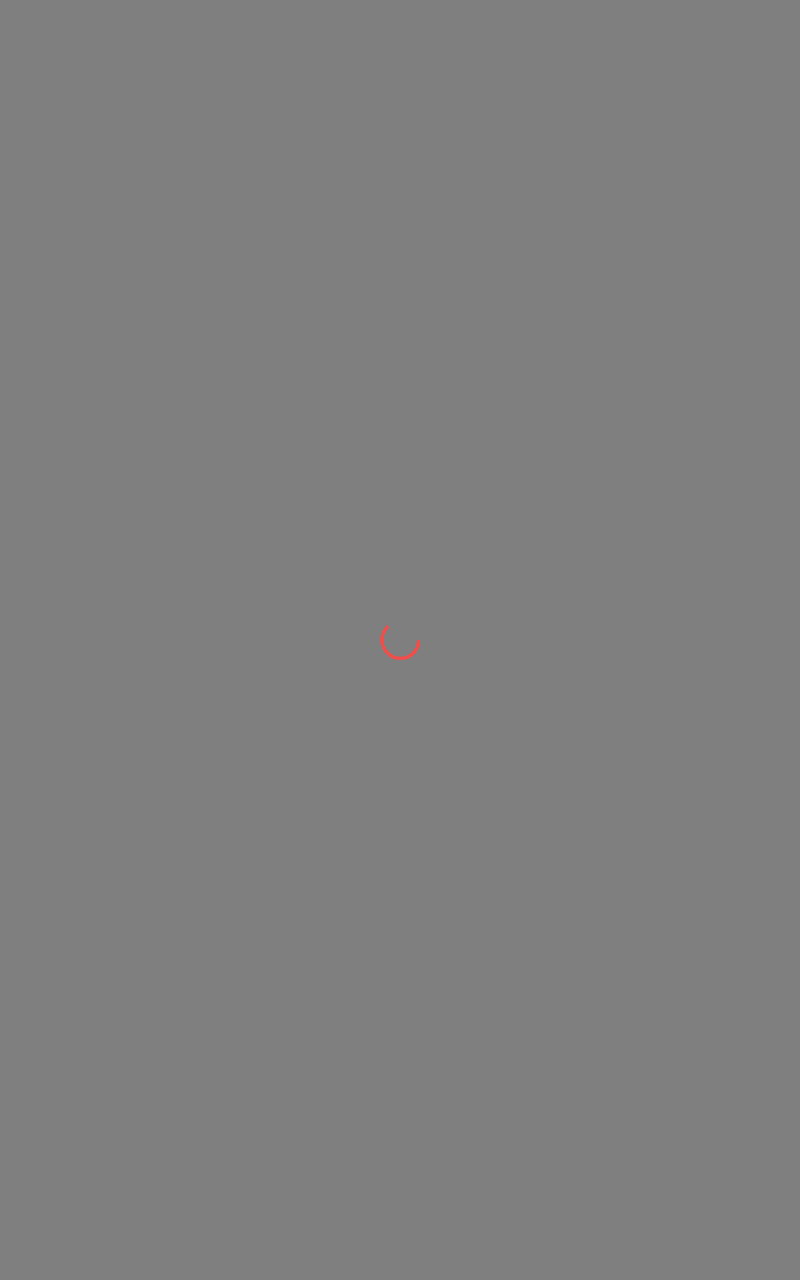 scroll, scrollTop: 0, scrollLeft: 0, axis: both 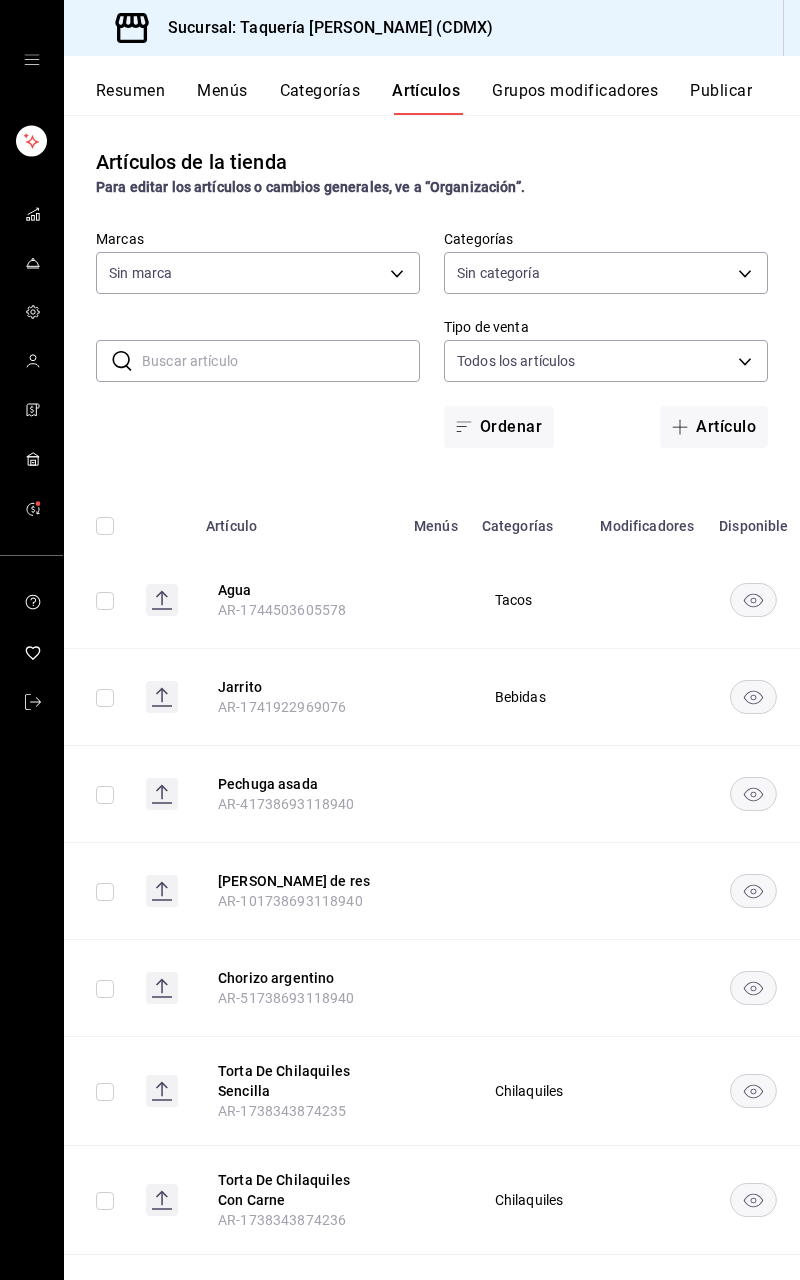 type on "a79c23b4-dc2a-47e5-9db9-1728f01e10ae,9b454578-93b3-4ce4-a716-7d8743305730,761906a8-00a7-44d8-af56-2a3fc973781a,159fd2ad-3fc6-4590-81ee-39598e9c9c9f" 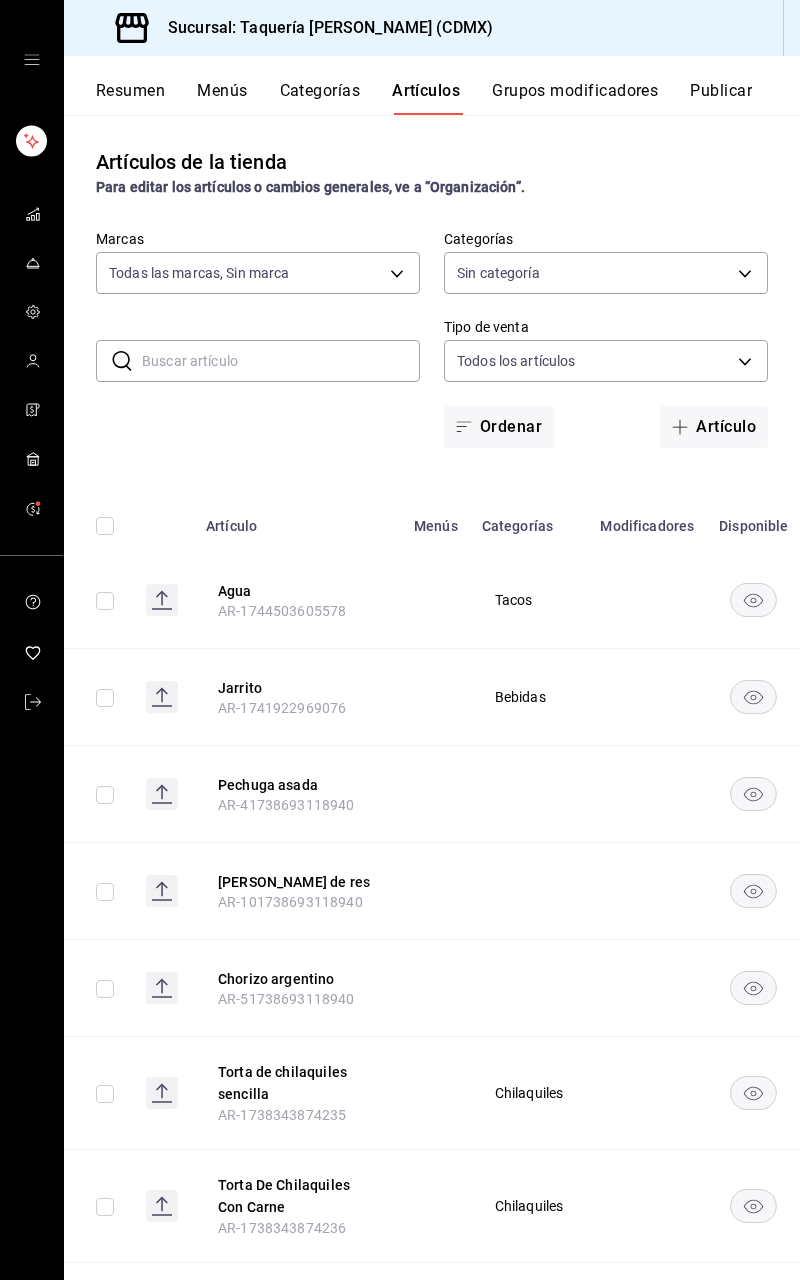 click at bounding box center (105, 601) 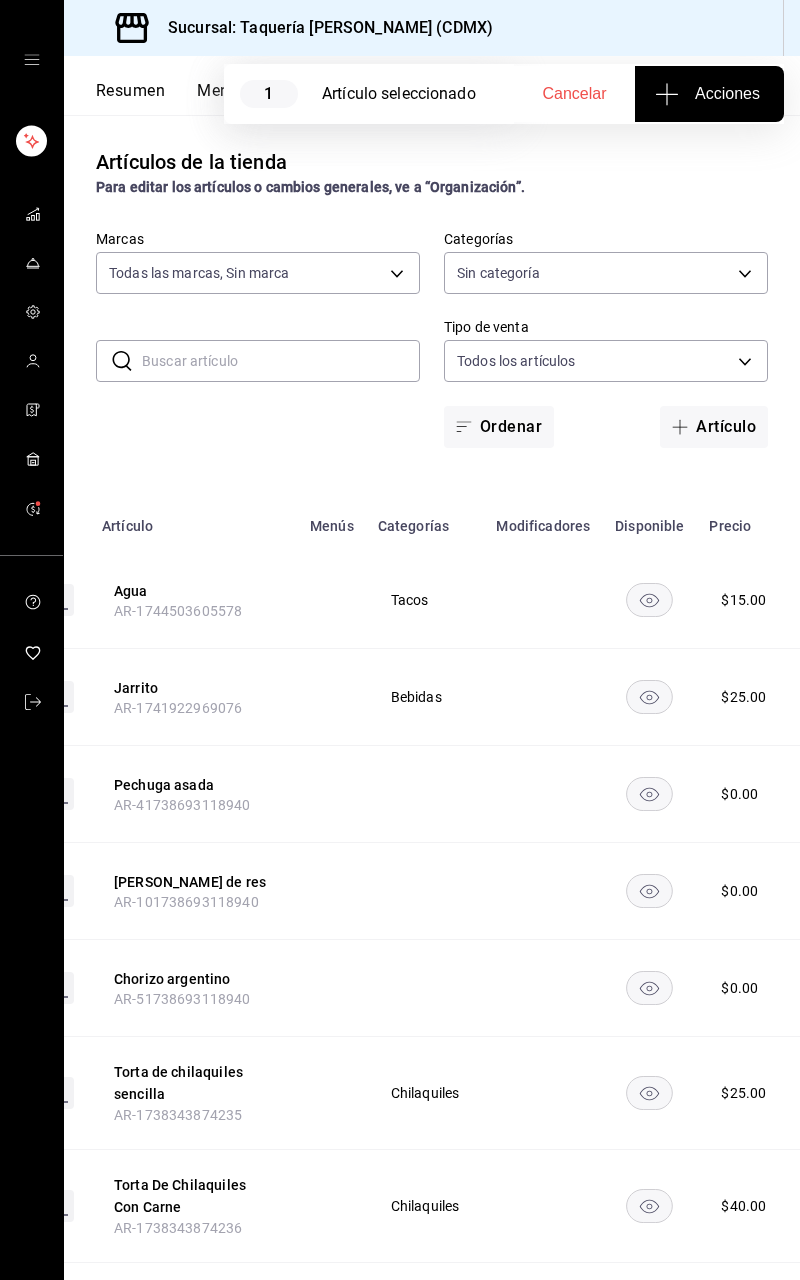 scroll, scrollTop: 0, scrollLeft: 160, axis: horizontal 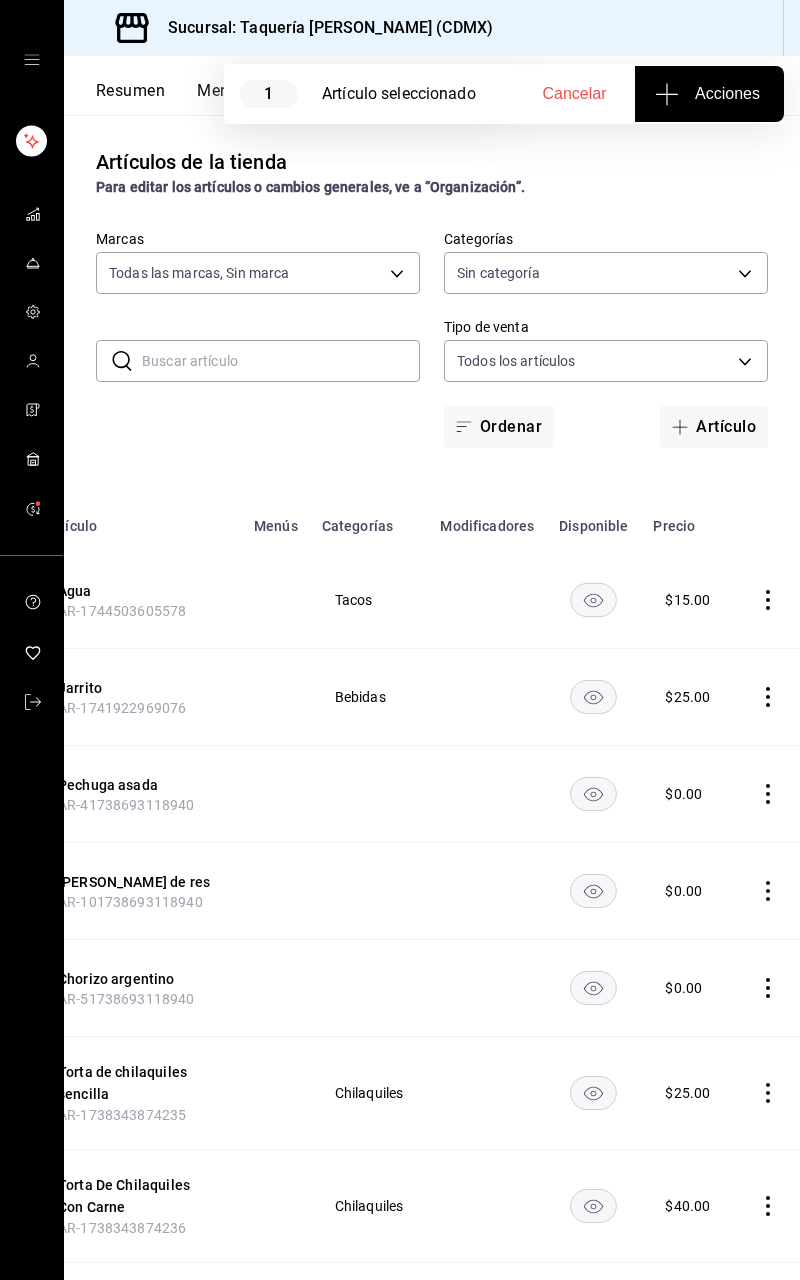 click 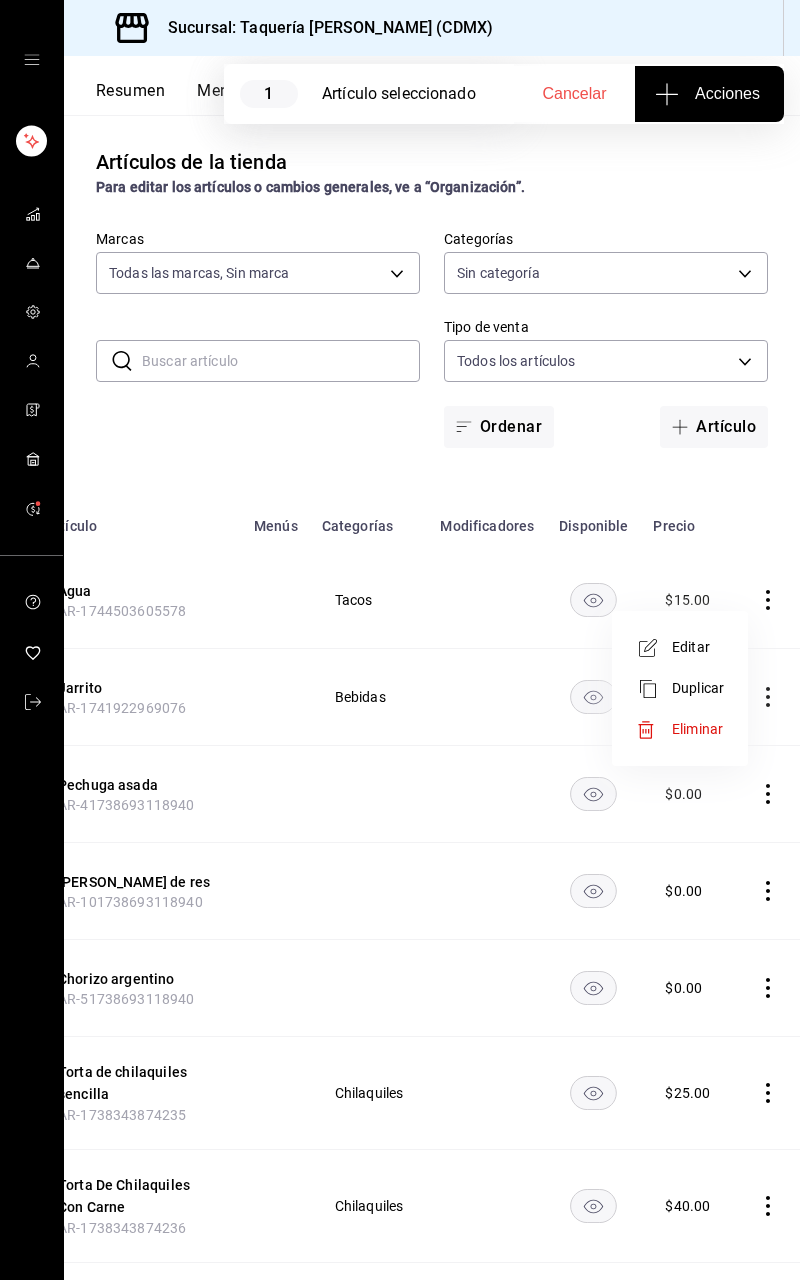 click on "Eliminar" at bounding box center (697, 729) 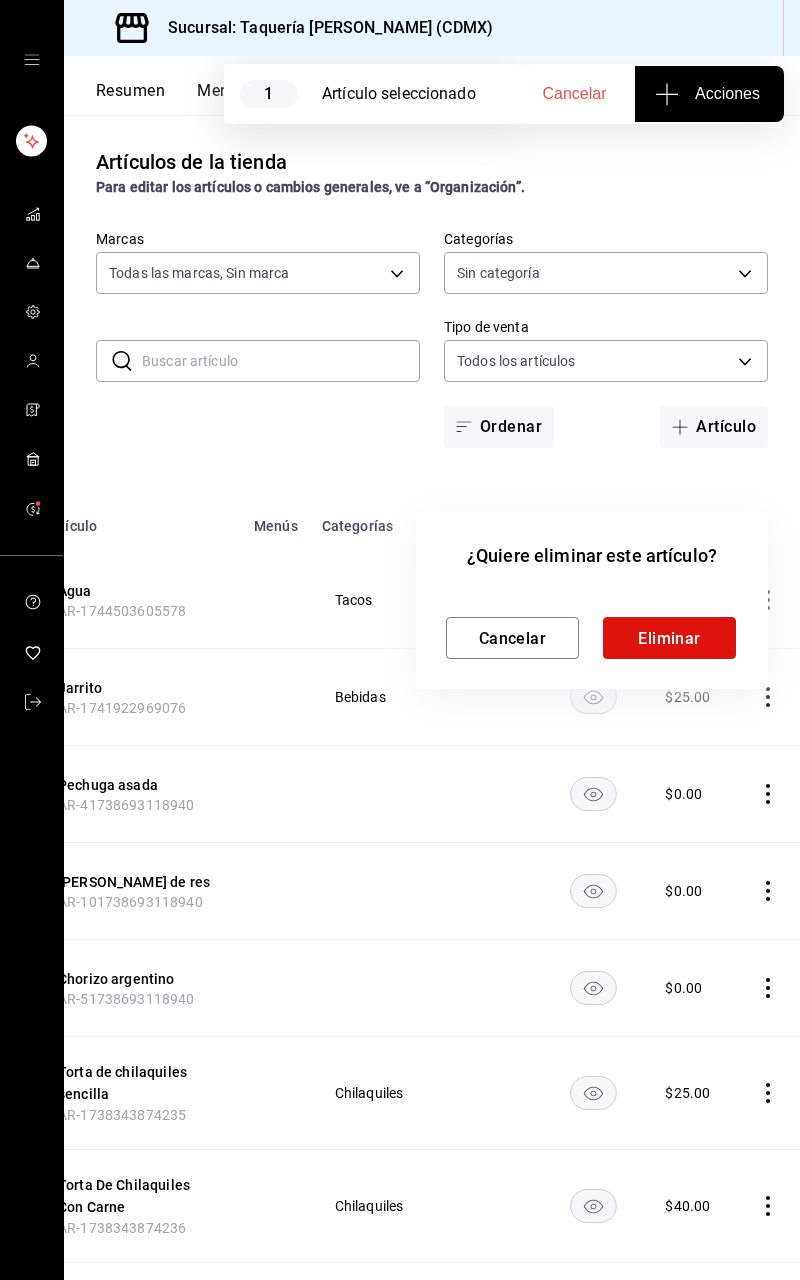 click on "Eliminar" at bounding box center [669, 637] 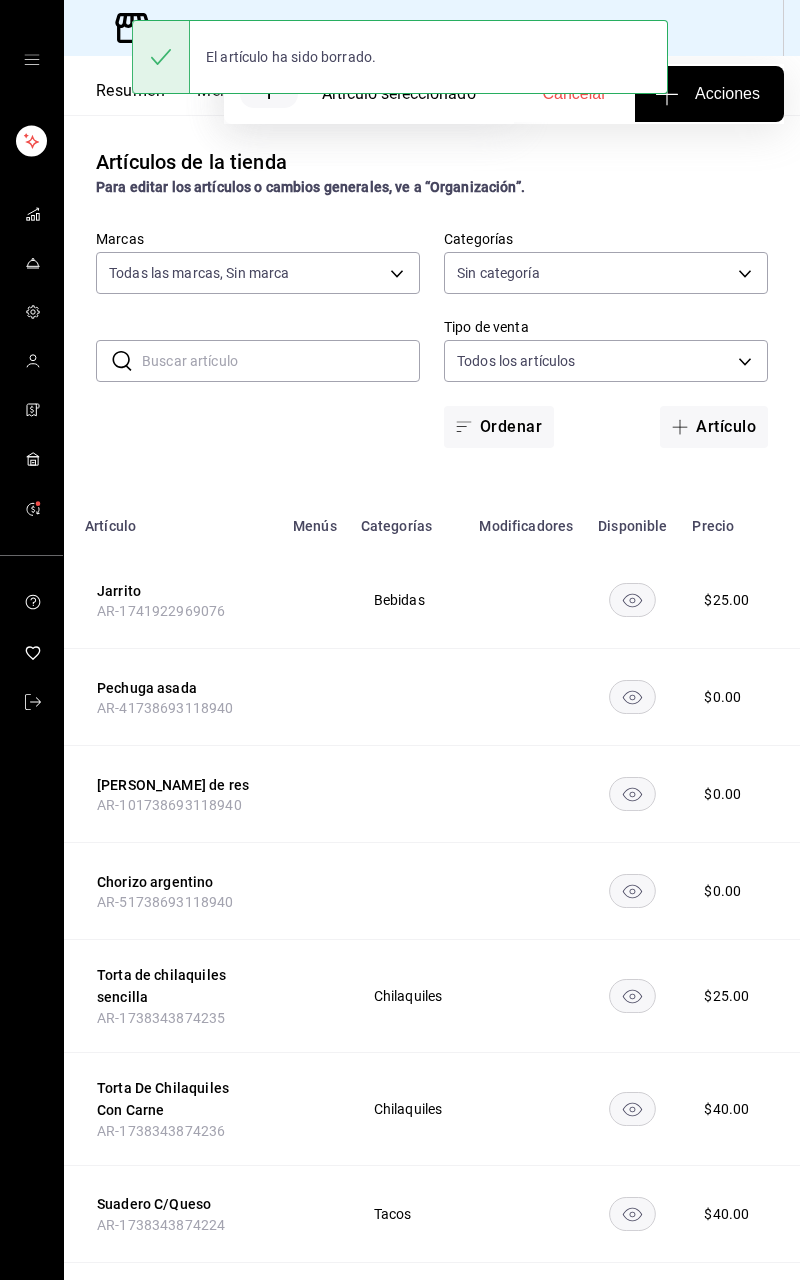 scroll, scrollTop: 0, scrollLeft: 160, axis: horizontal 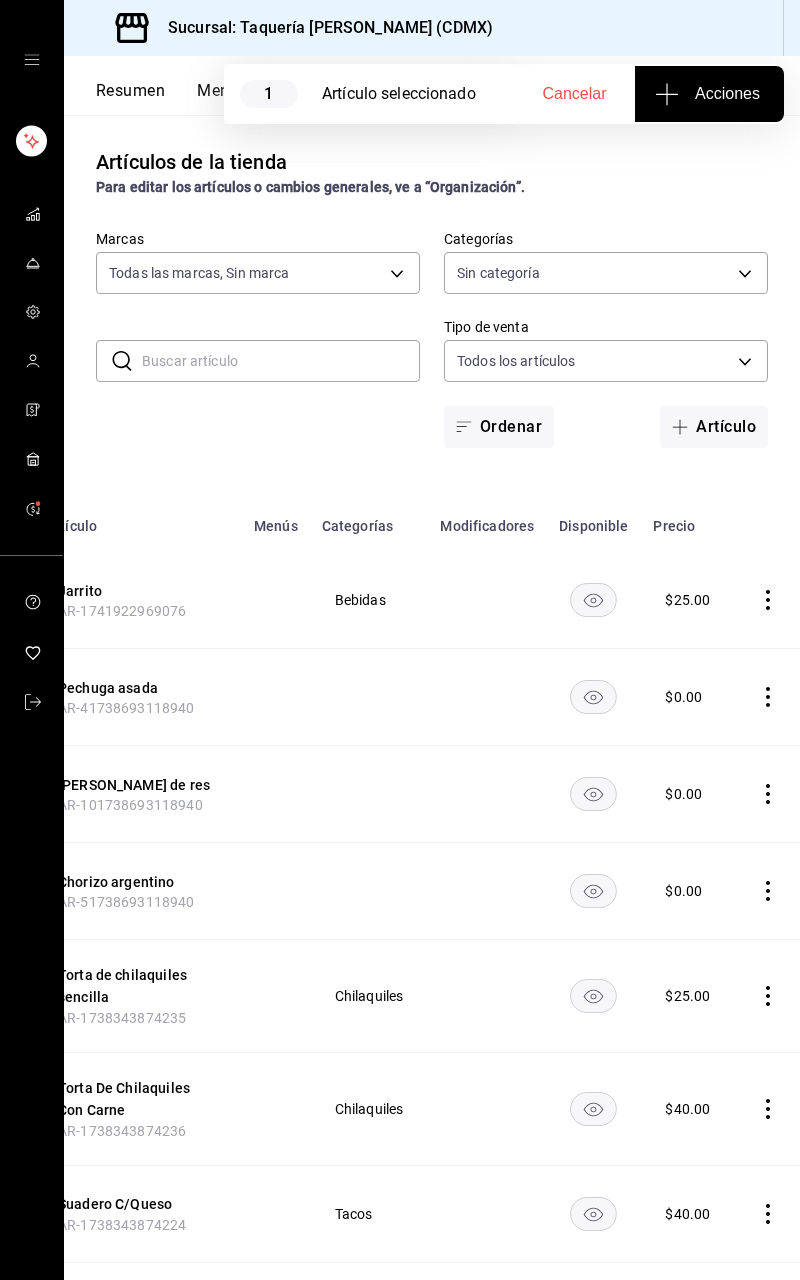 click 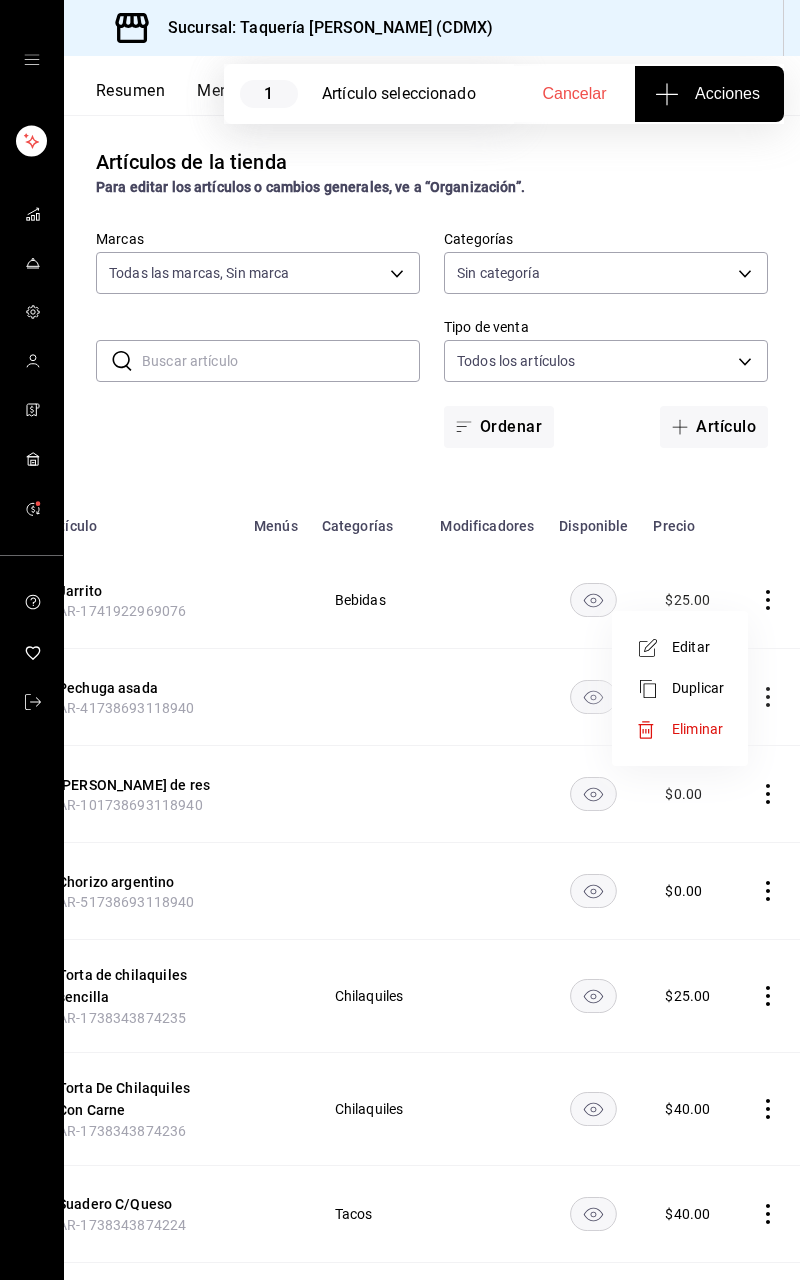 click on "Eliminar" at bounding box center [697, 729] 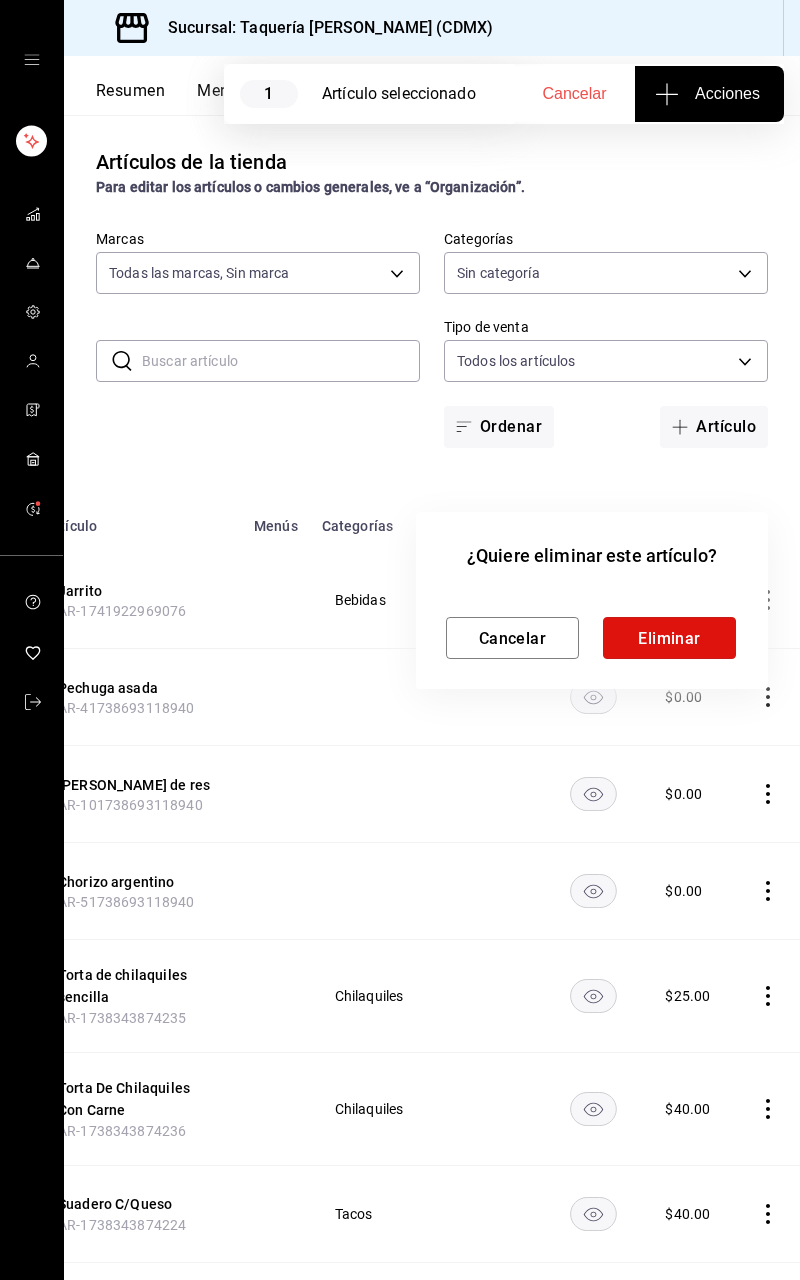 click on "Eliminar" at bounding box center [669, 638] 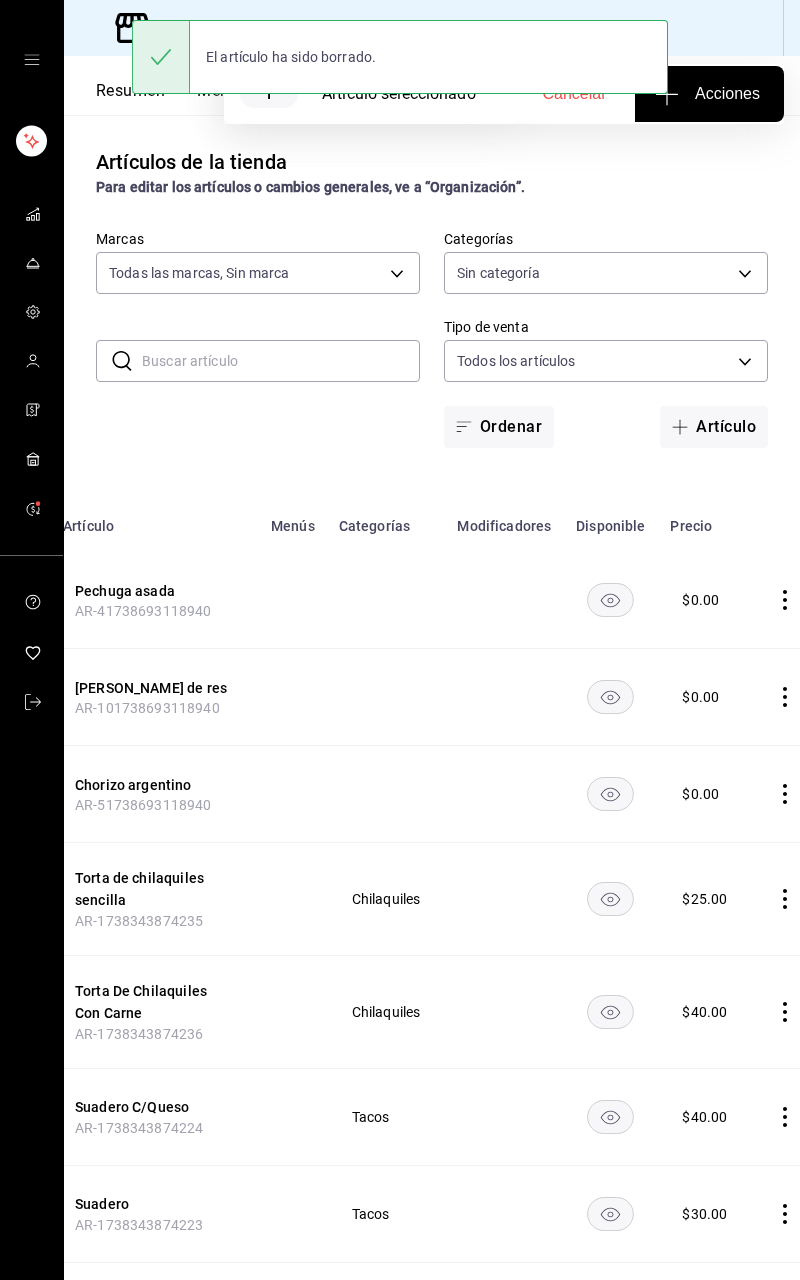 scroll, scrollTop: 0, scrollLeft: 145, axis: horizontal 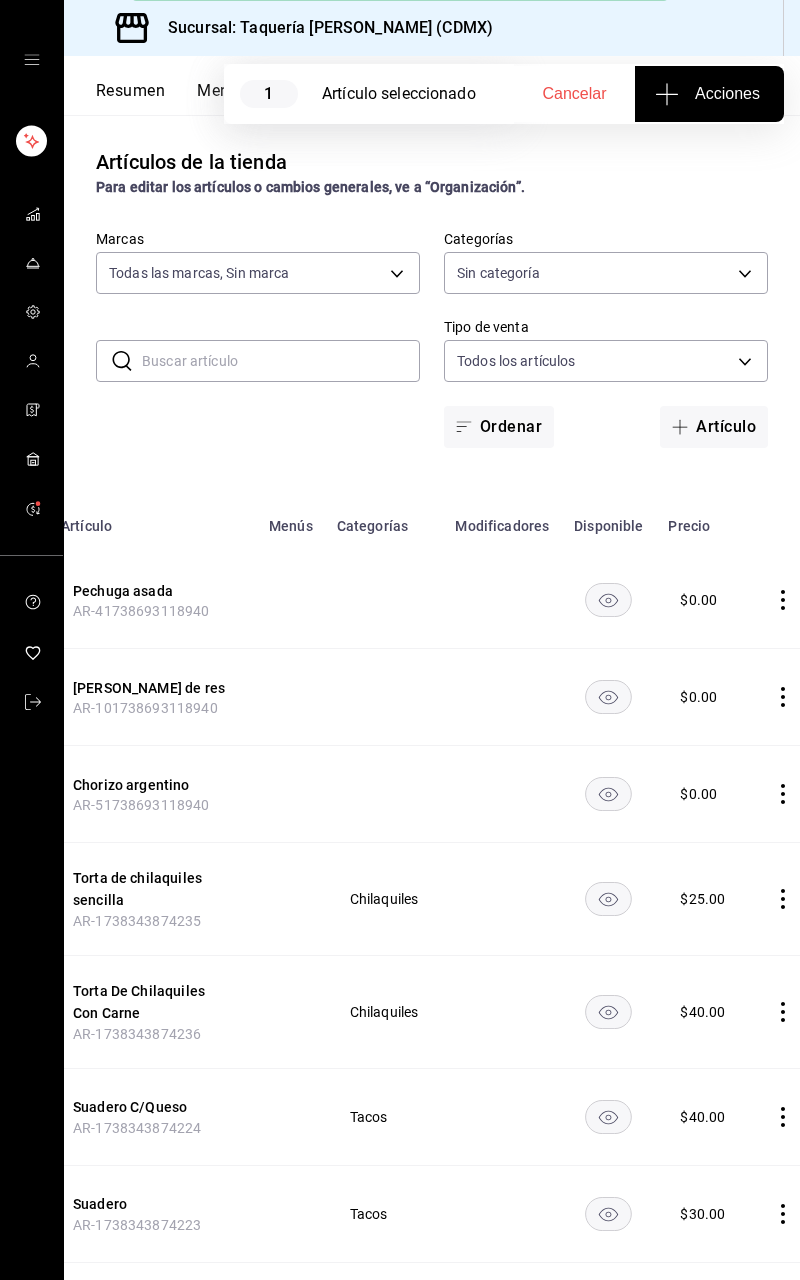 click 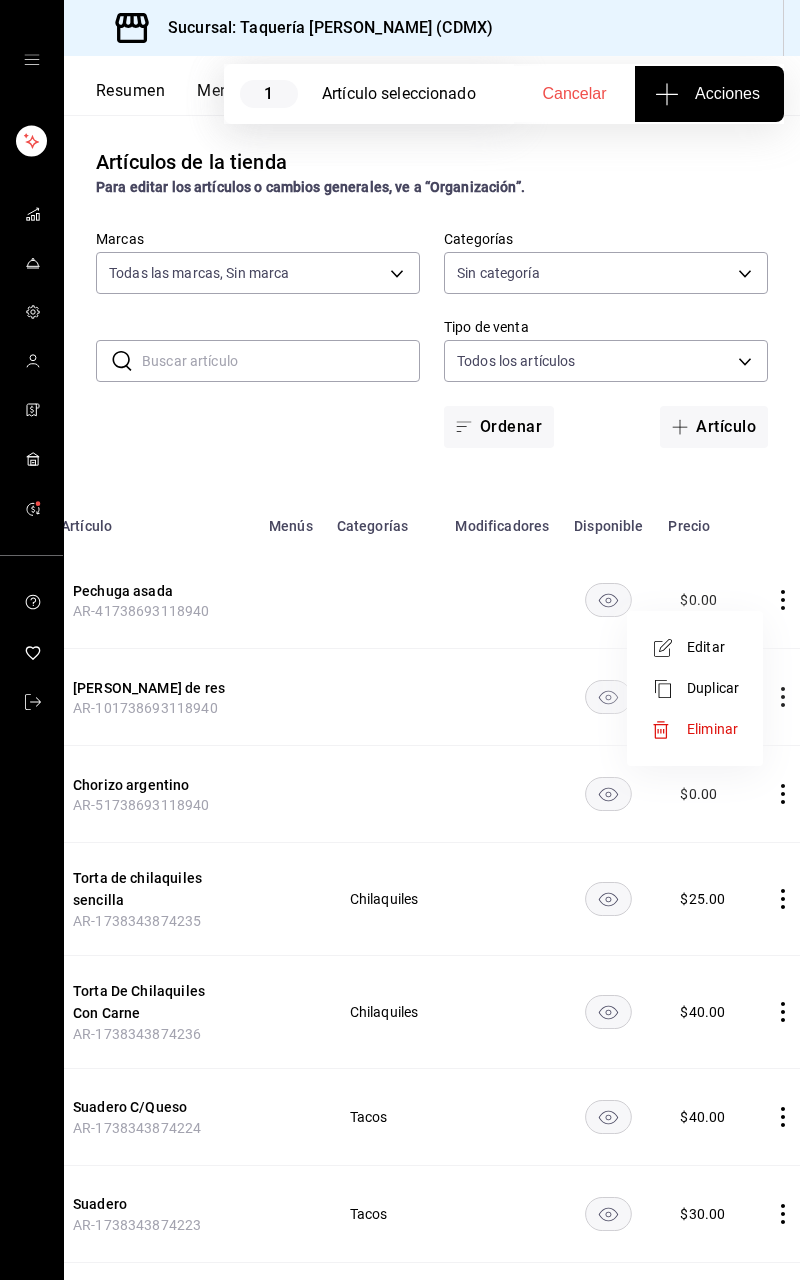 click on "Eliminar" at bounding box center [695, 729] 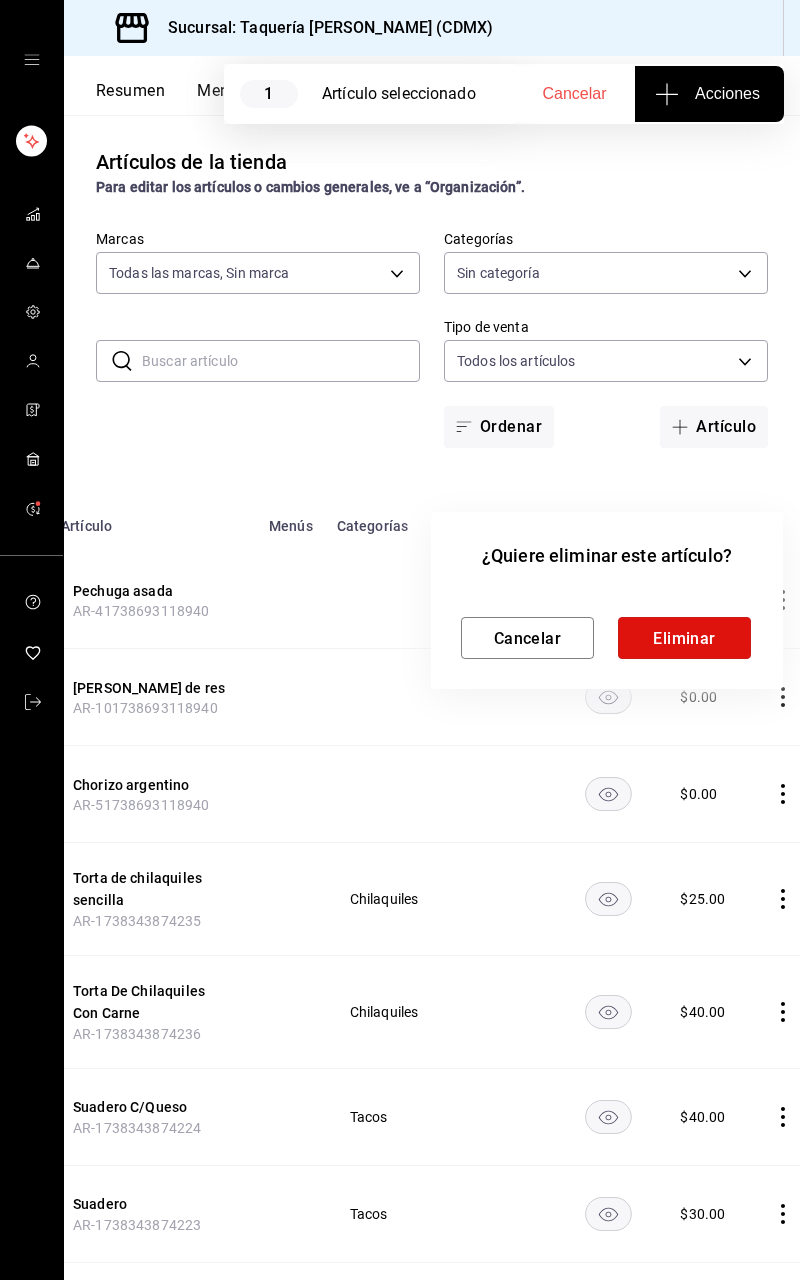 click on "Eliminar" at bounding box center [684, 637] 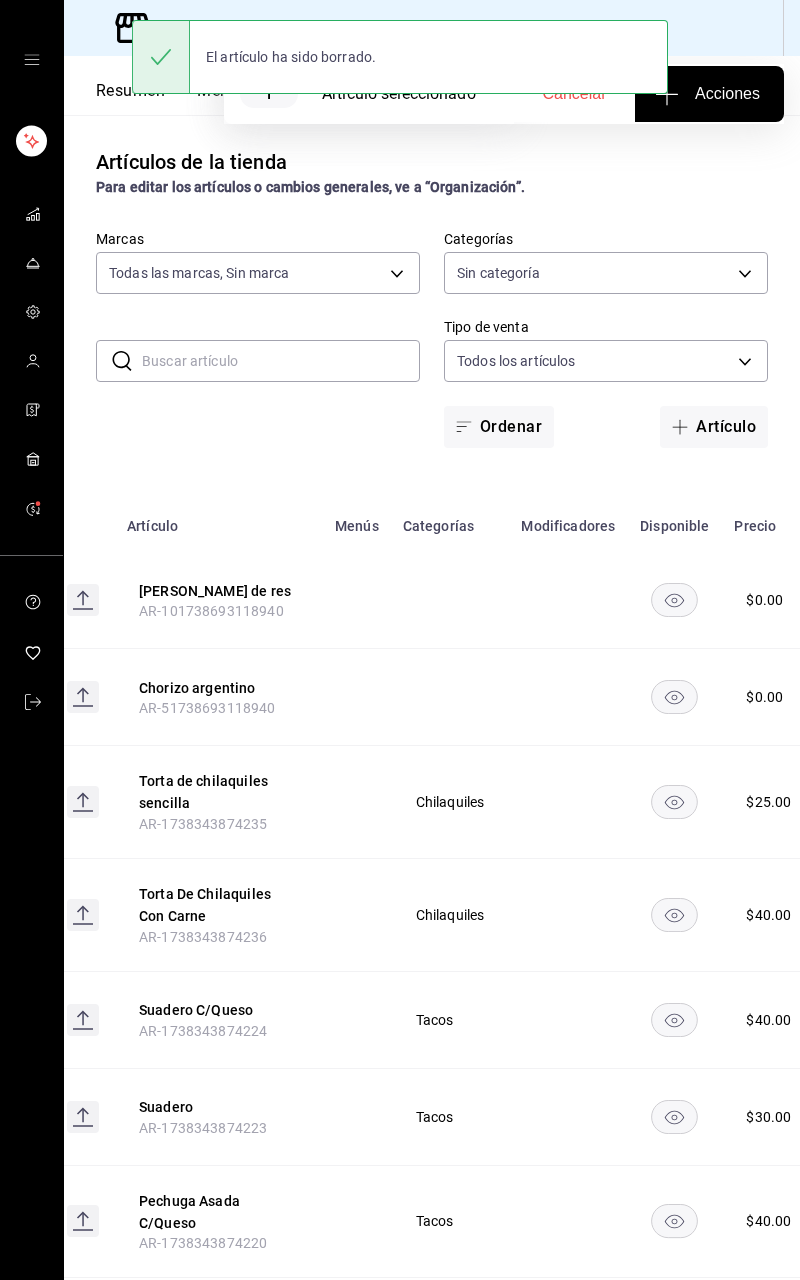 scroll, scrollTop: 0, scrollLeft: 160, axis: horizontal 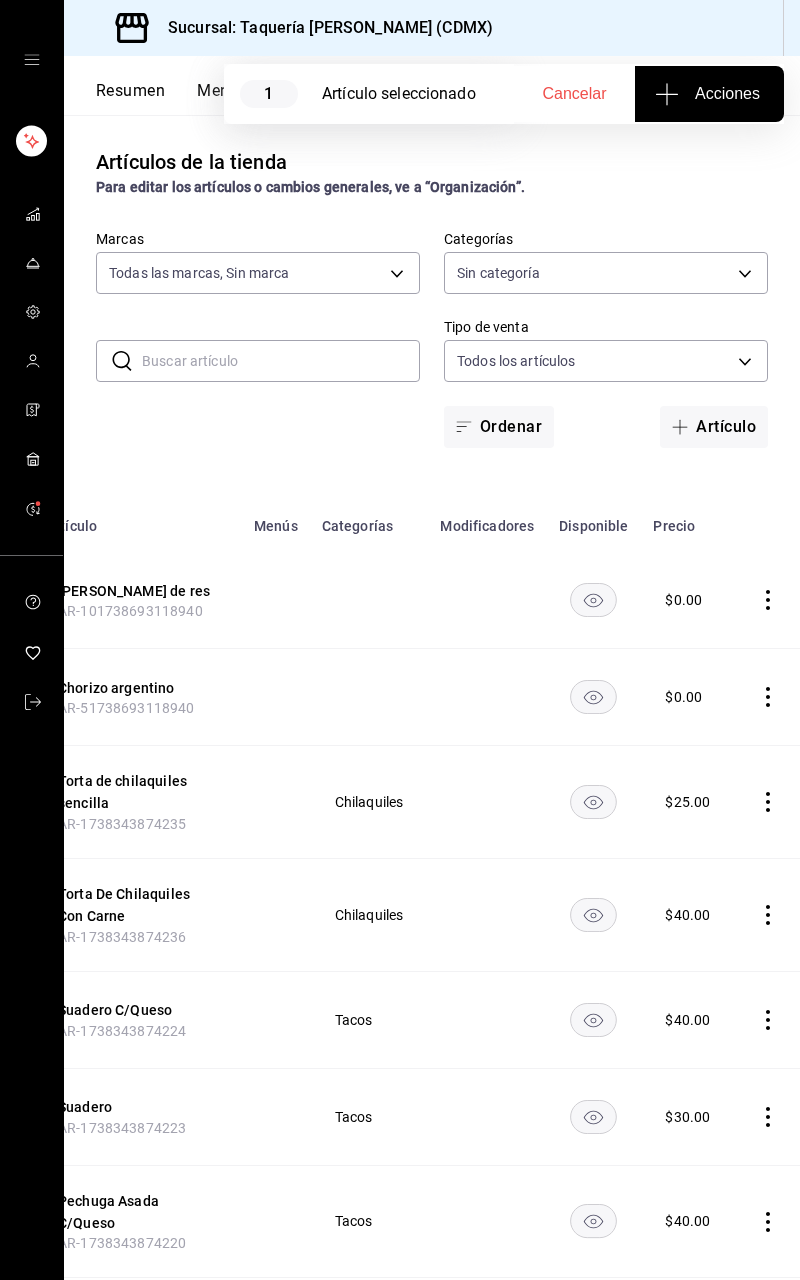 click 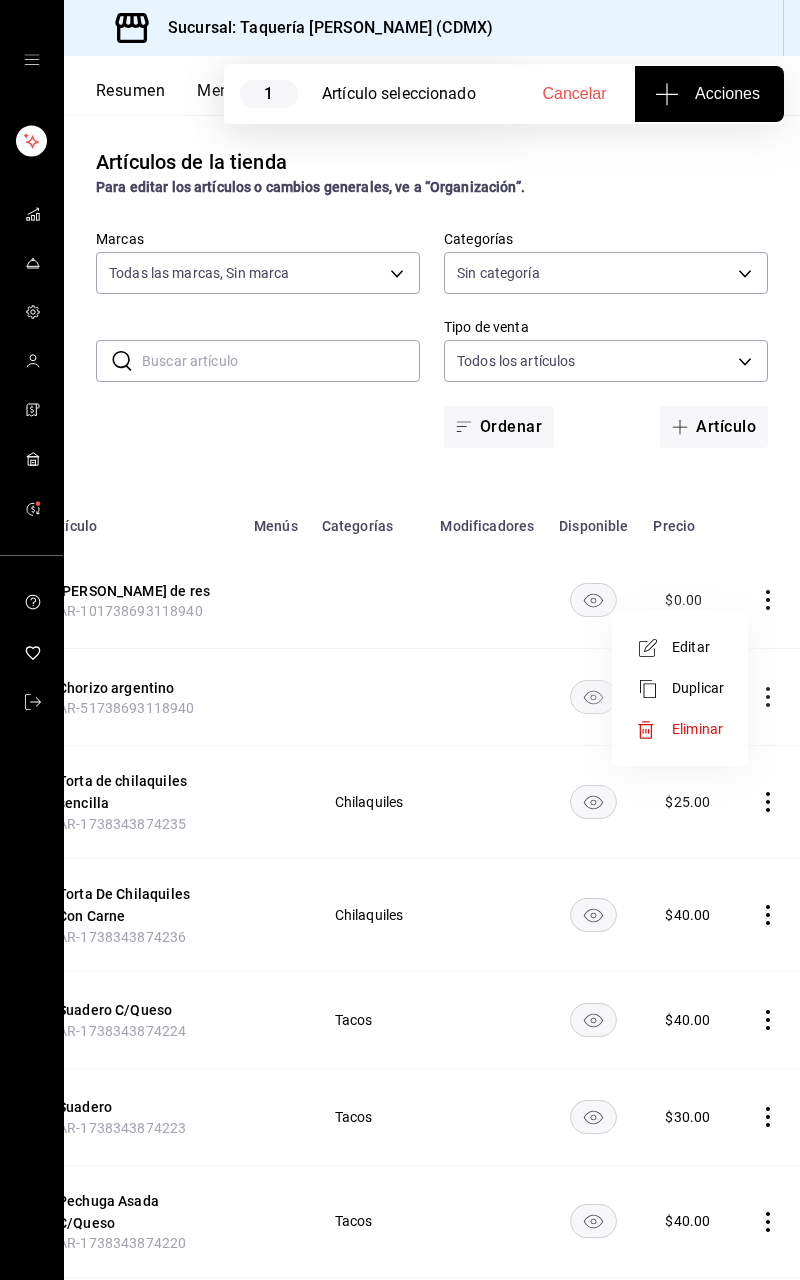 click on "Eliminar" at bounding box center [697, 729] 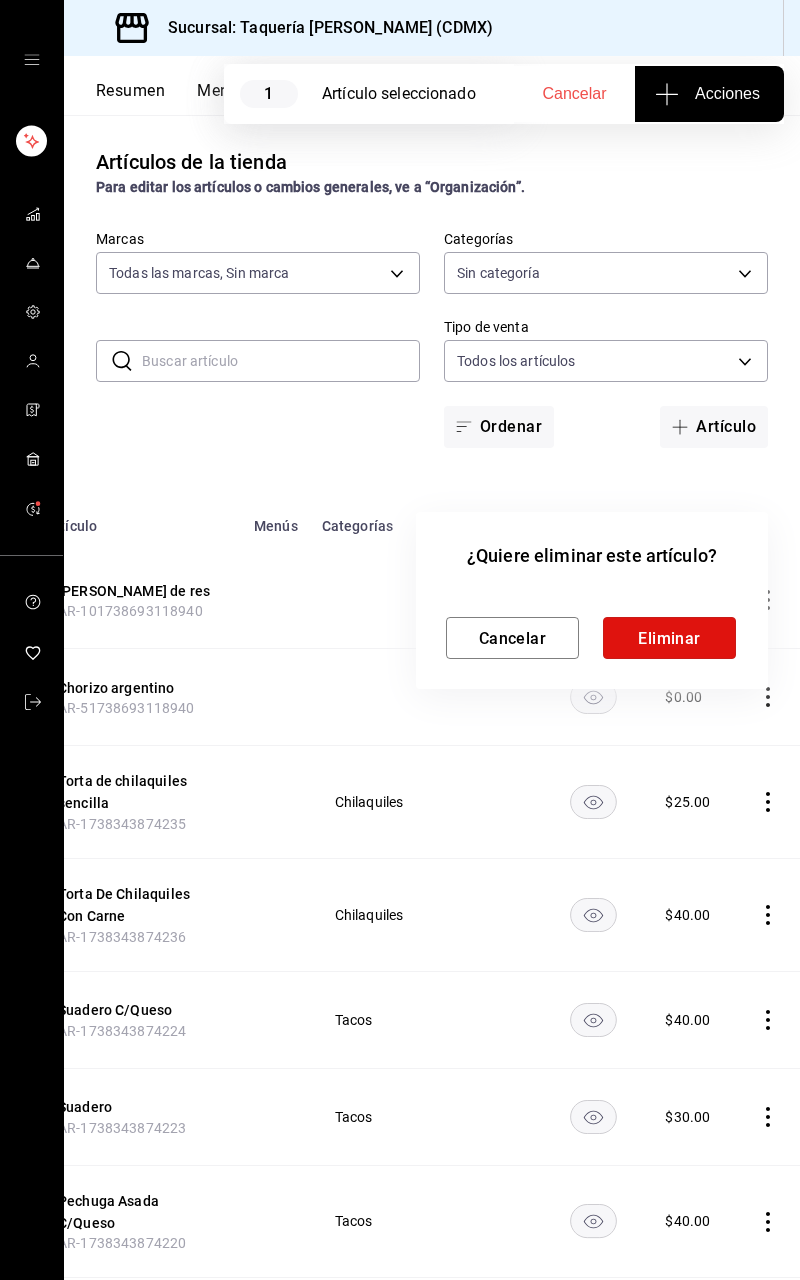 click on "Eliminar" at bounding box center [669, 637] 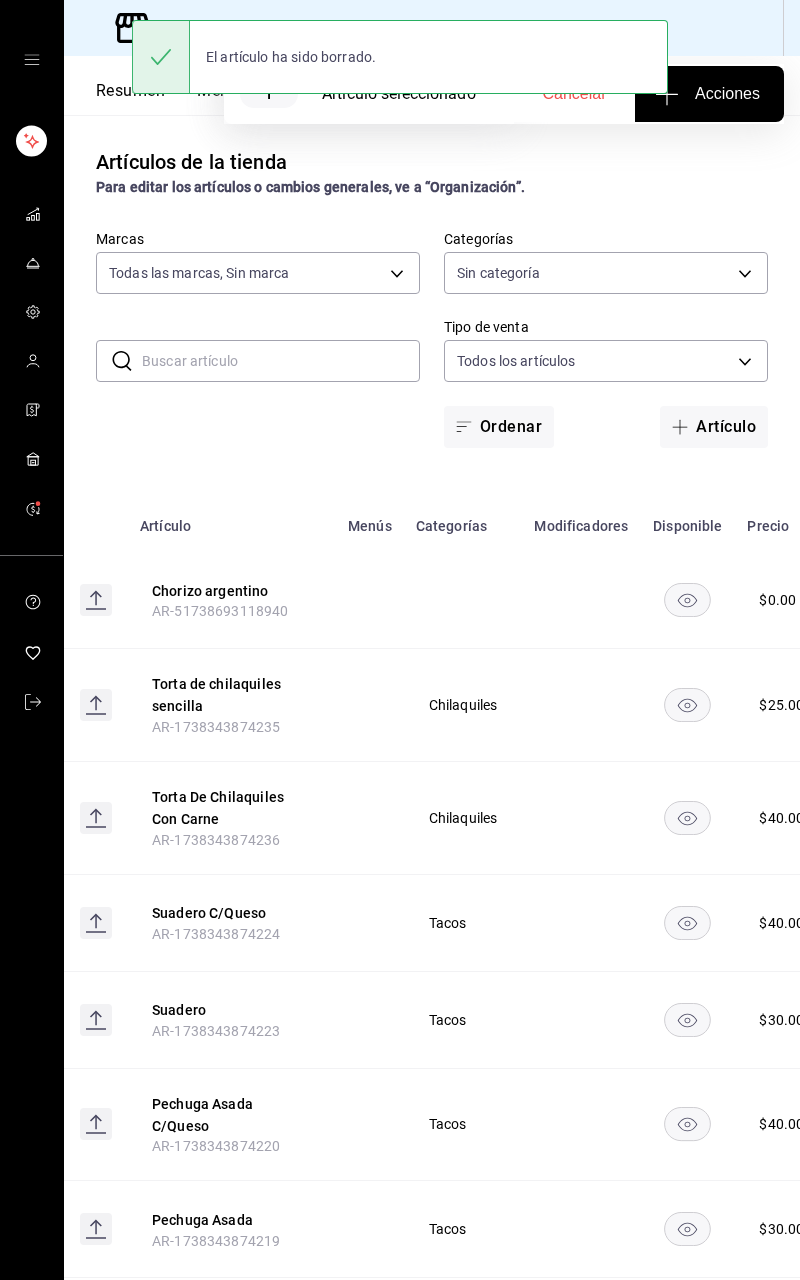 scroll, scrollTop: 0, scrollLeft: 64, axis: horizontal 